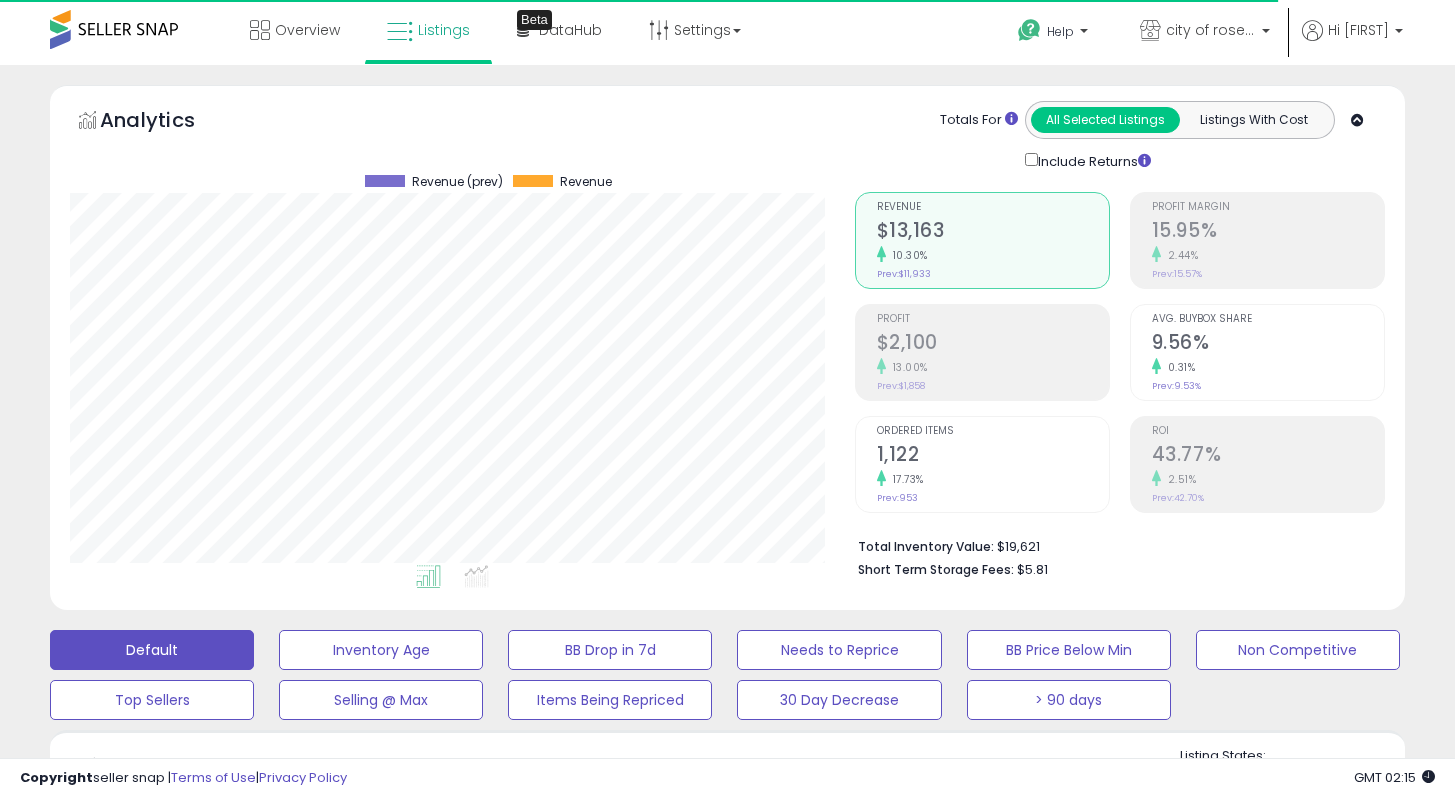 scroll, scrollTop: 0, scrollLeft: 0, axis: both 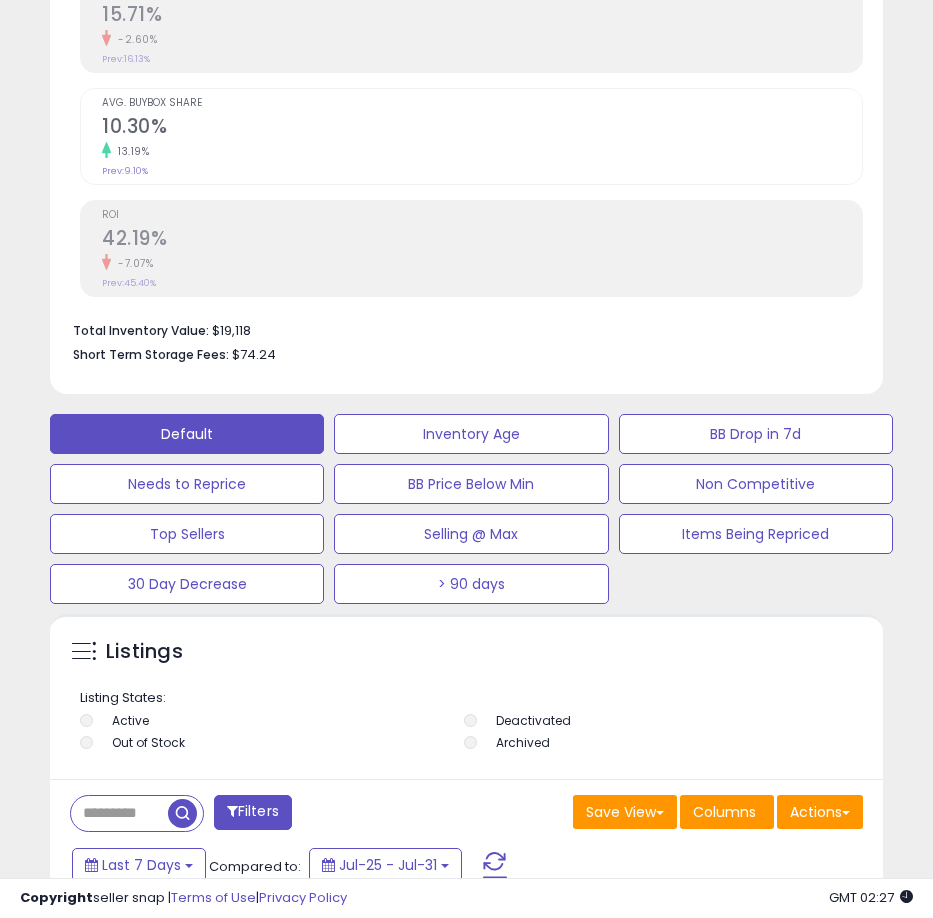 click at bounding box center [119, 813] 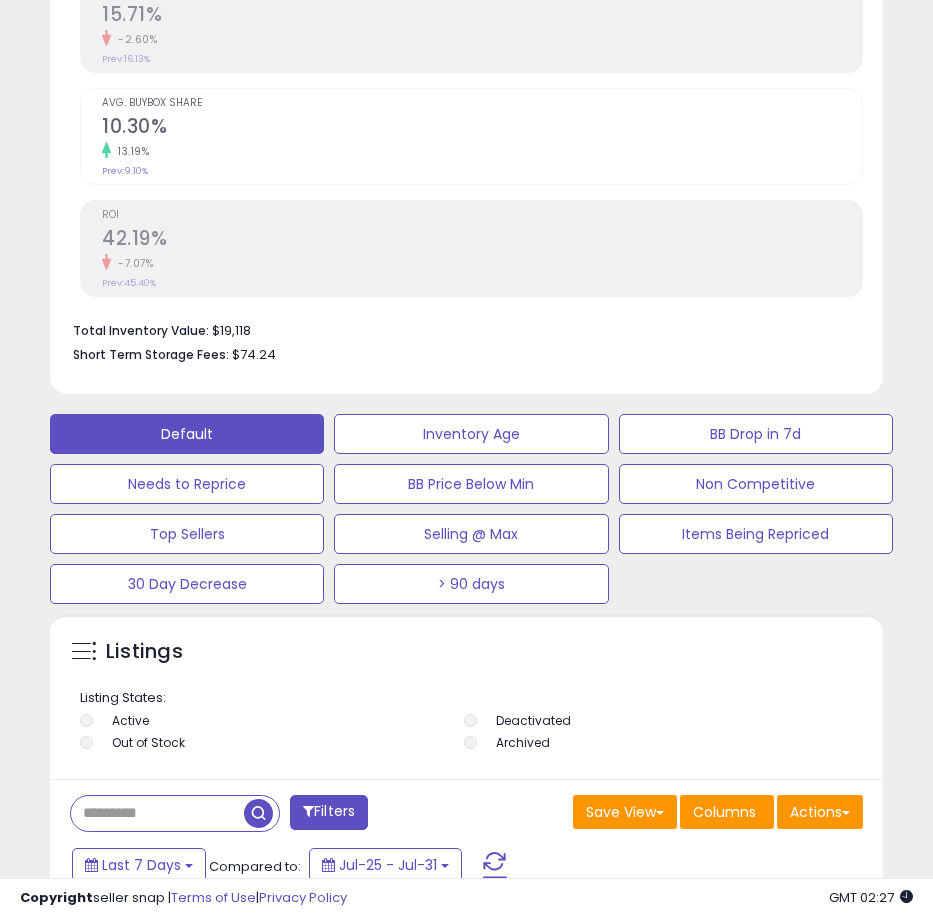 paste on "**********" 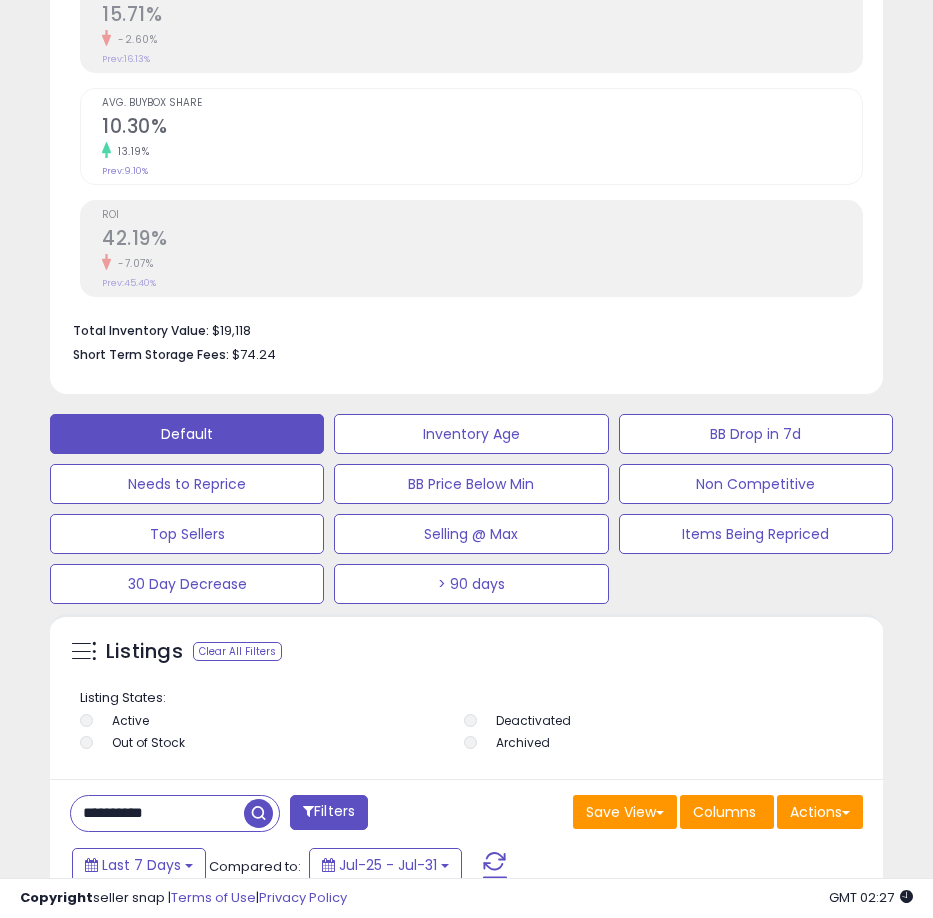 click at bounding box center [258, 813] 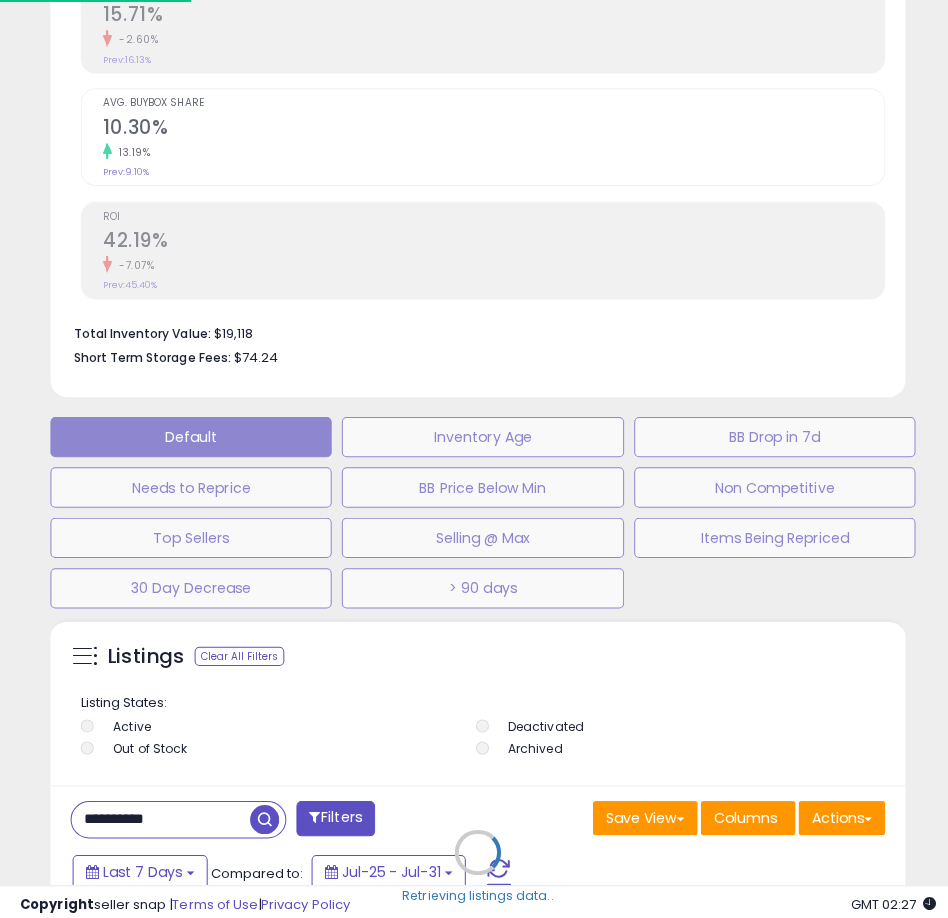scroll, scrollTop: 999610, scrollLeft: 999177, axis: both 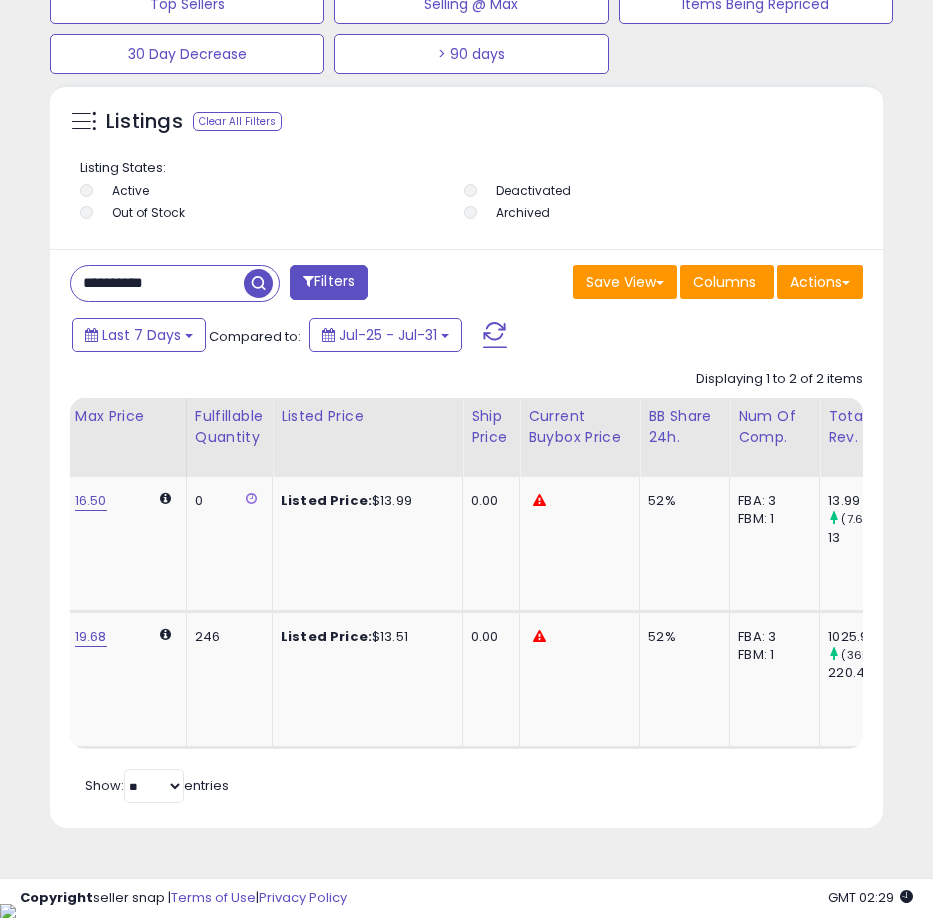 click on "**********" at bounding box center [157, 283] 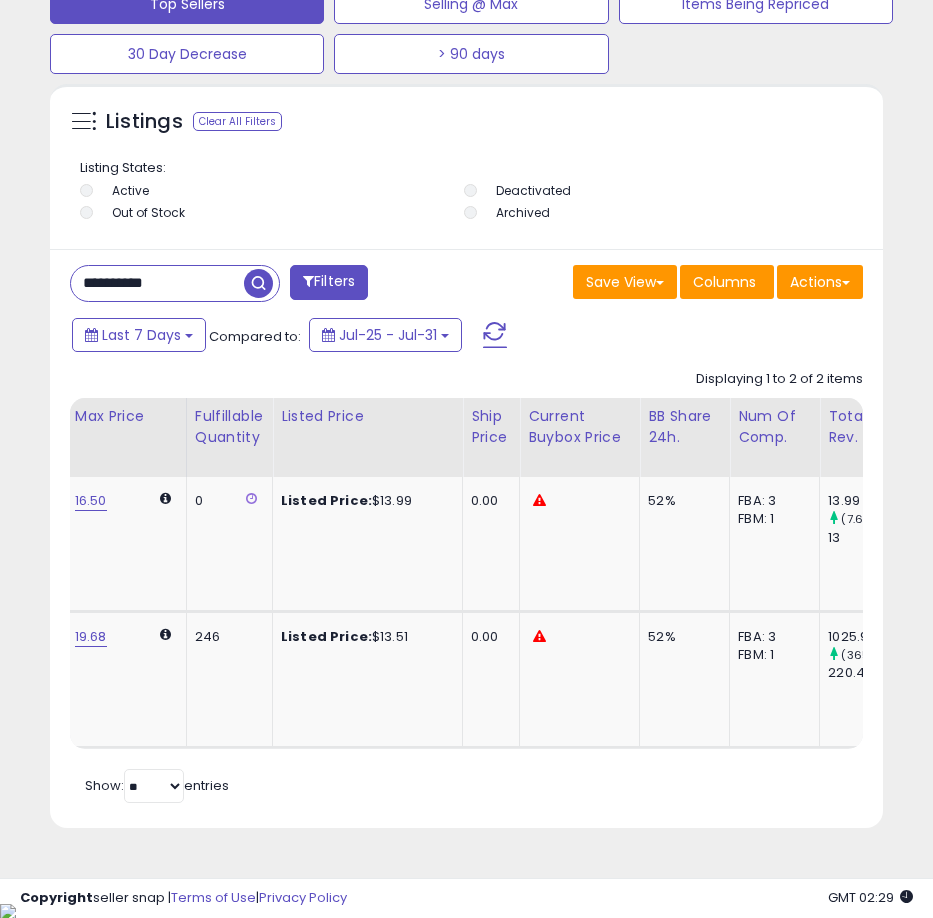 scroll, scrollTop: 999610, scrollLeft: 999162, axis: both 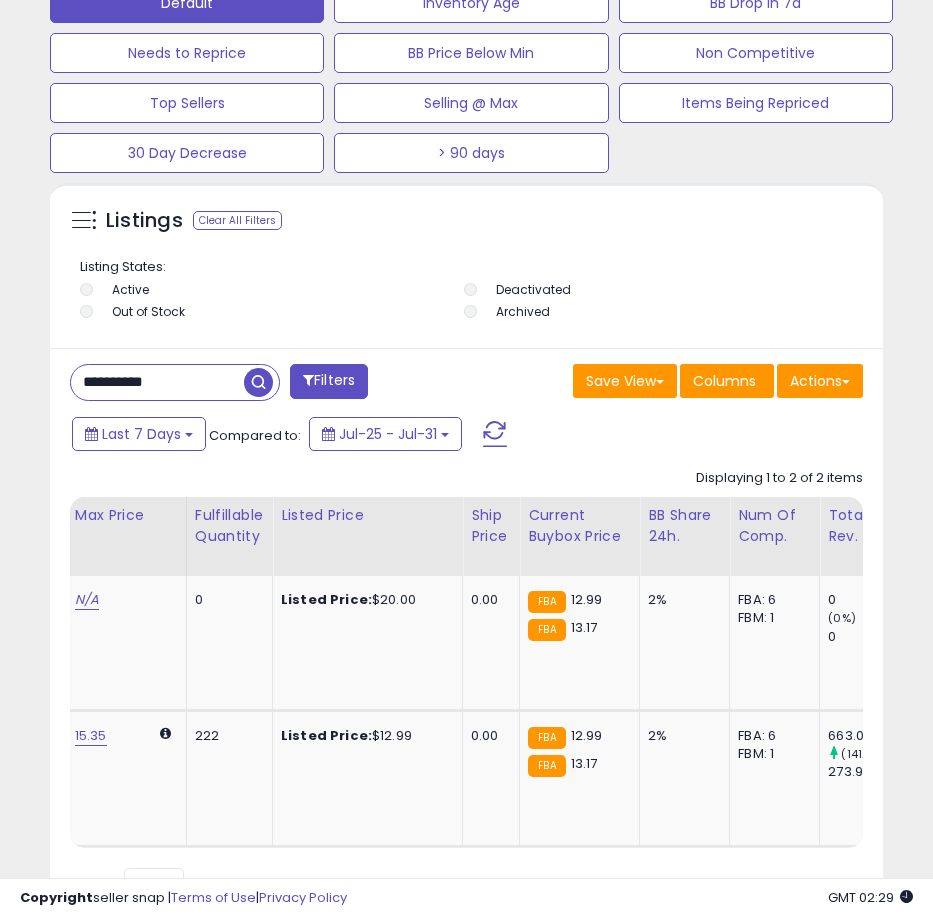 click on "**********" at bounding box center (157, 382) 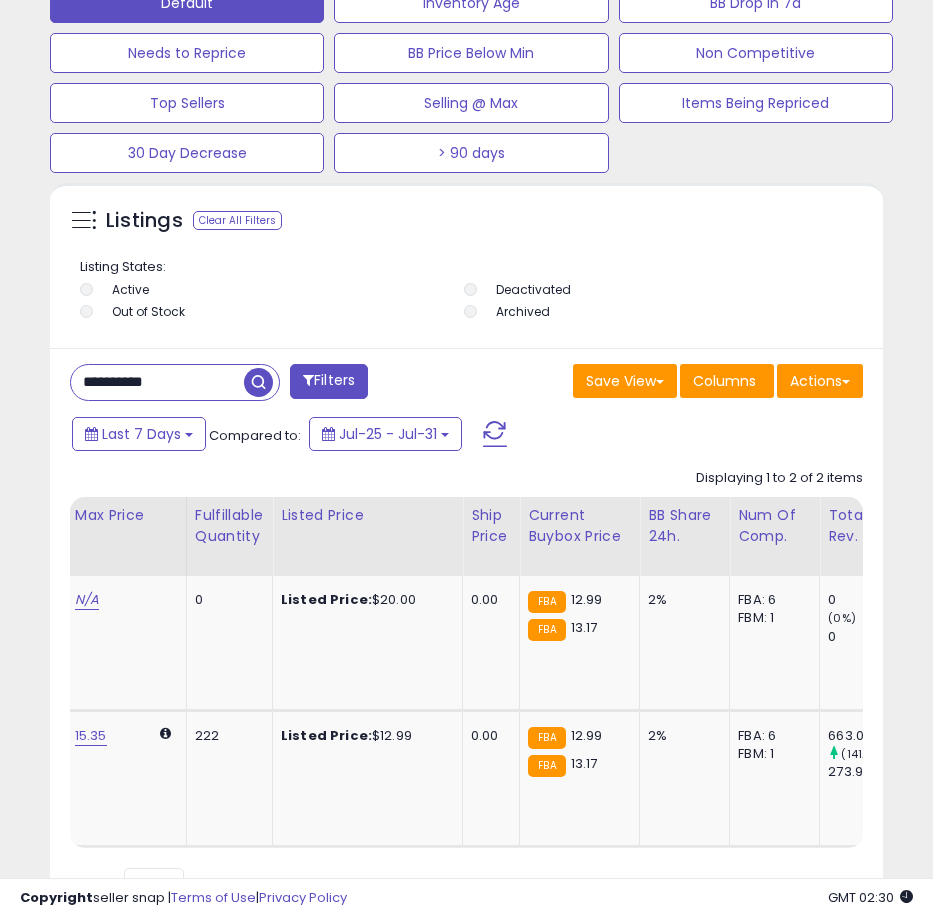 click on "**********" at bounding box center [157, 382] 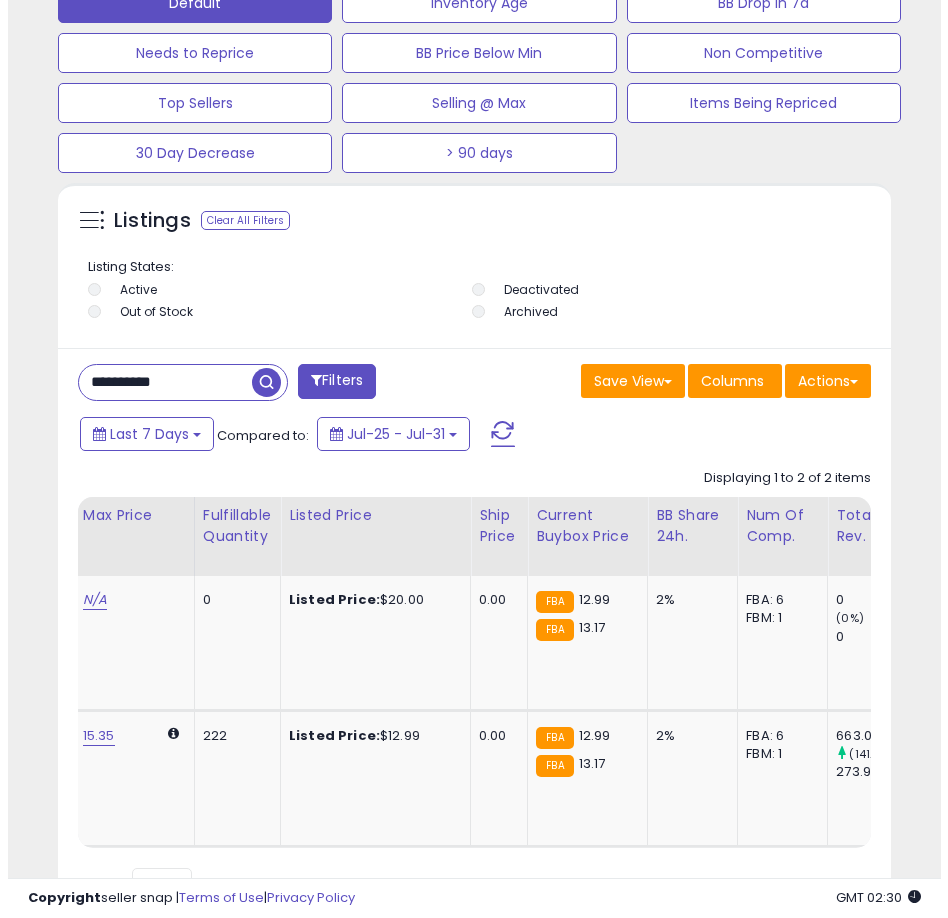 scroll, scrollTop: 1166, scrollLeft: 0, axis: vertical 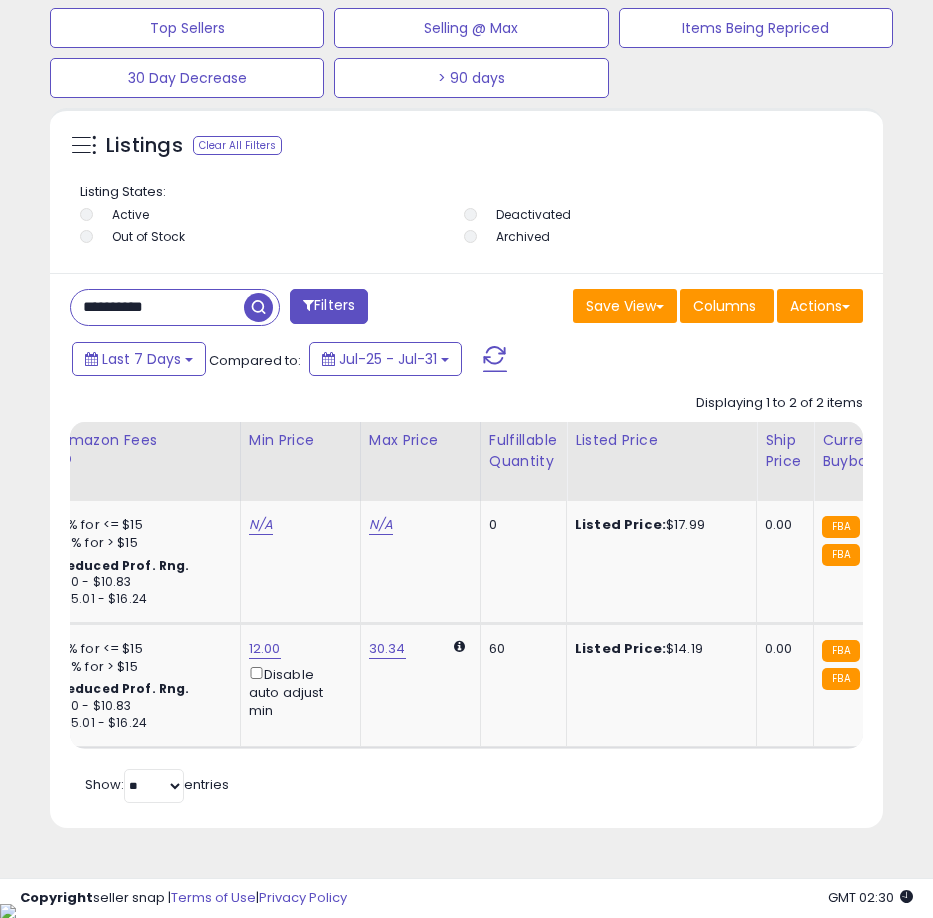click on "**********" at bounding box center (157, 307) 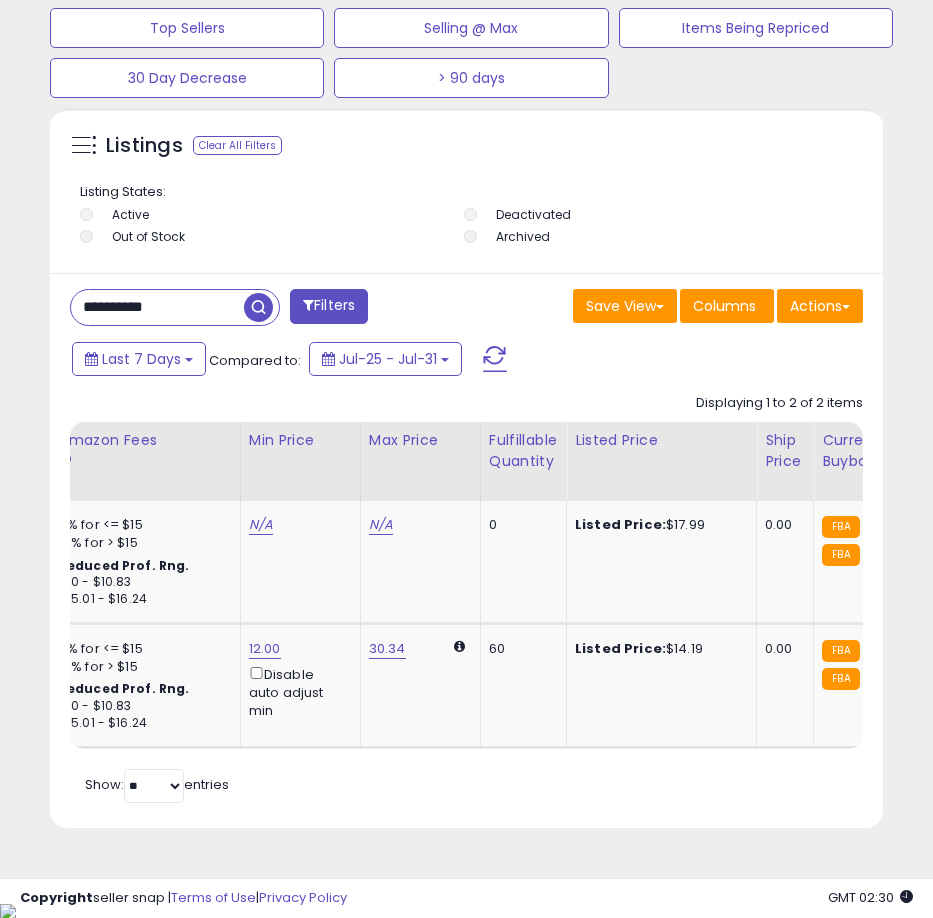 click on "**********" at bounding box center (157, 307) 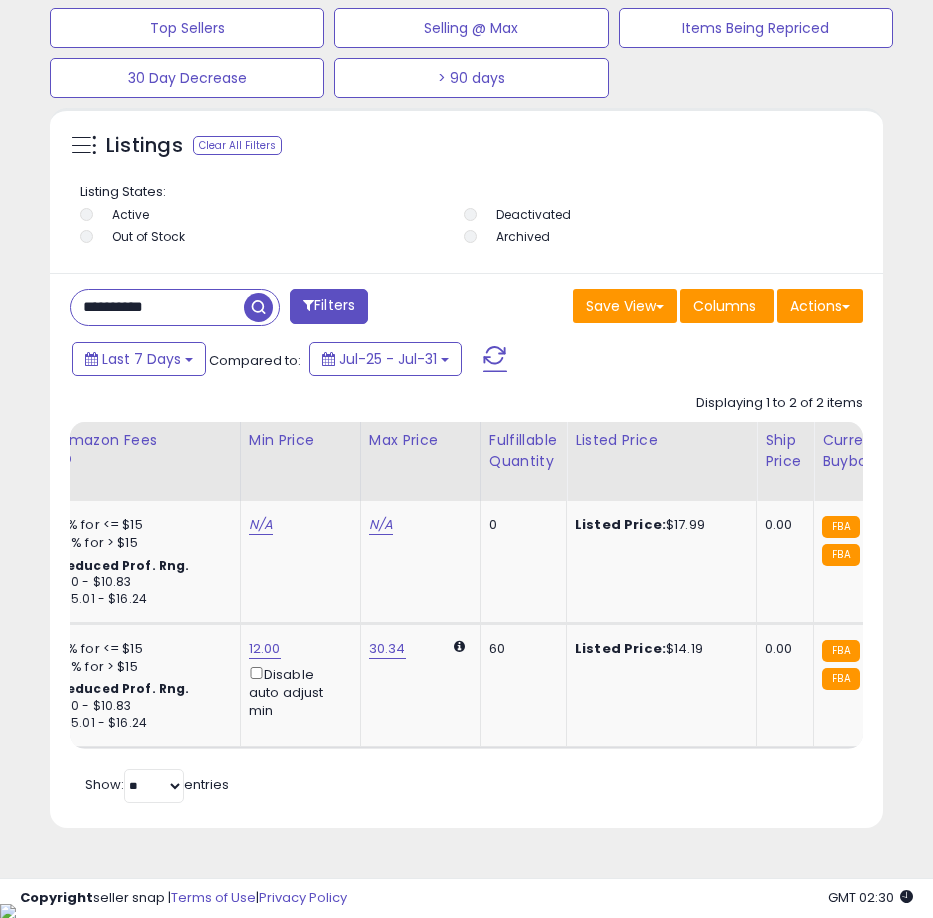 paste 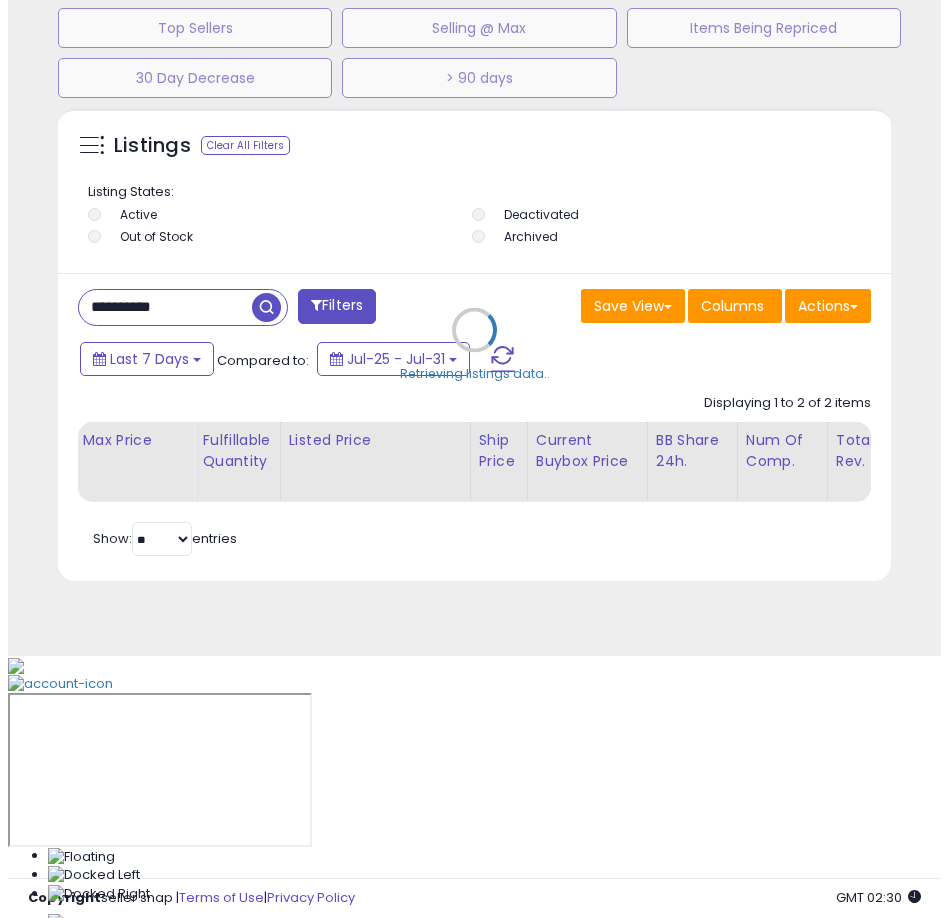 scroll, scrollTop: 1166, scrollLeft: 0, axis: vertical 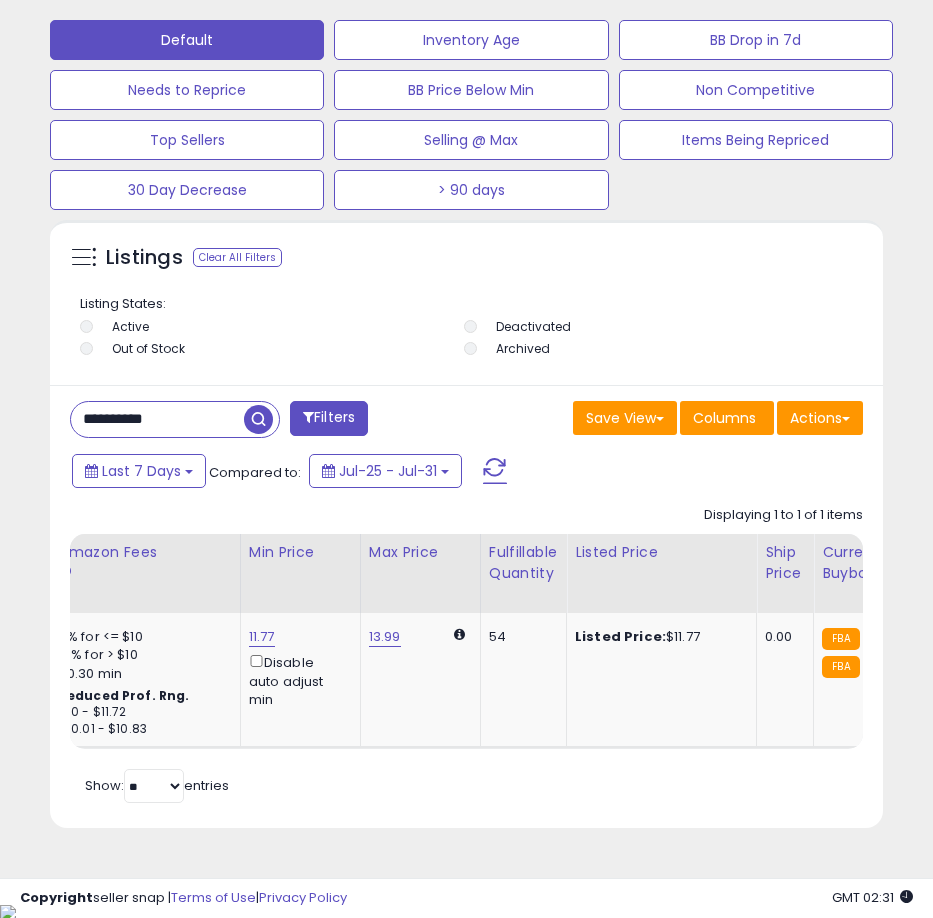 click on "**********" at bounding box center [157, 419] 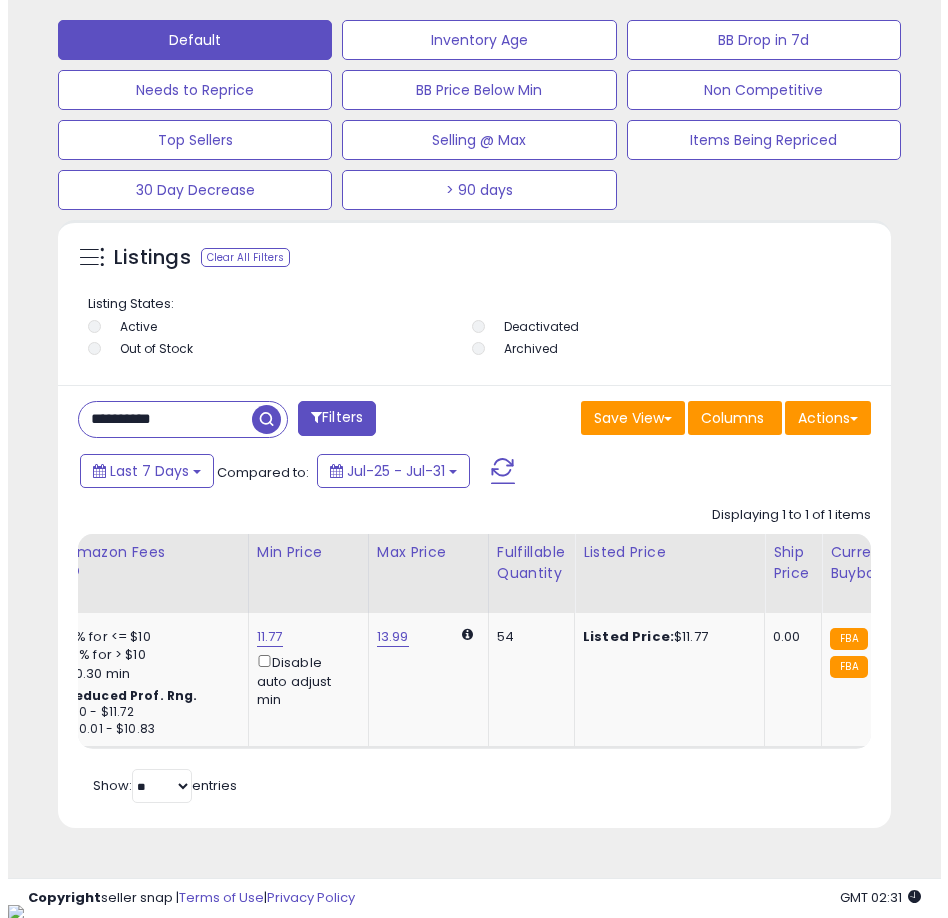 scroll, scrollTop: 1166, scrollLeft: 0, axis: vertical 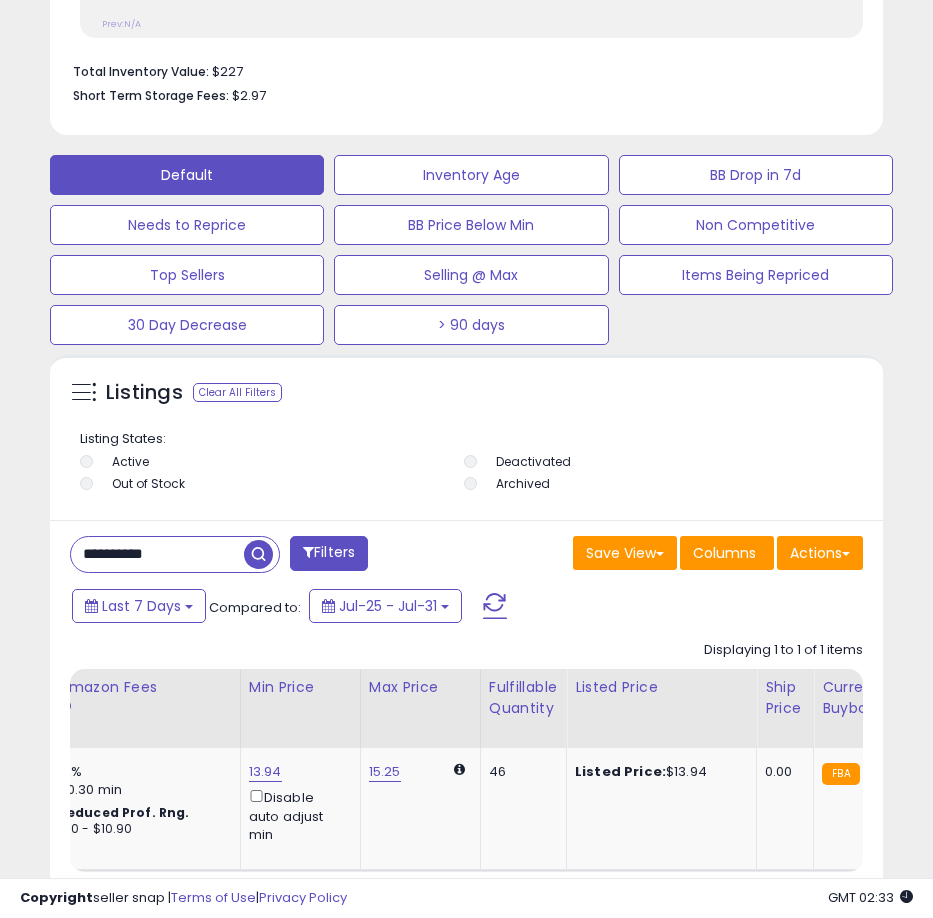 click on "**********" at bounding box center [157, 554] 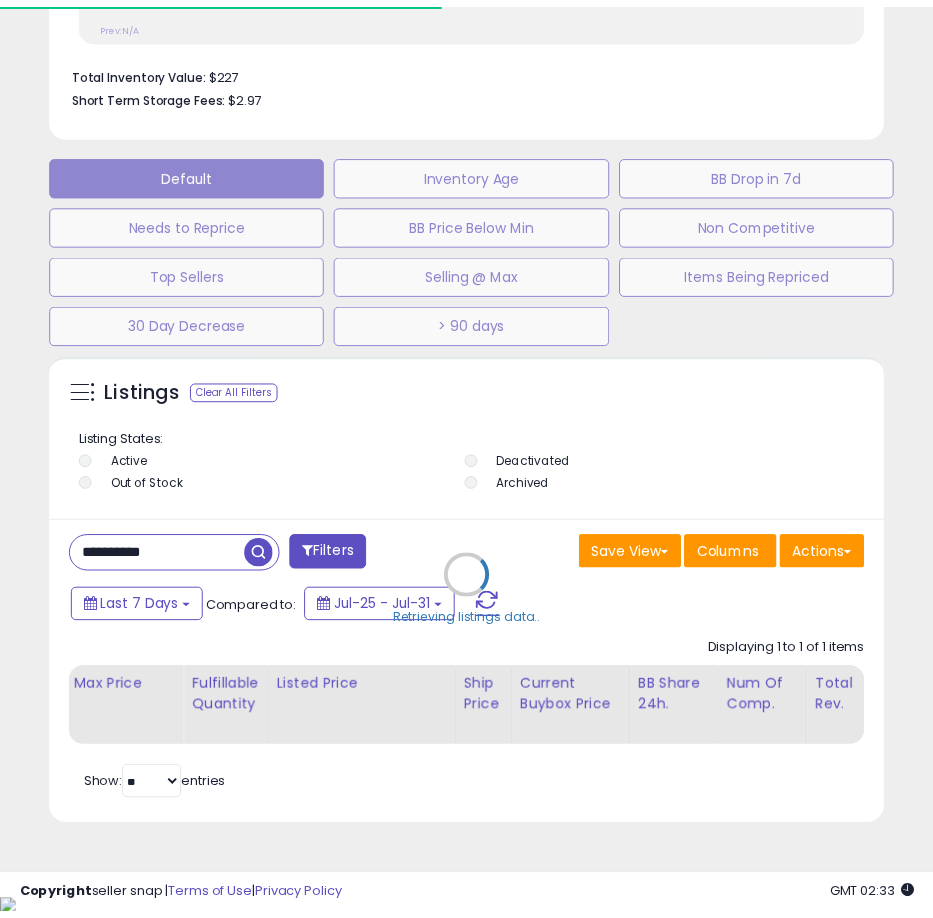 scroll, scrollTop: 390, scrollLeft: 823, axis: both 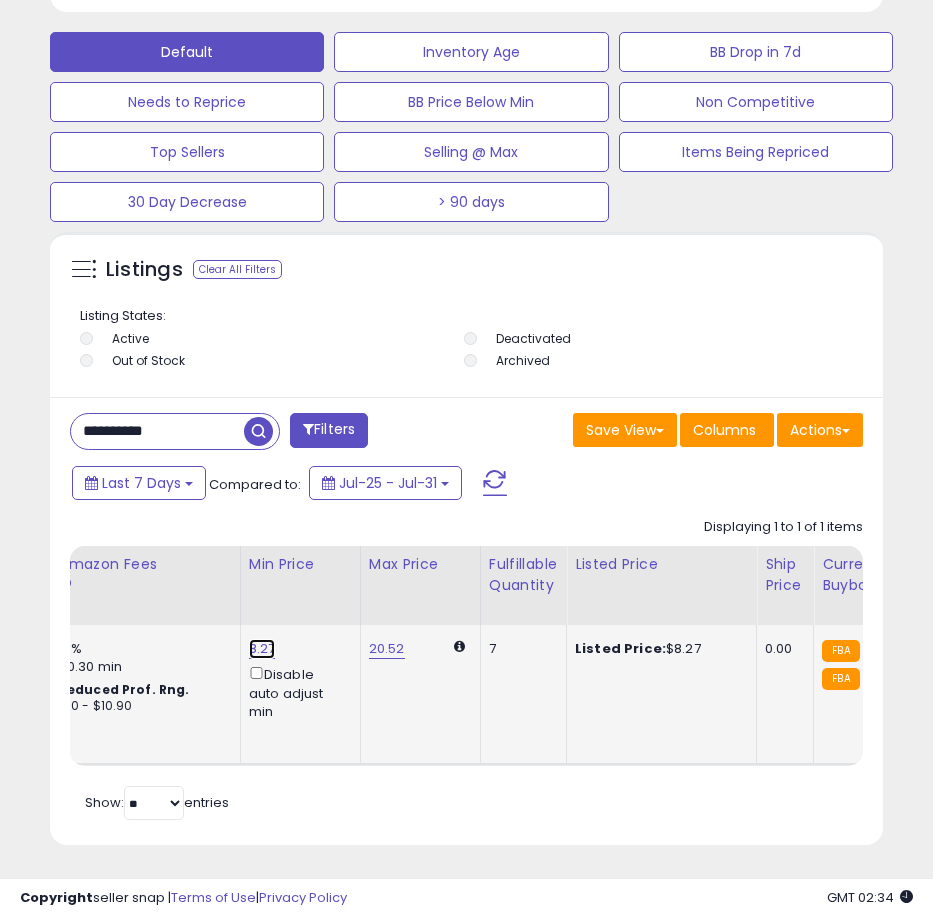 click on "8.27" at bounding box center [262, 649] 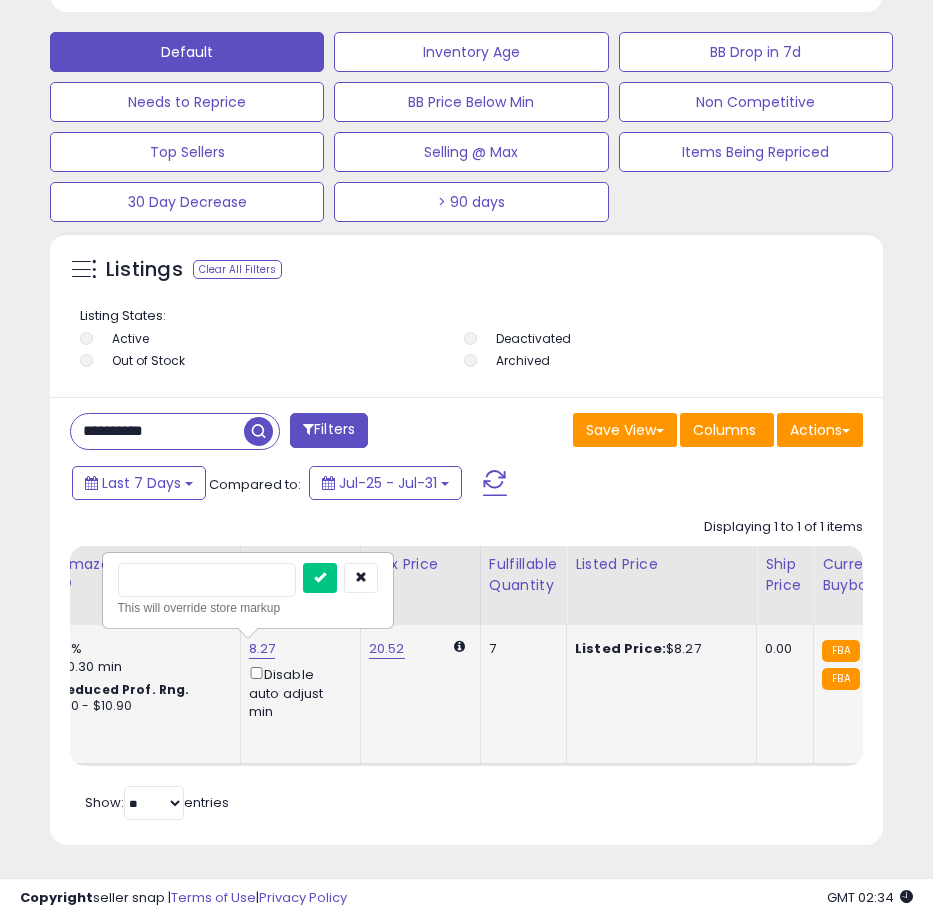 type on "****" 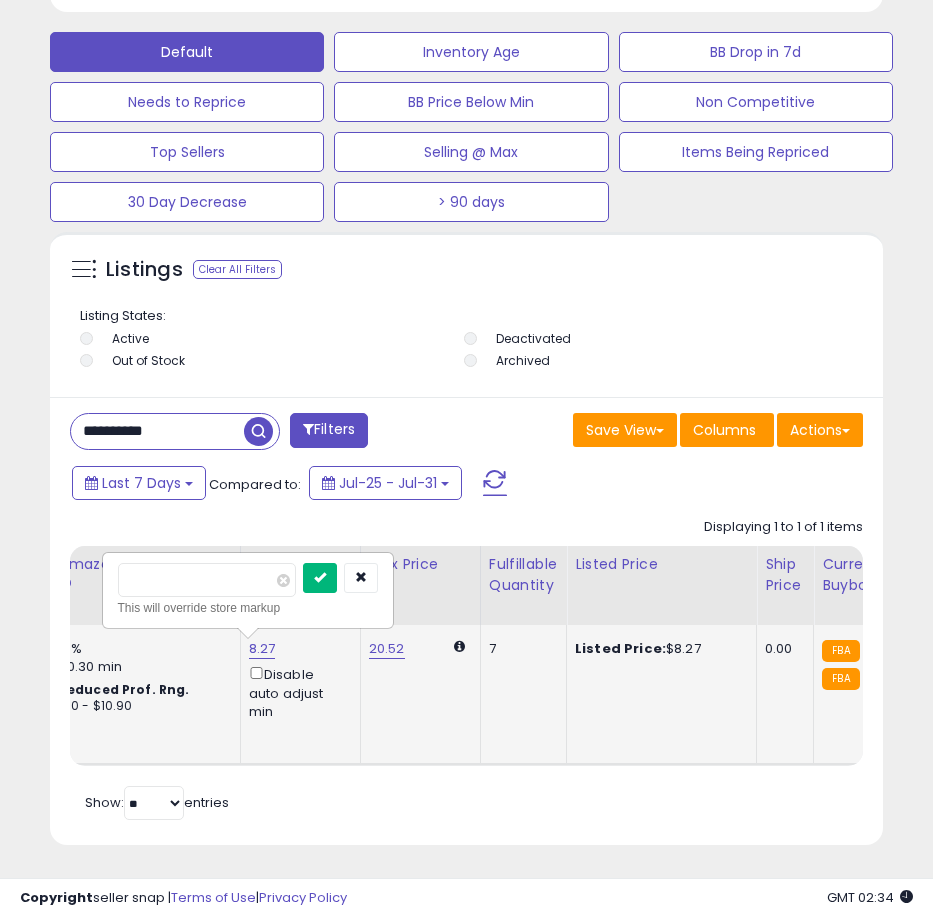 click at bounding box center [320, 578] 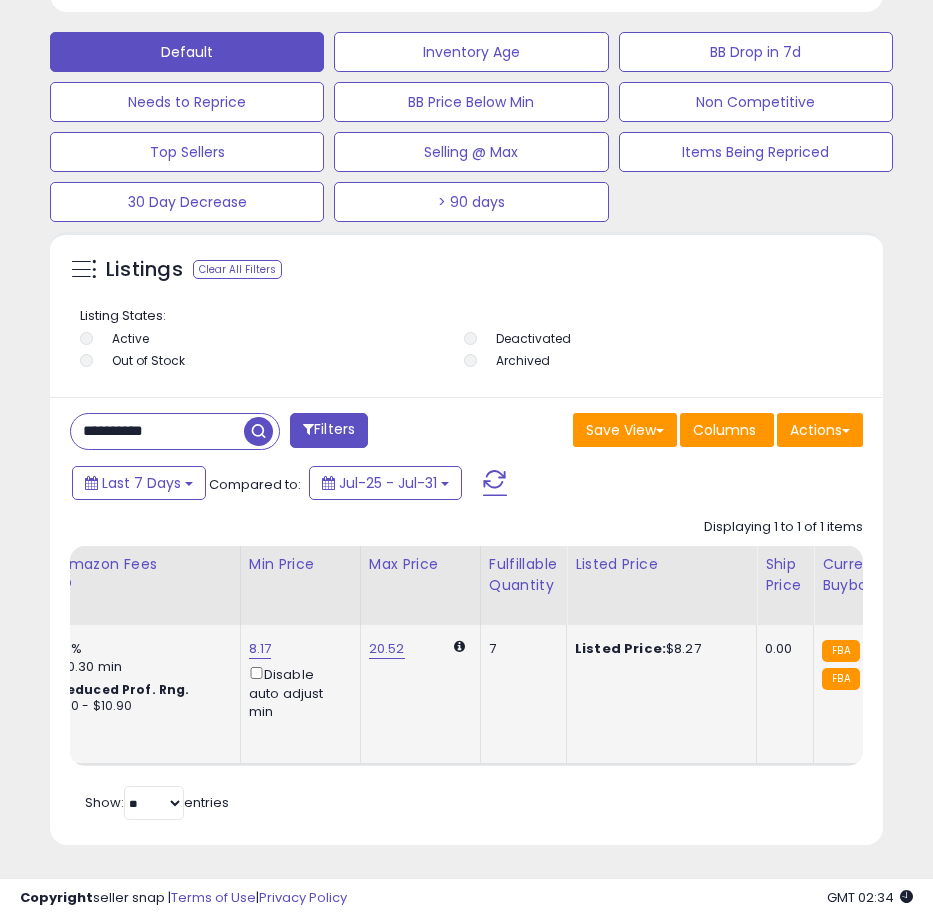 click on "**********" at bounding box center (157, 431) 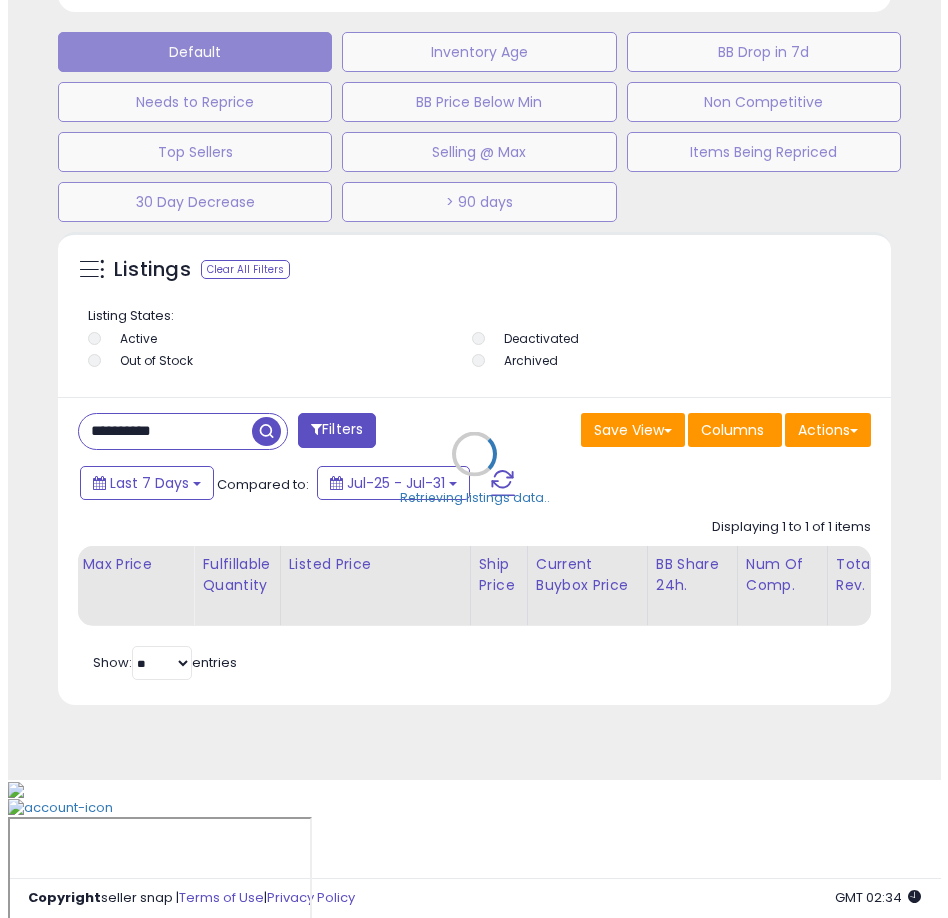 scroll, scrollTop: 1166, scrollLeft: 0, axis: vertical 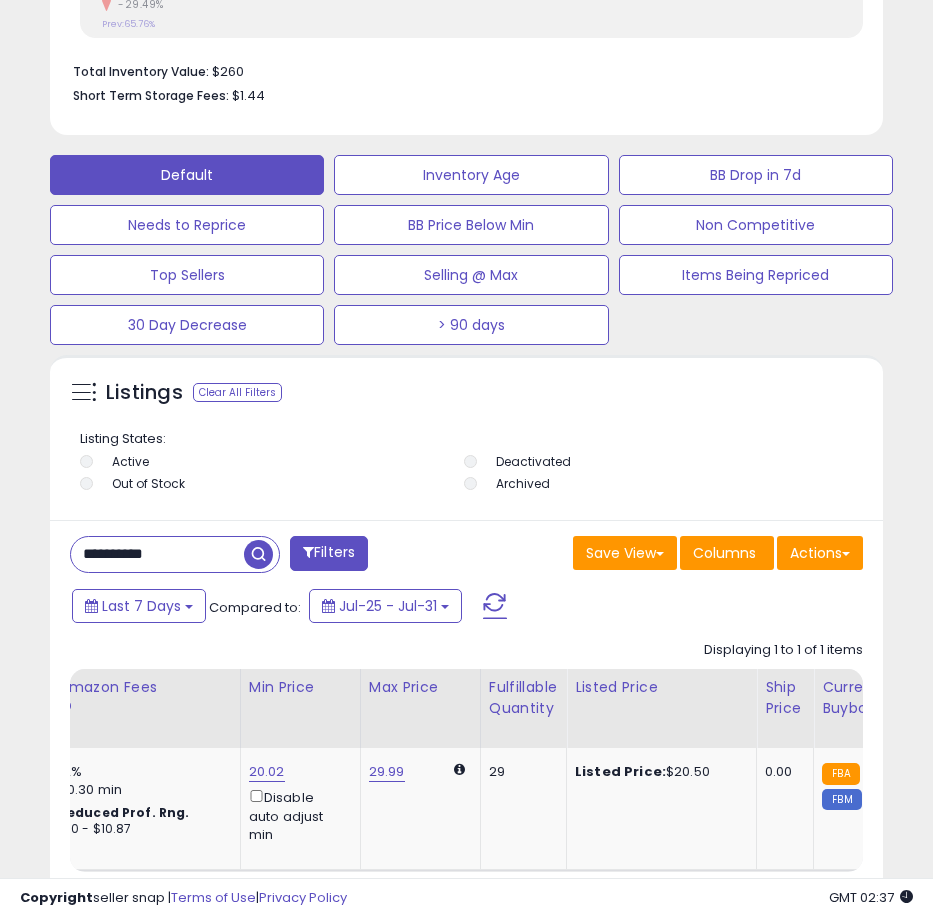 click on "**********" at bounding box center (157, 554) 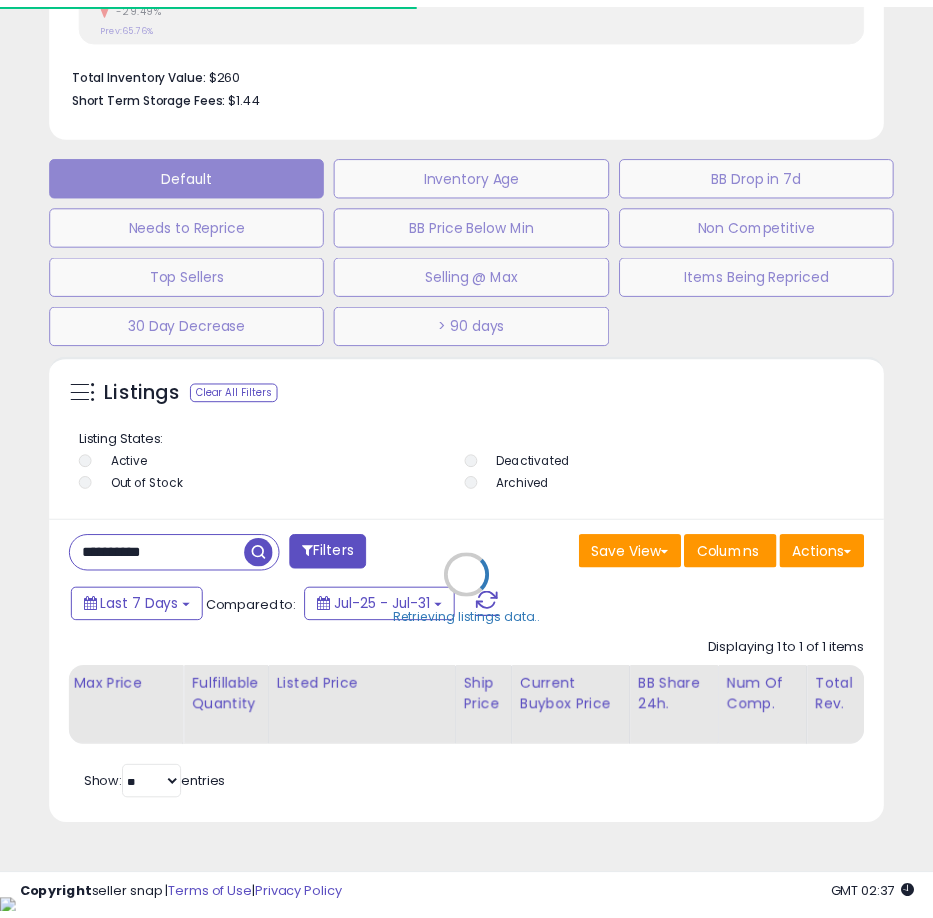 scroll, scrollTop: 390, scrollLeft: 823, axis: both 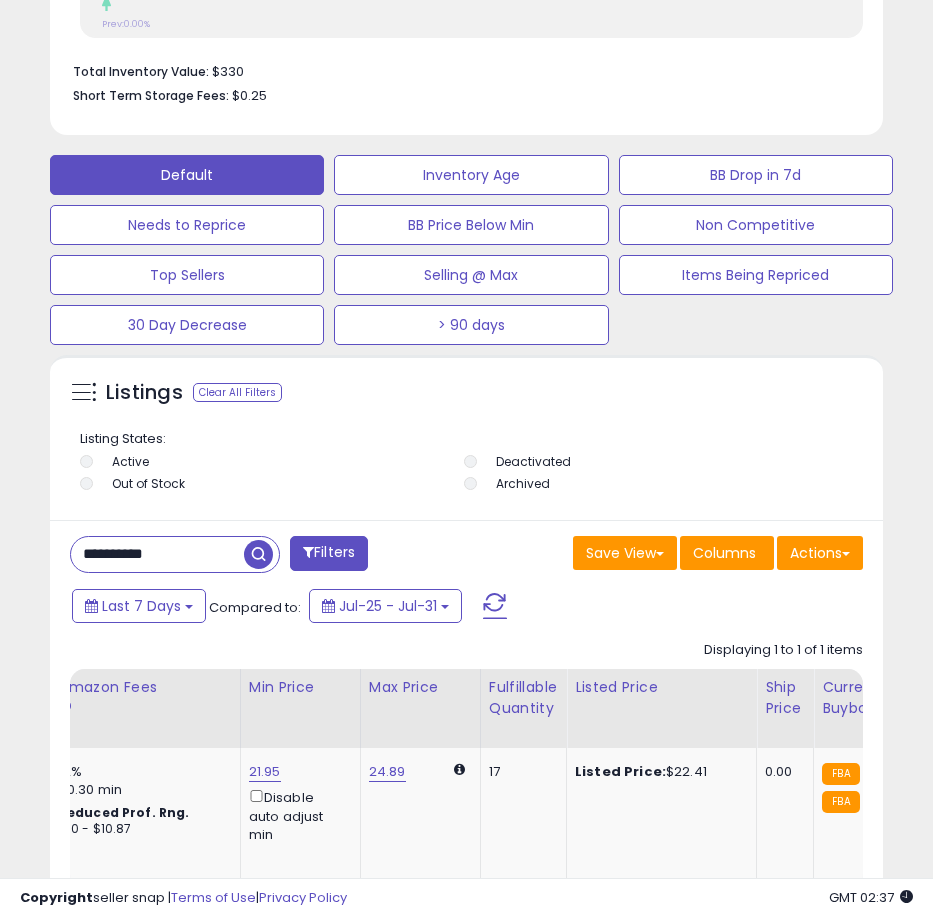 click on "**********" at bounding box center (157, 554) 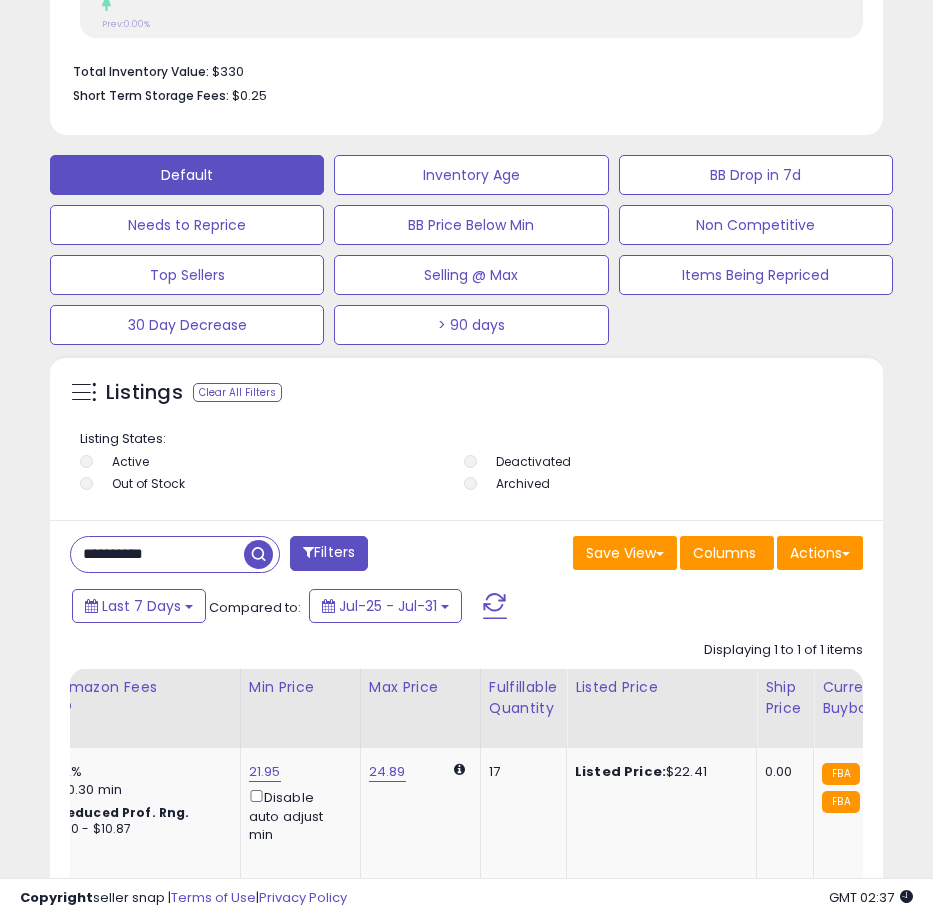 click on "**********" at bounding box center [157, 554] 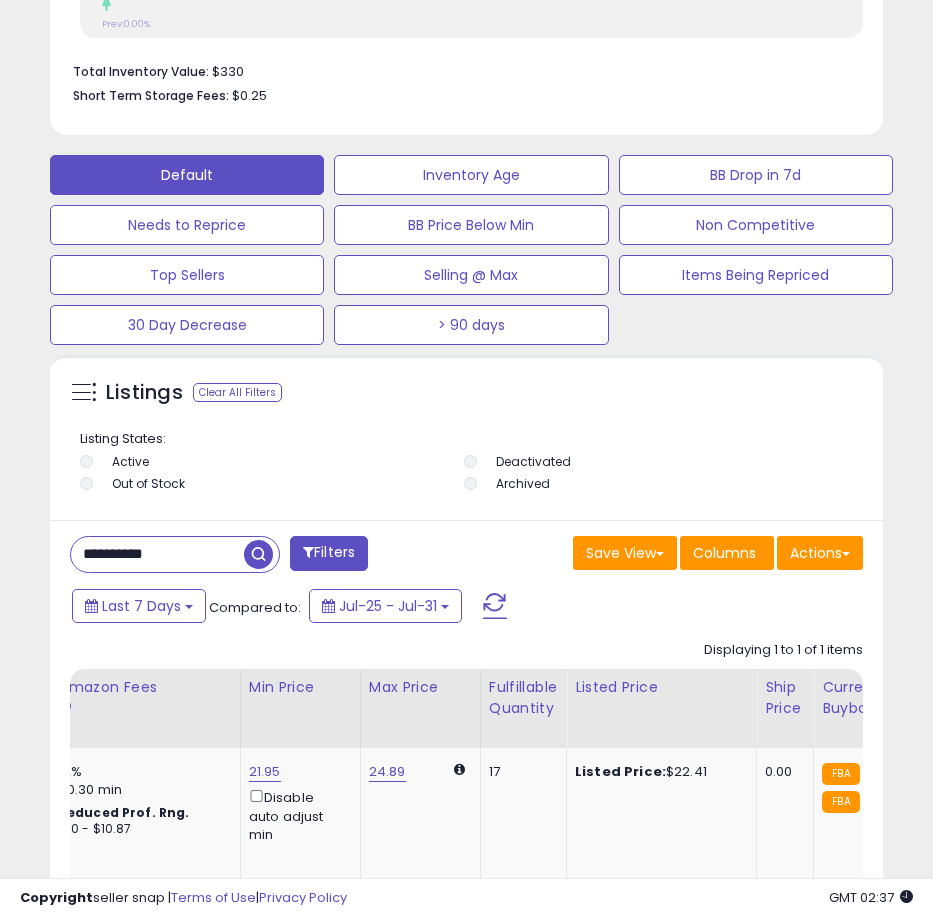 paste 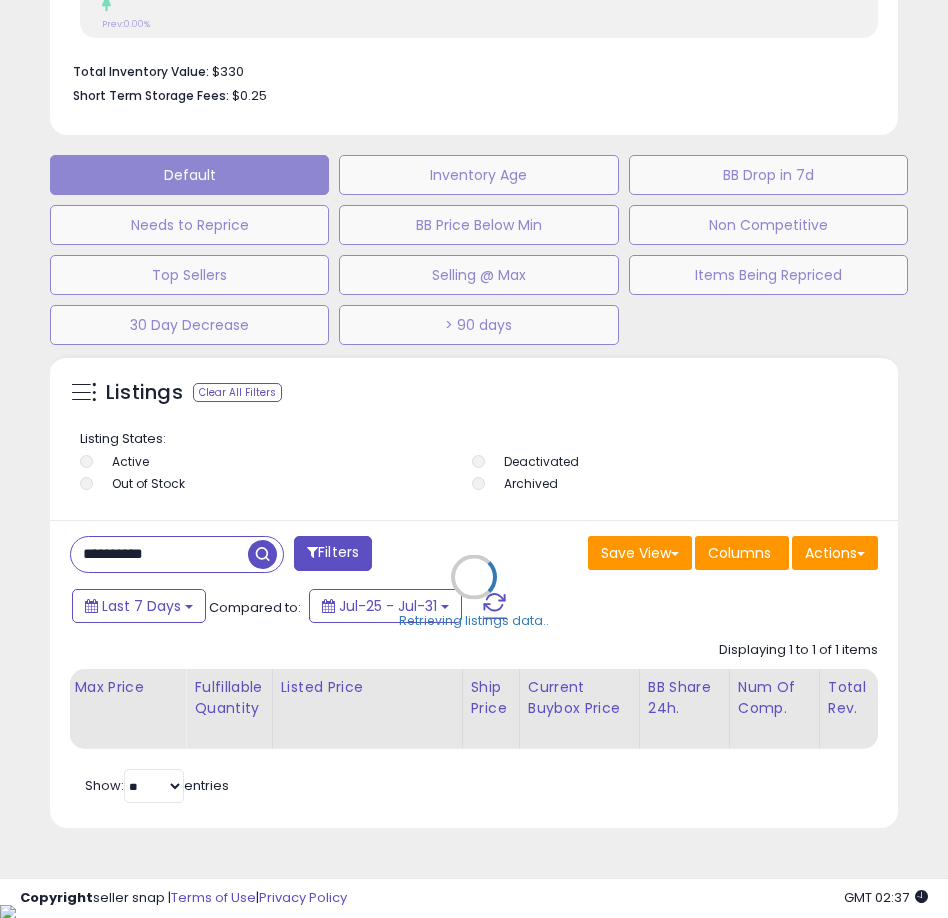 scroll, scrollTop: 999610, scrollLeft: 999162, axis: both 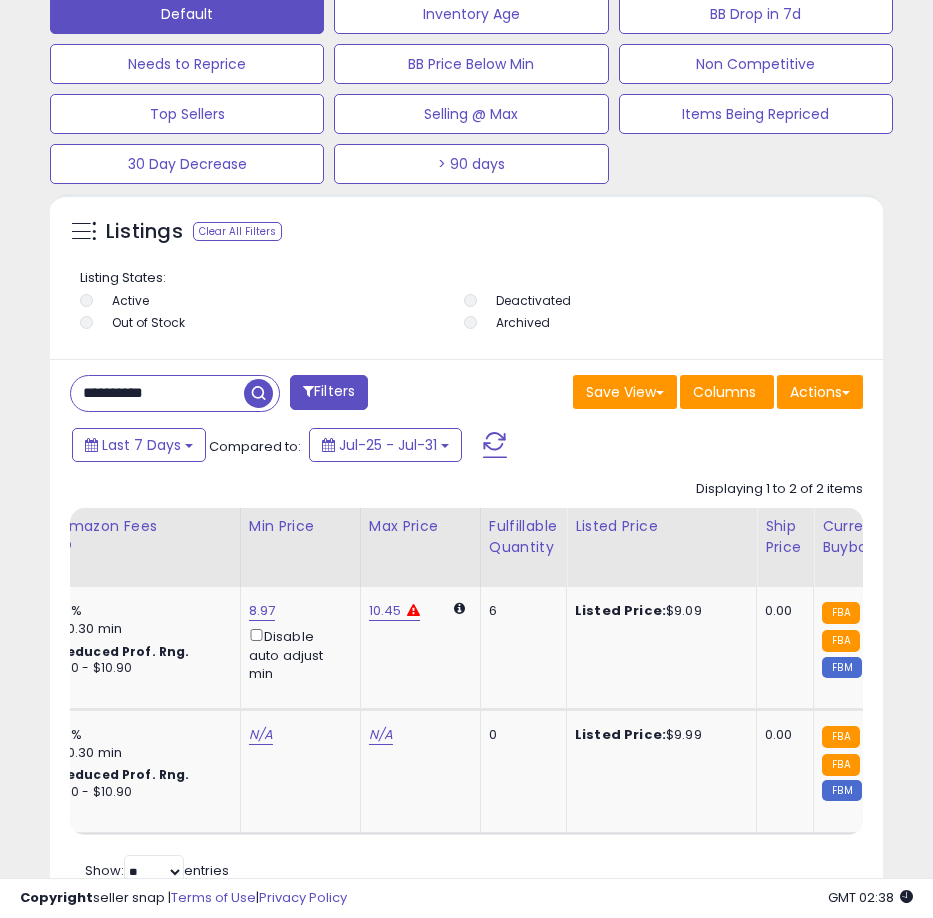 click on "**********" at bounding box center [157, 393] 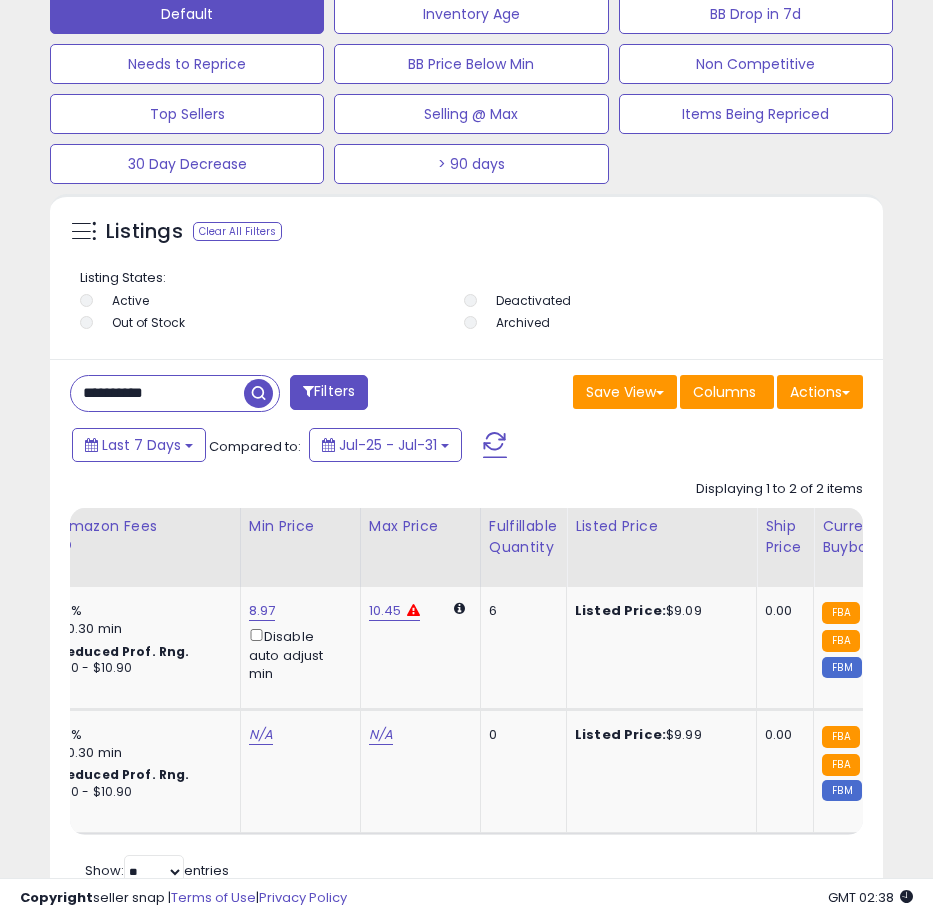 click on "**********" at bounding box center (157, 393) 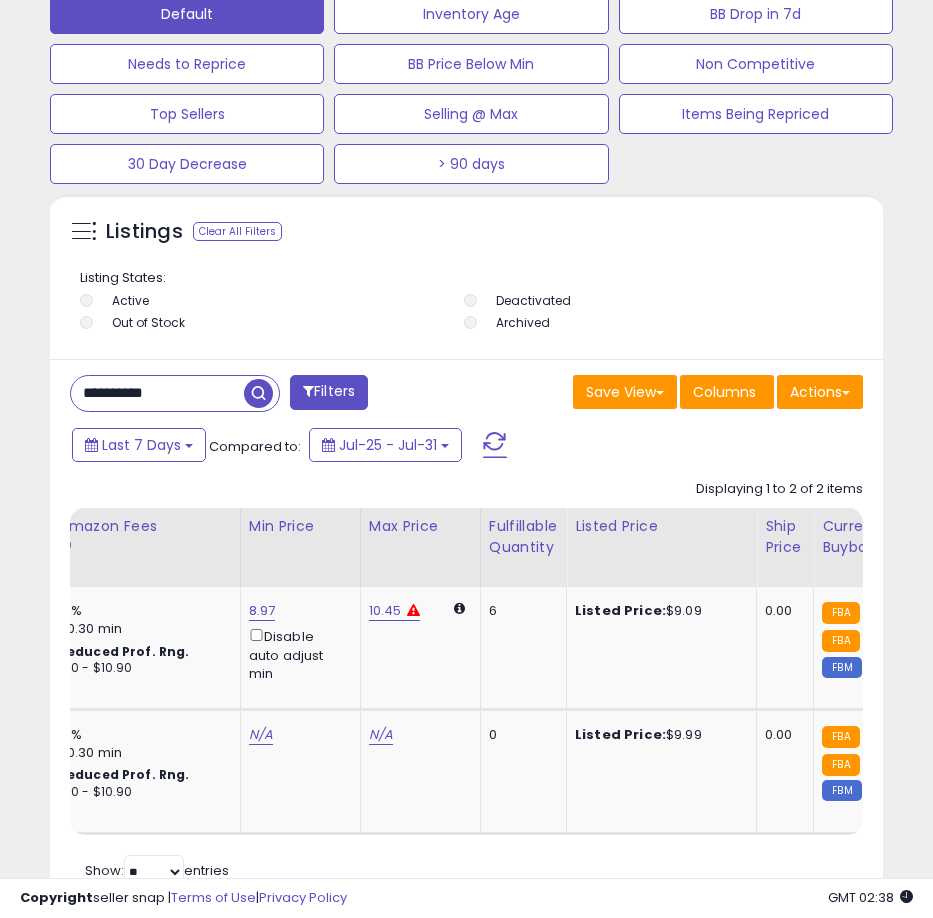 paste 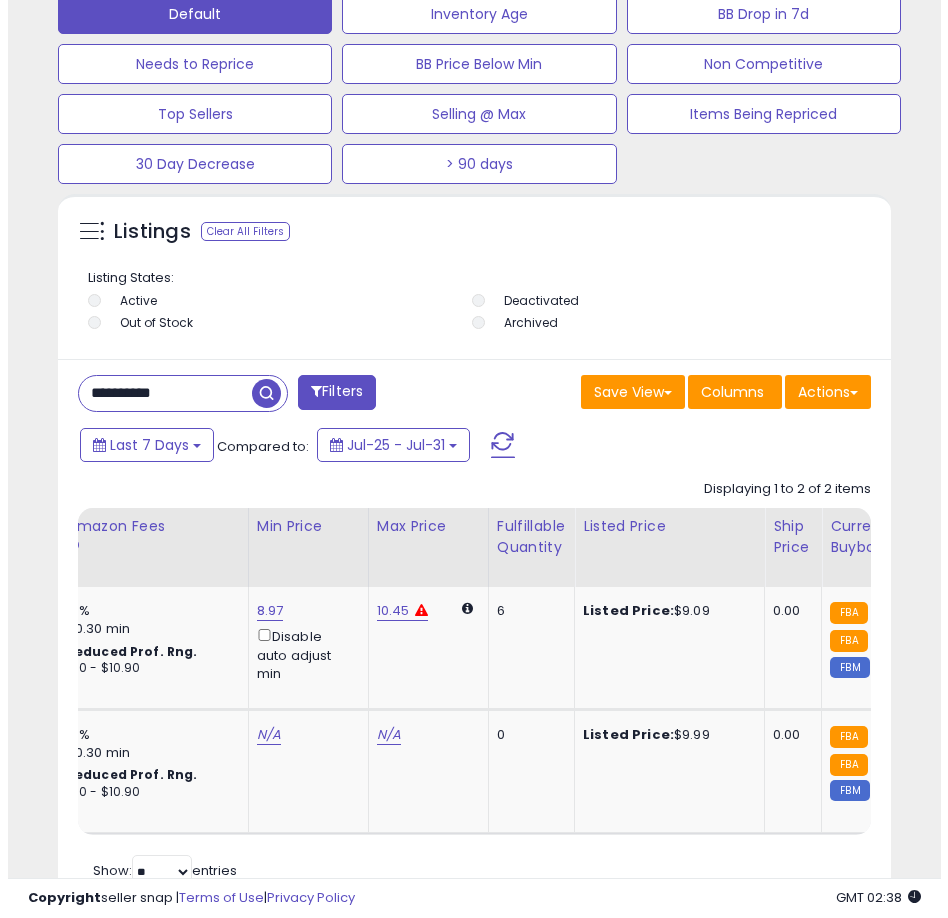 scroll, scrollTop: 1166, scrollLeft: 0, axis: vertical 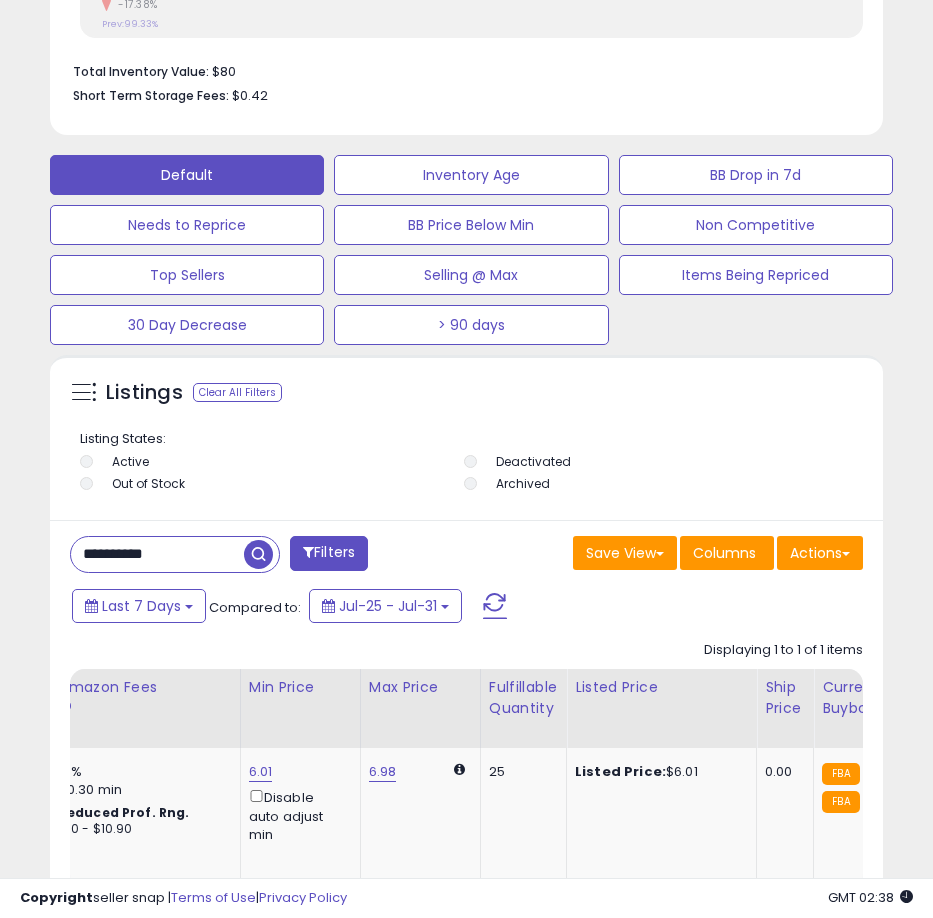 click on "**********" at bounding box center [157, 554] 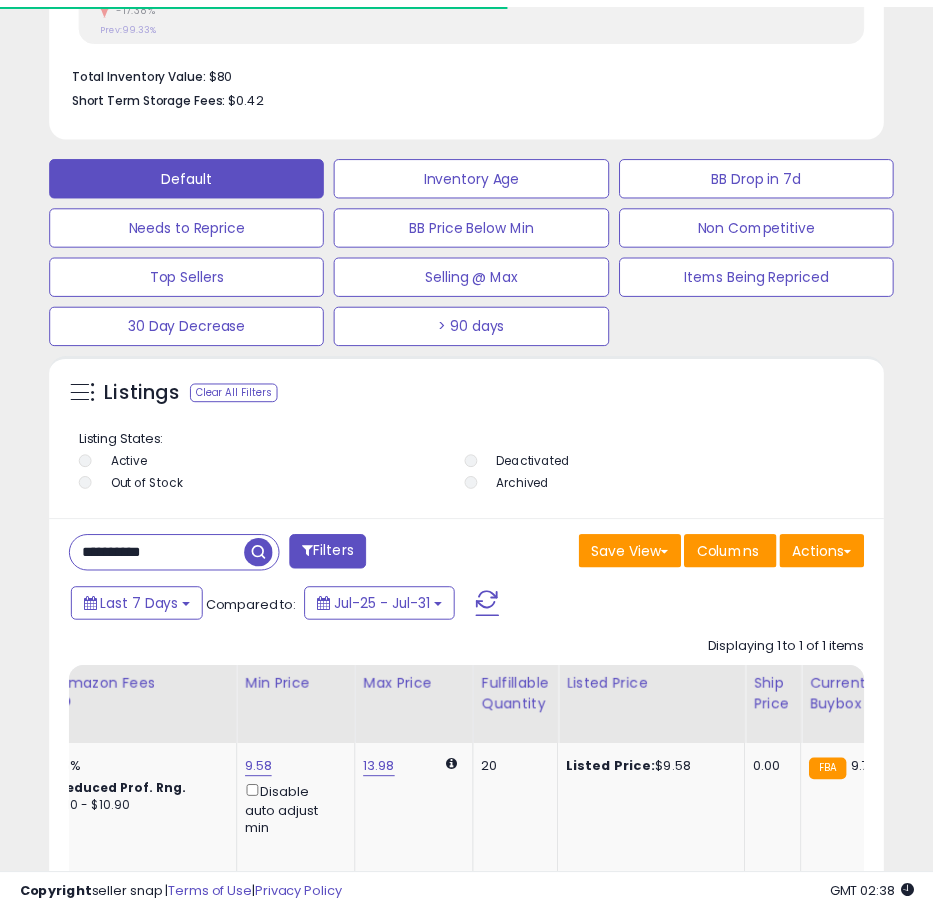 scroll, scrollTop: 390, scrollLeft: 823, axis: both 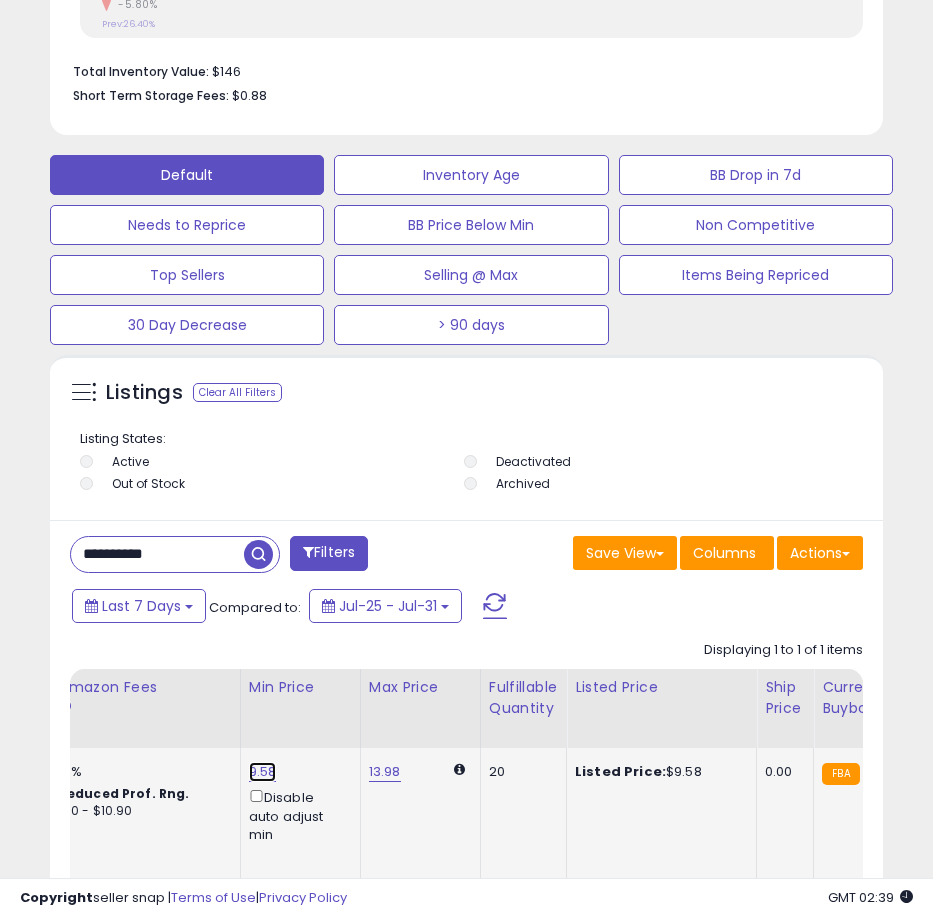 click on "9.58" at bounding box center (263, 772) 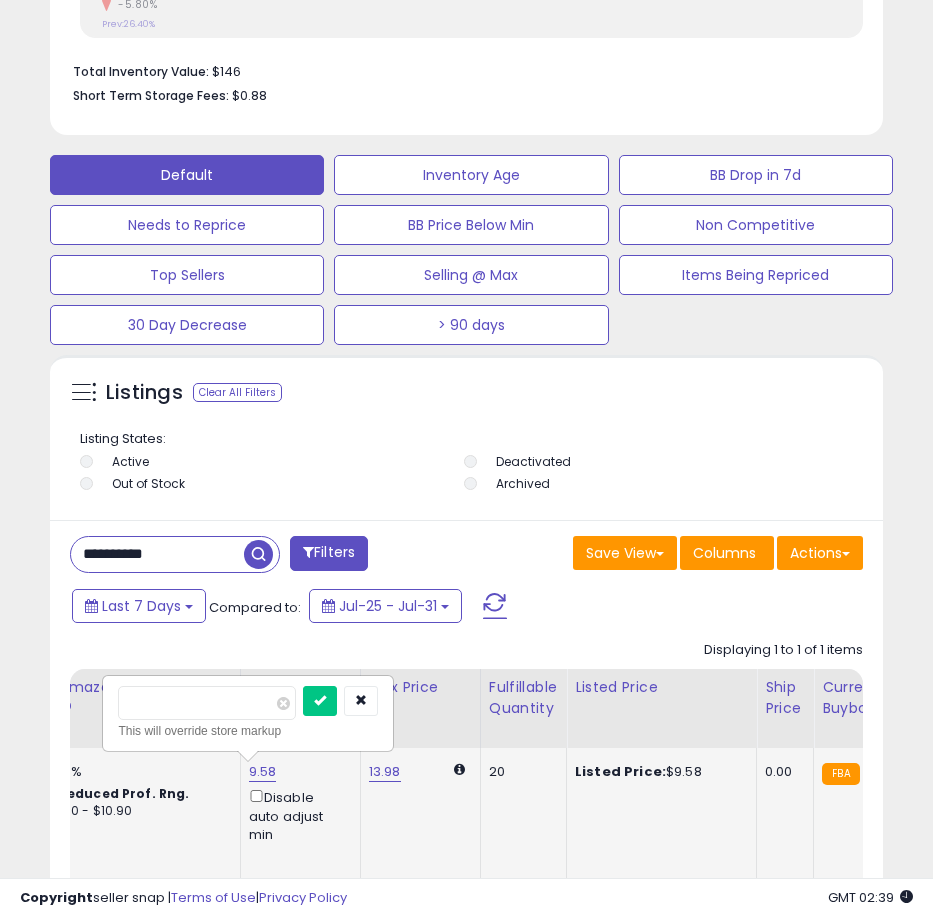 click on "****" at bounding box center [207, 703] 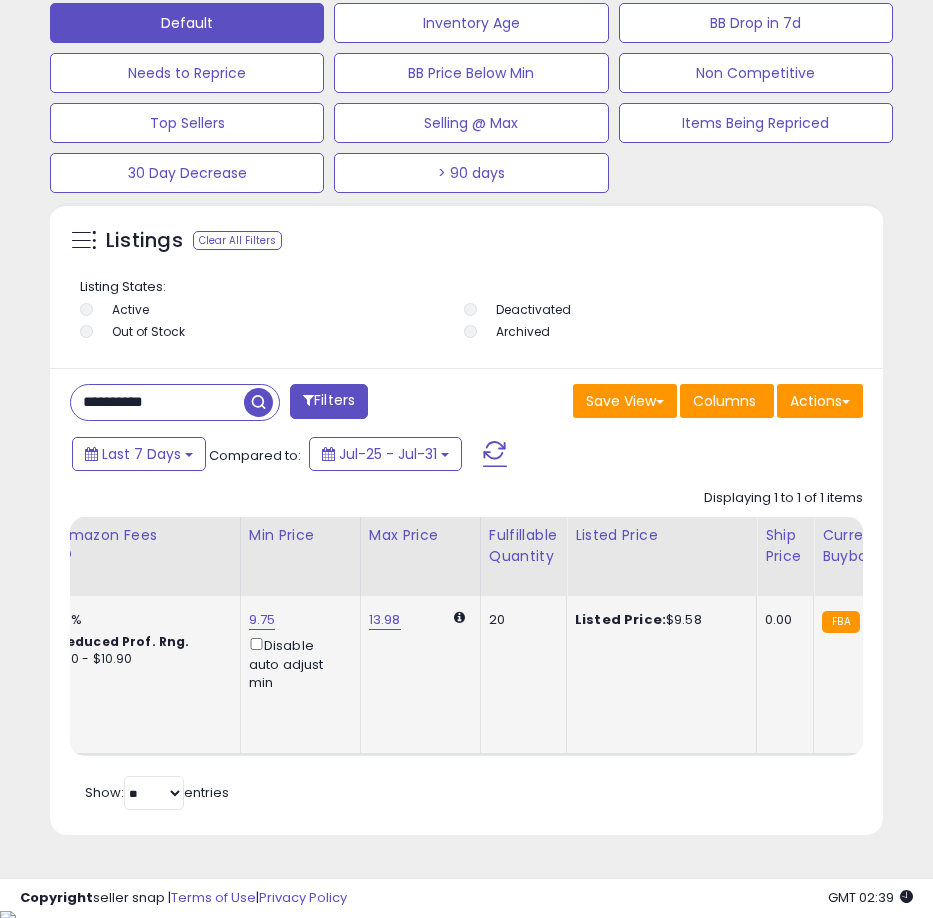 scroll, scrollTop: 1325, scrollLeft: 0, axis: vertical 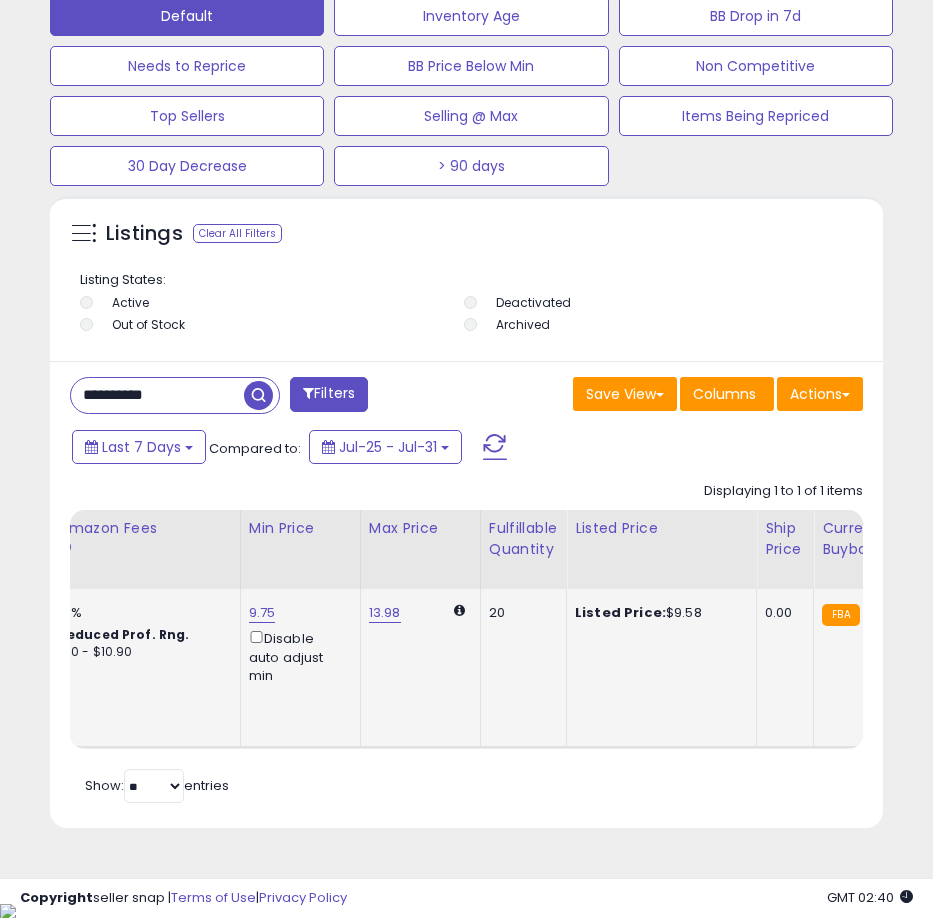 click on "15% Reduced Prof. Rng. $10 - $10.90" 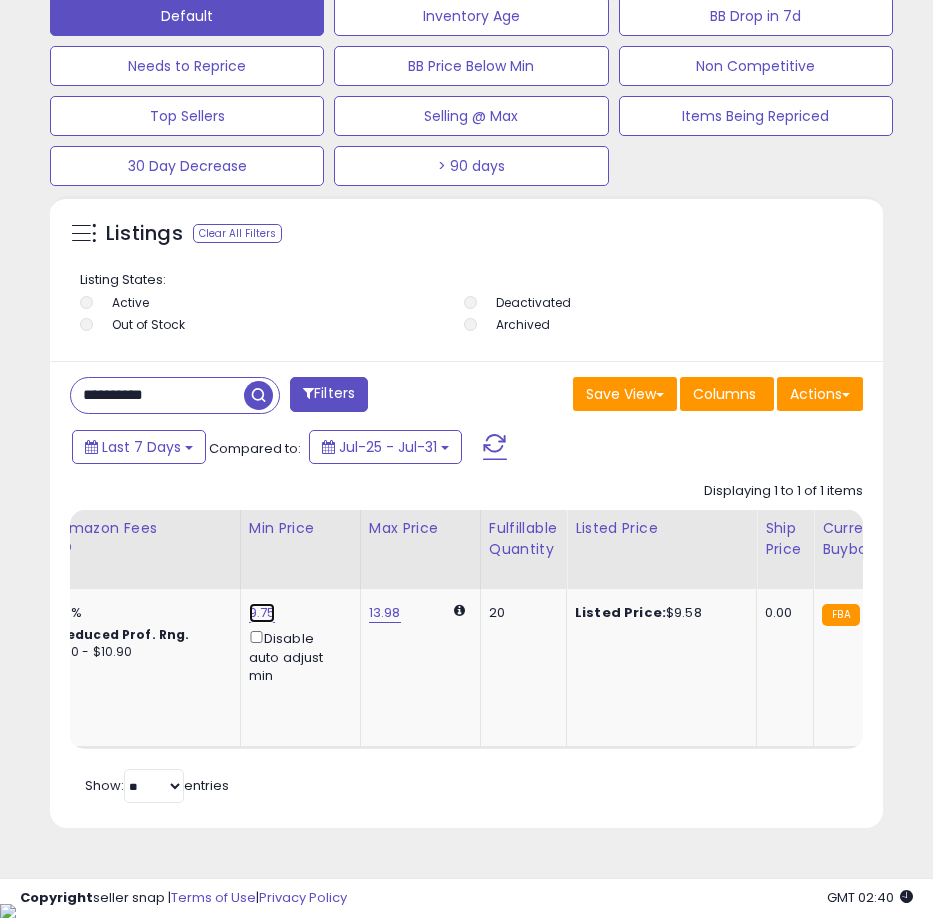 click on "9.75" at bounding box center [262, 613] 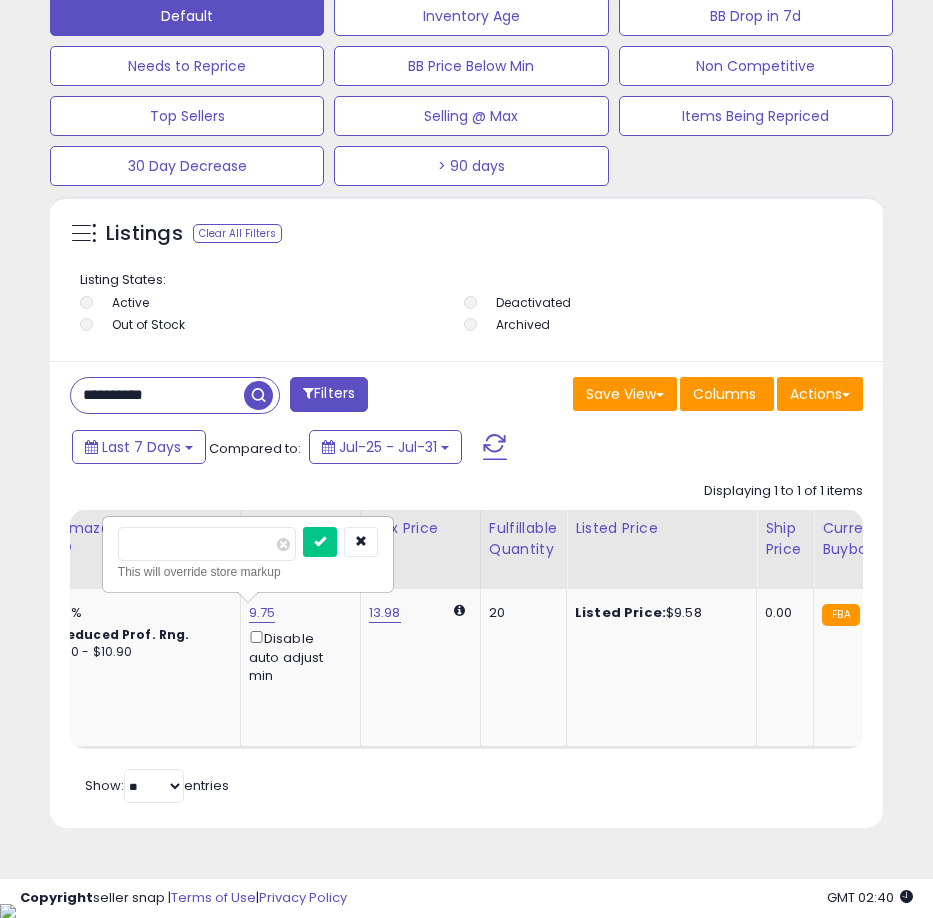 type on "****" 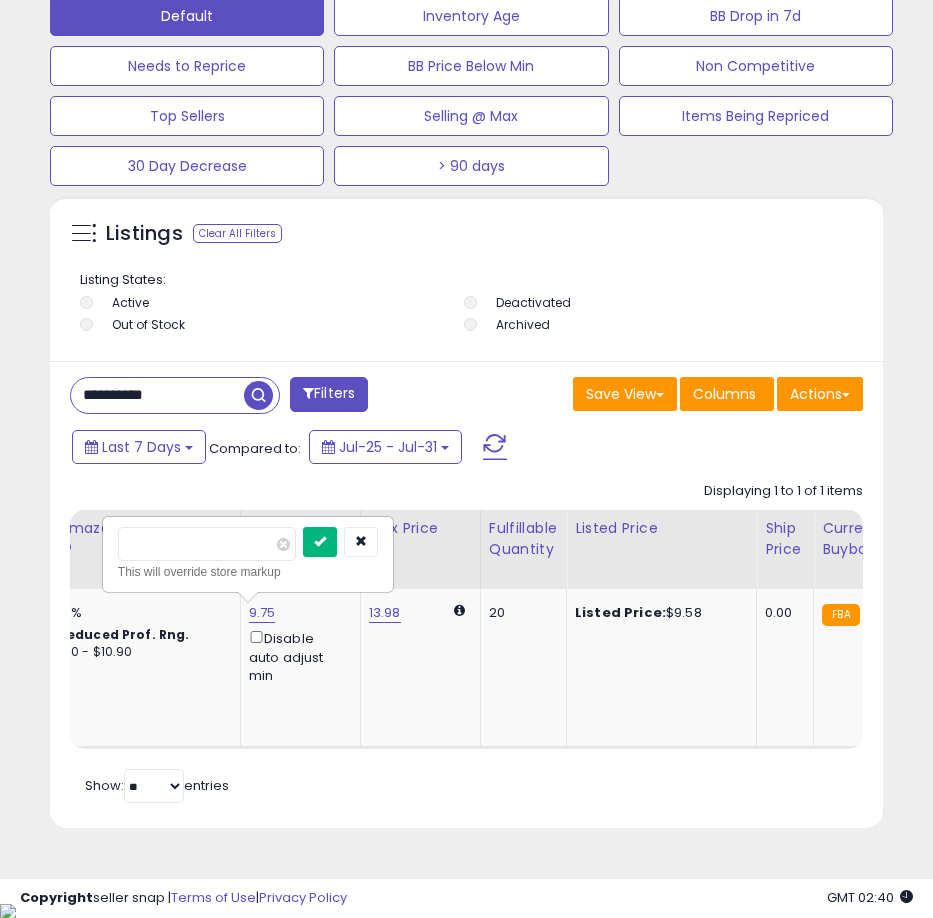 click at bounding box center [320, 541] 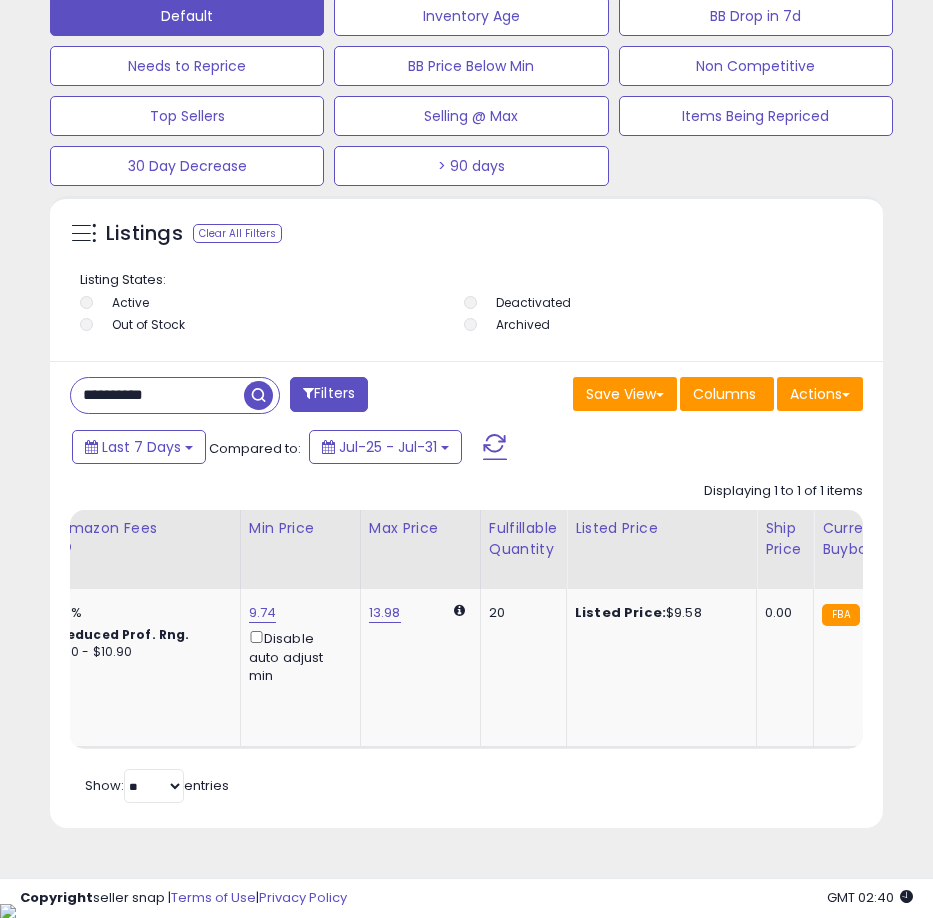 click on "**********" at bounding box center (157, 395) 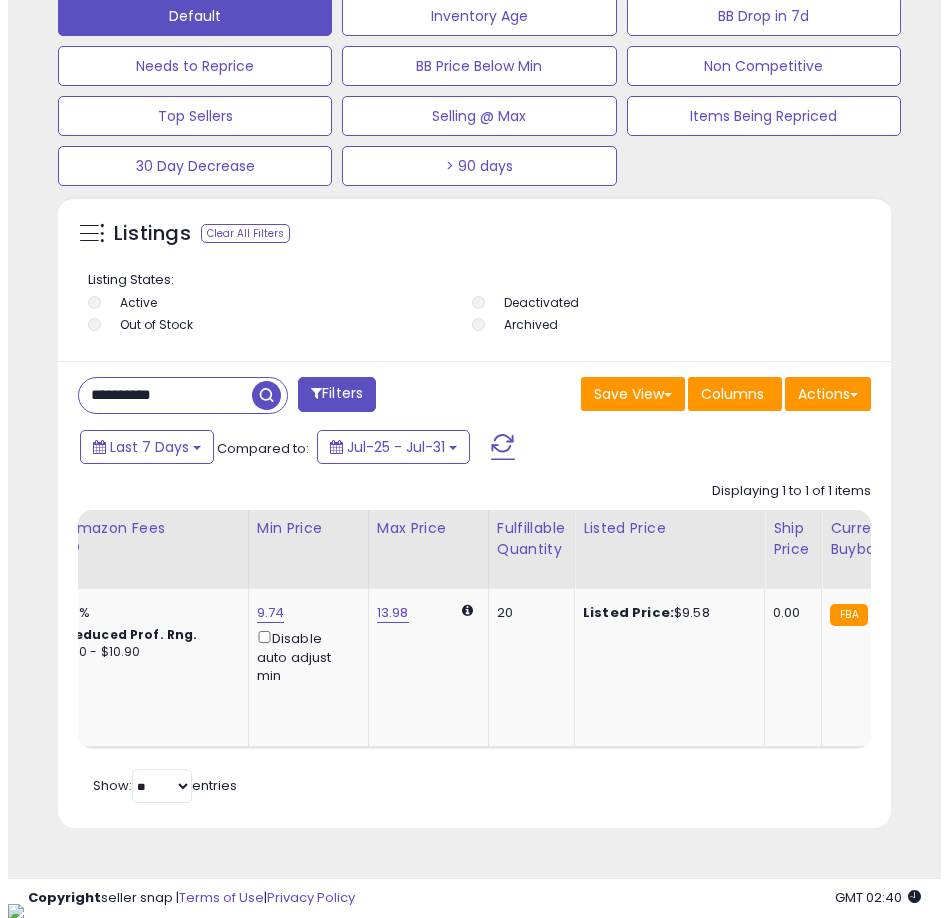scroll, scrollTop: 1166, scrollLeft: 0, axis: vertical 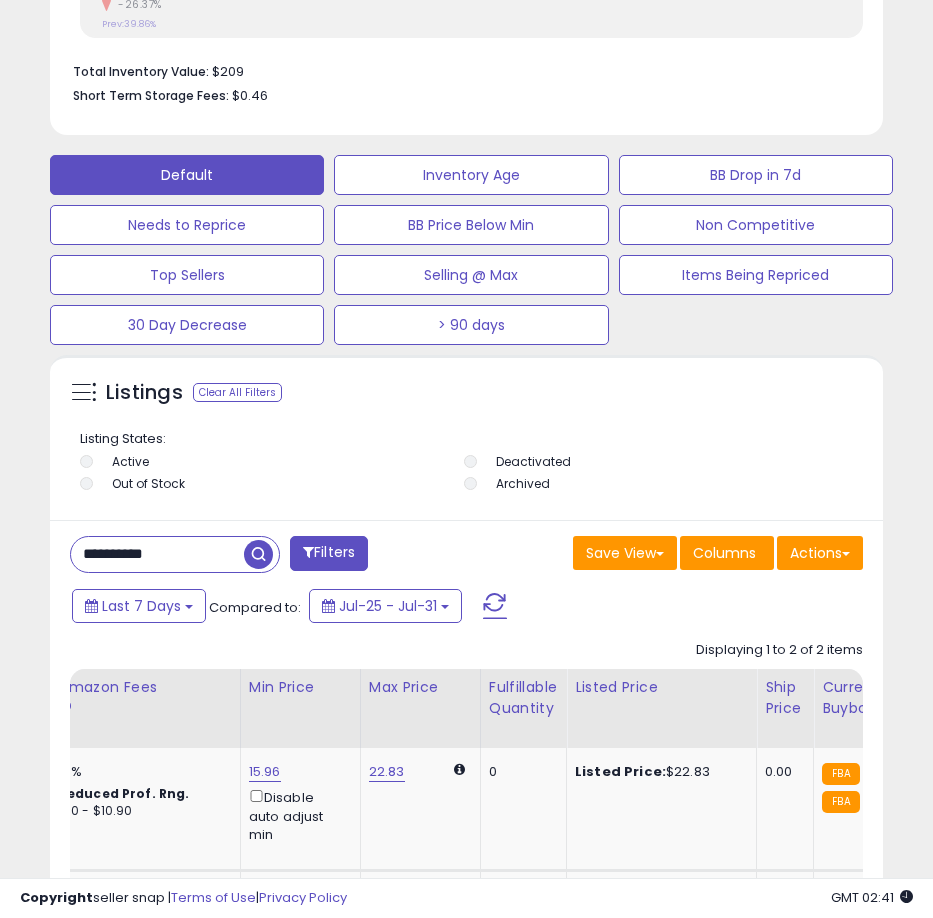click on "**********" at bounding box center (157, 554) 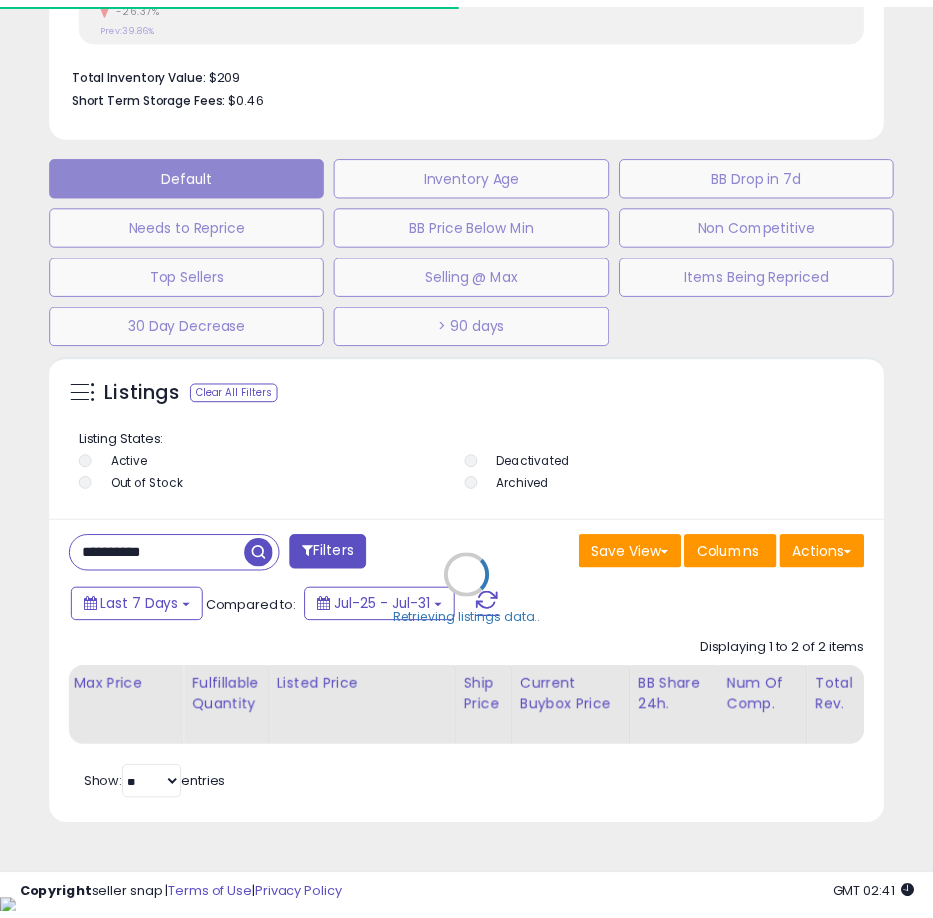 scroll, scrollTop: 390, scrollLeft: 823, axis: both 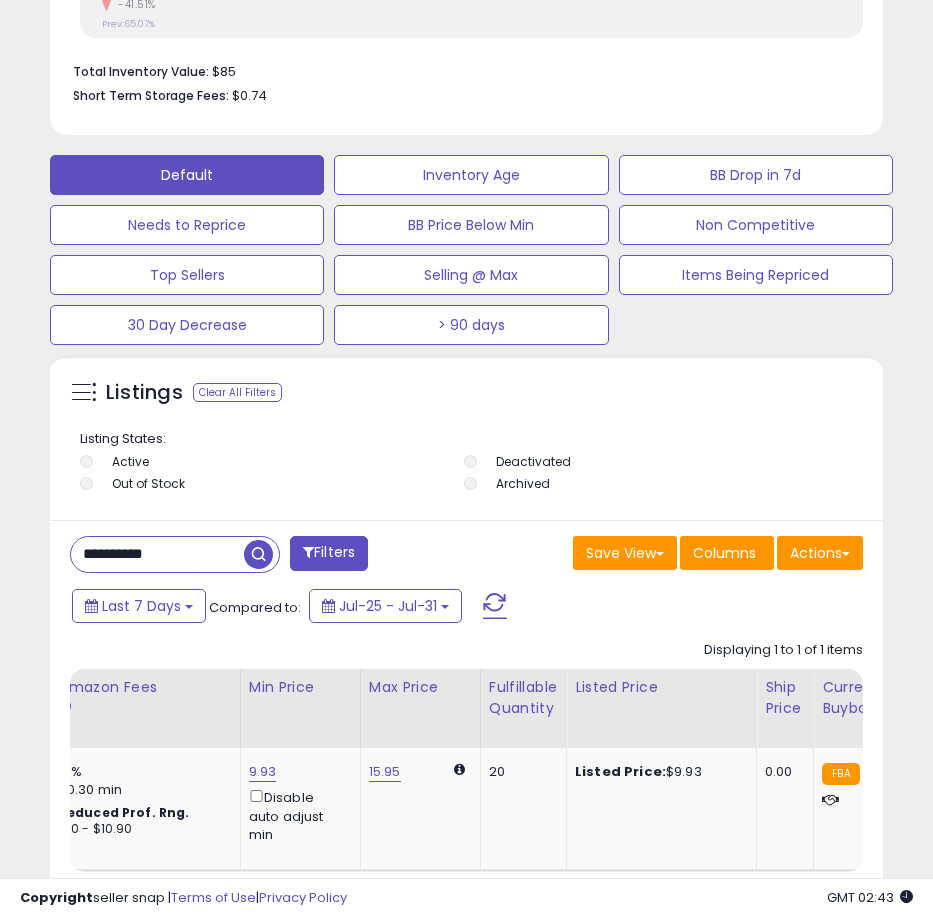 click on "**********" at bounding box center [157, 554] 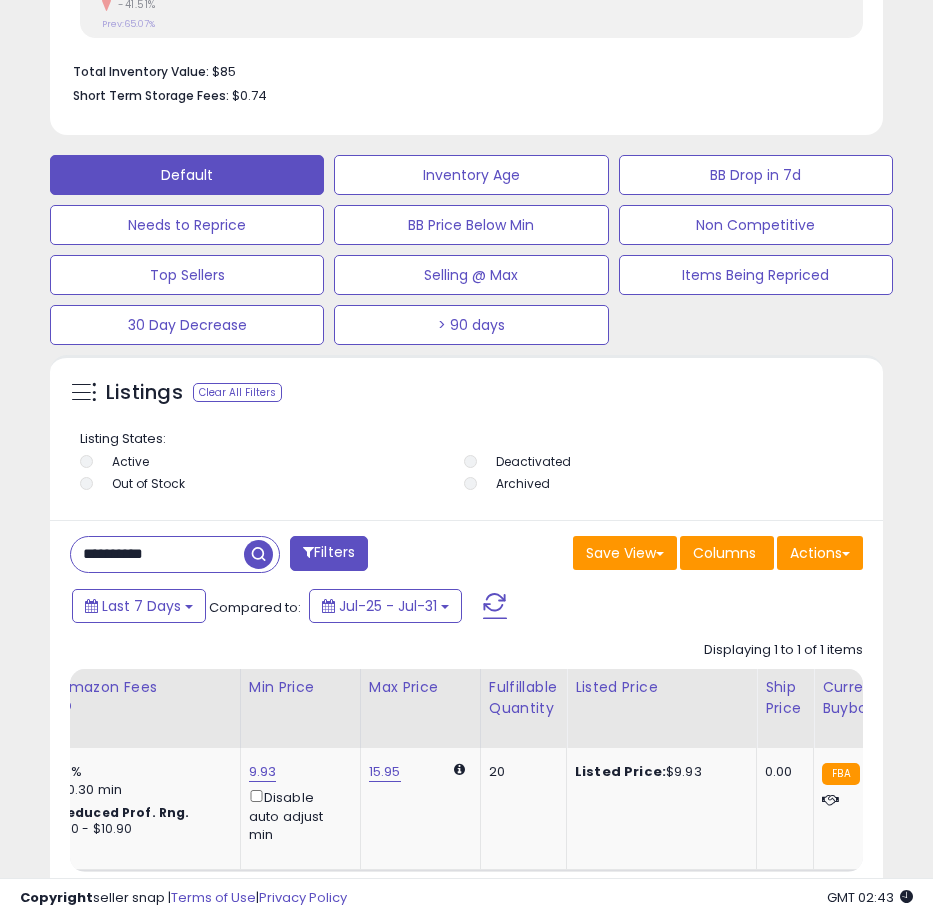 click on "**********" at bounding box center [157, 554] 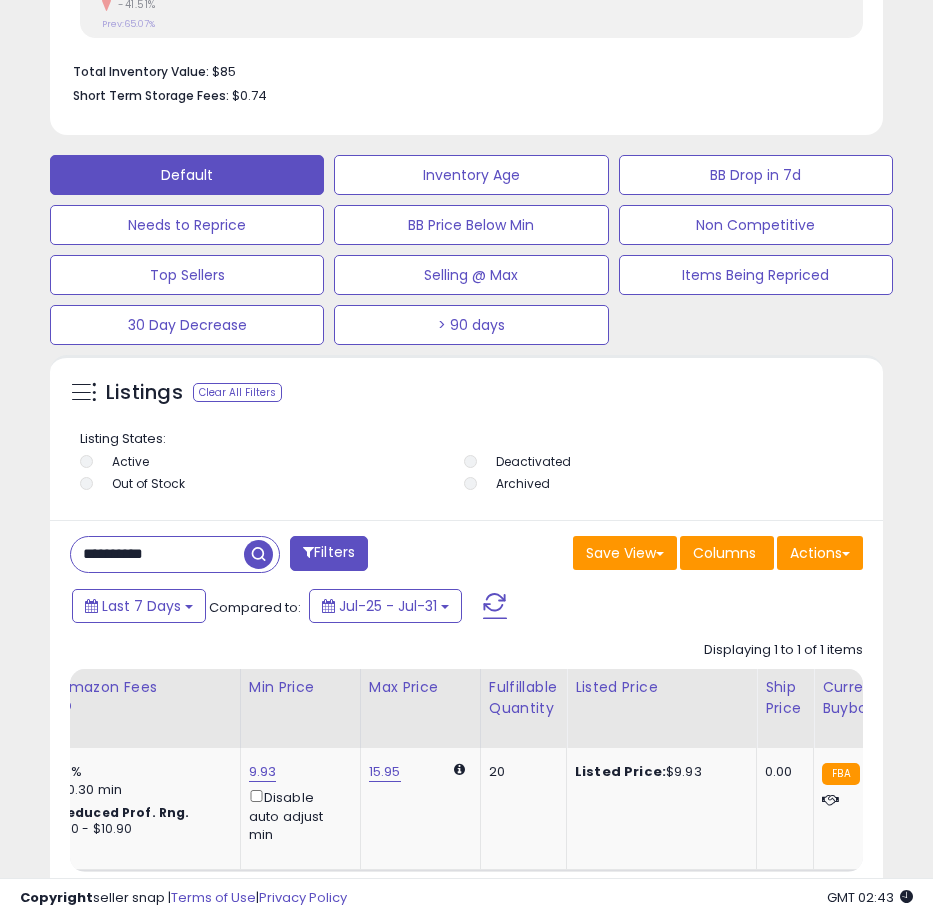 paste 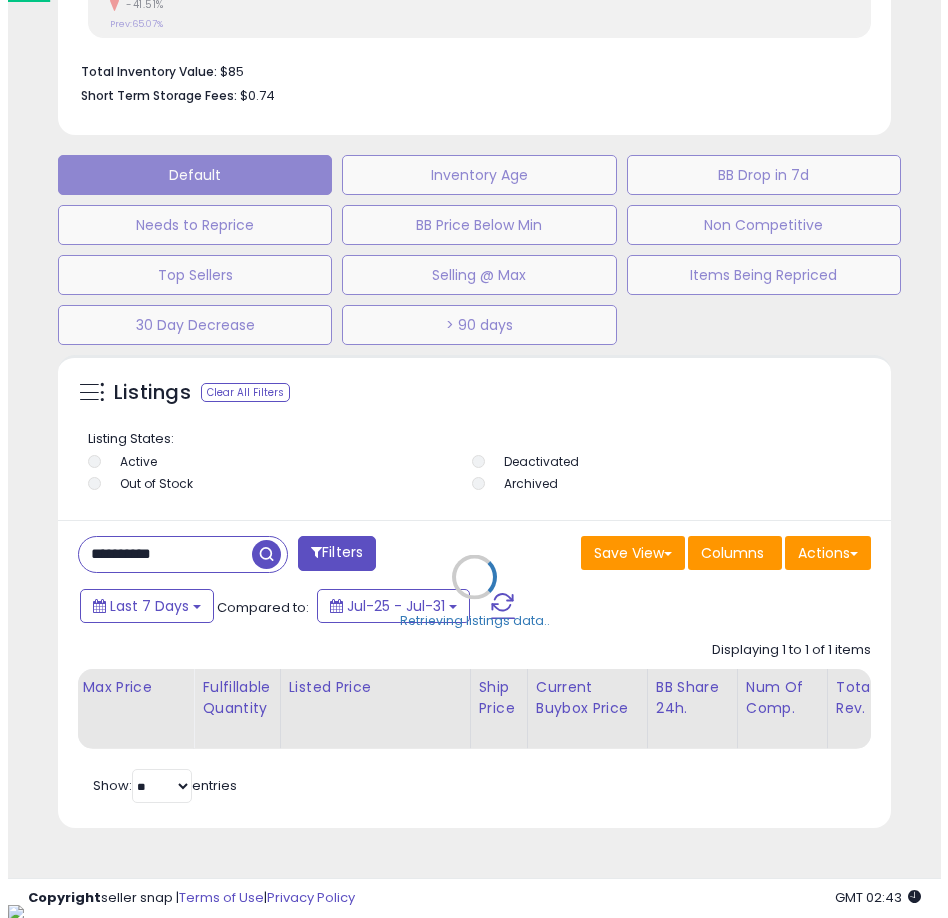 scroll, scrollTop: 999610, scrollLeft: 999162, axis: both 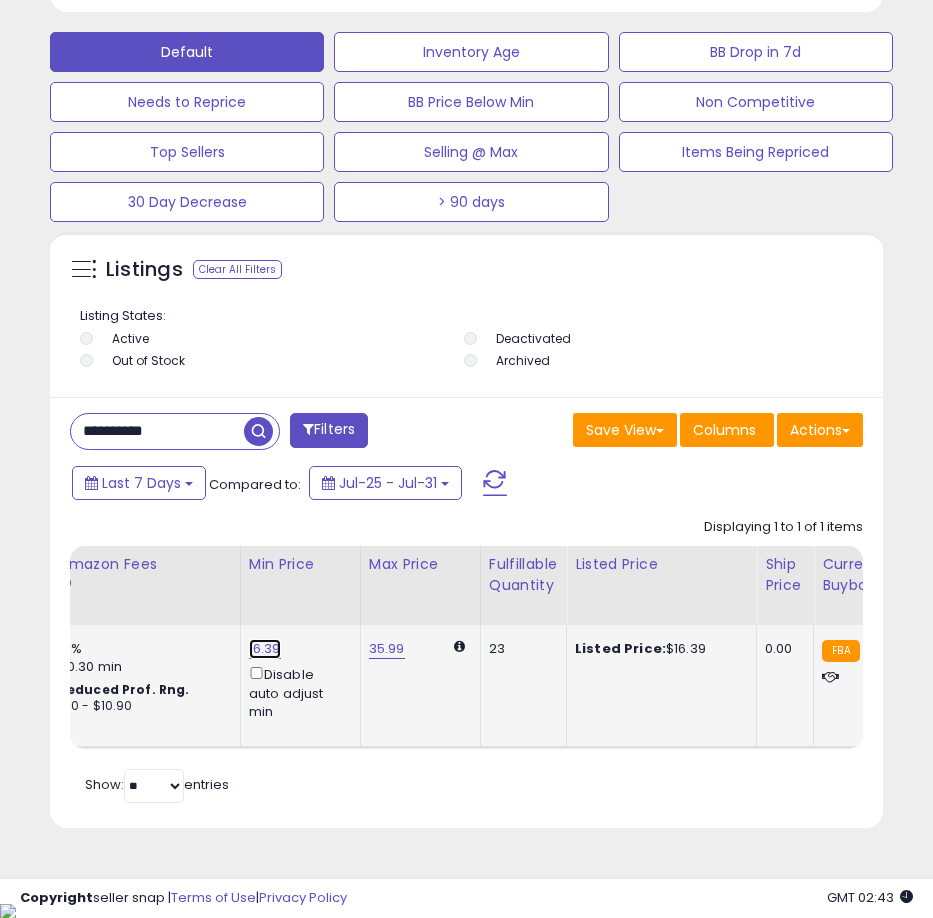 click on "16.39" at bounding box center (265, 649) 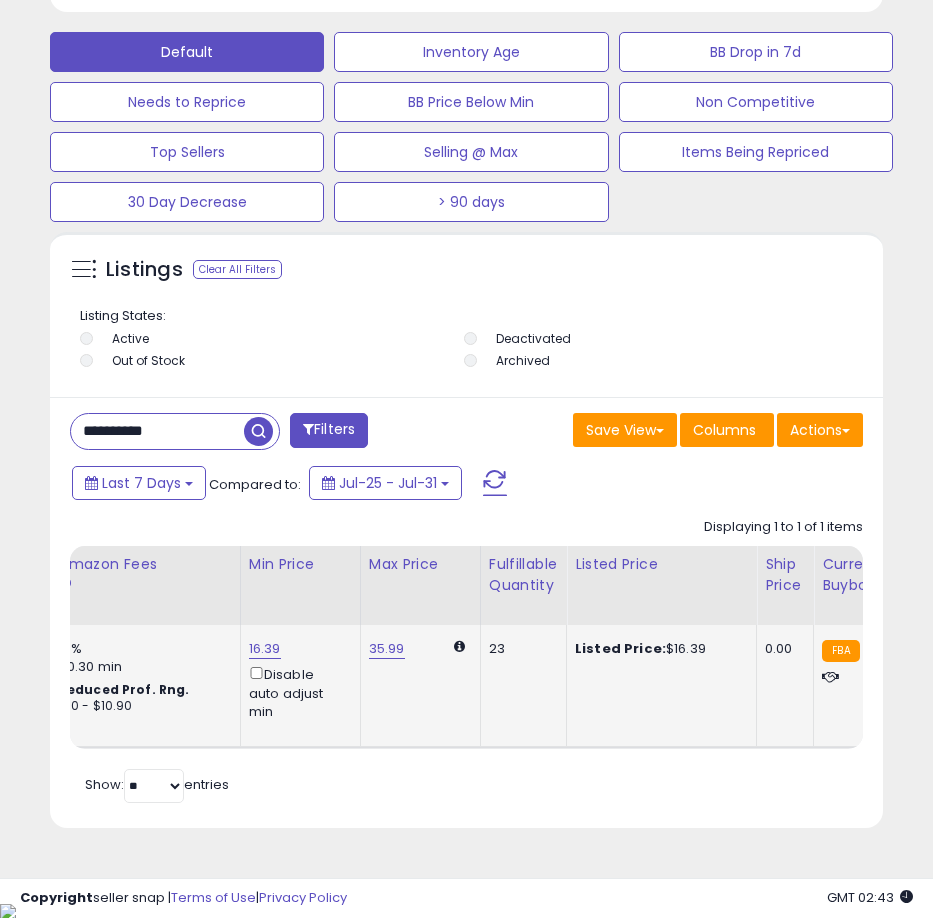 click on "16.39  Disable auto adjust min" at bounding box center (297, 680) 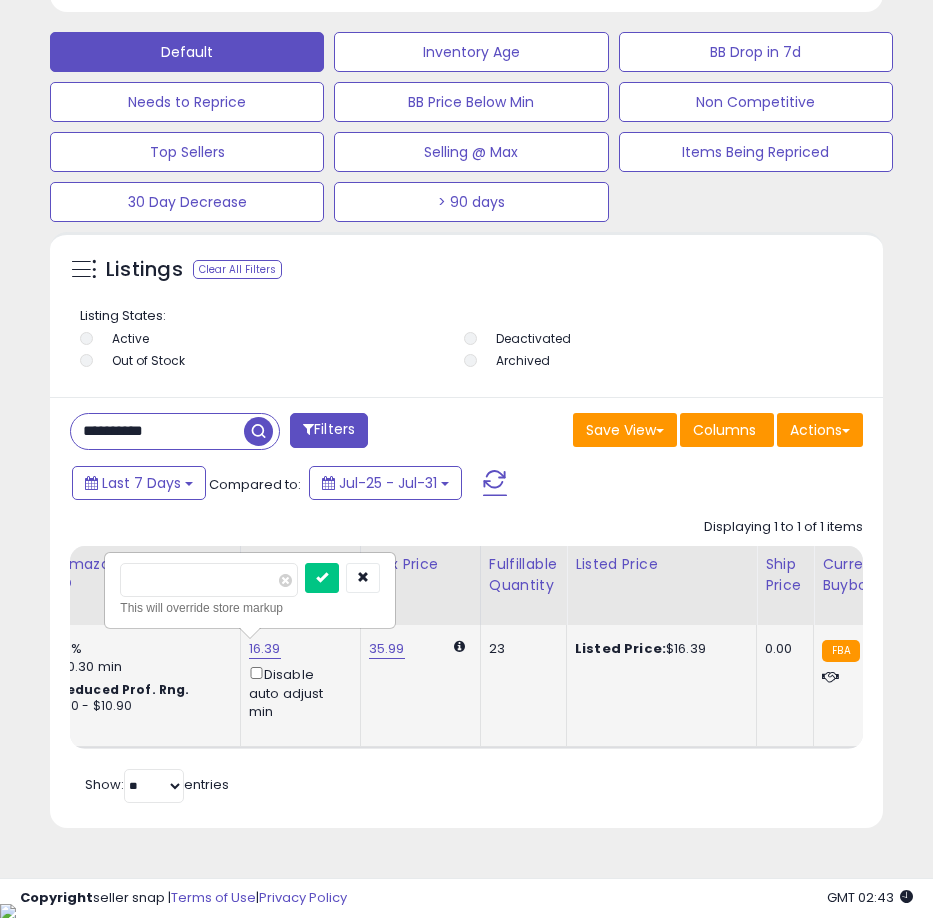 type on "*****" 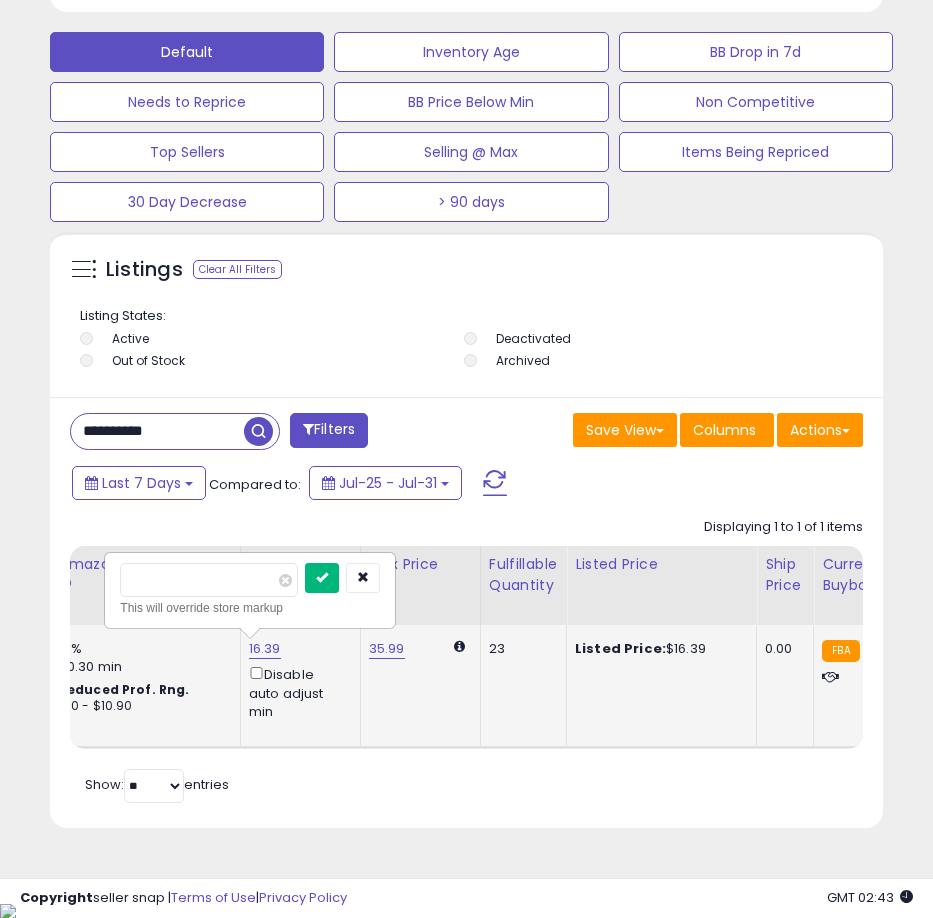 click at bounding box center (322, 578) 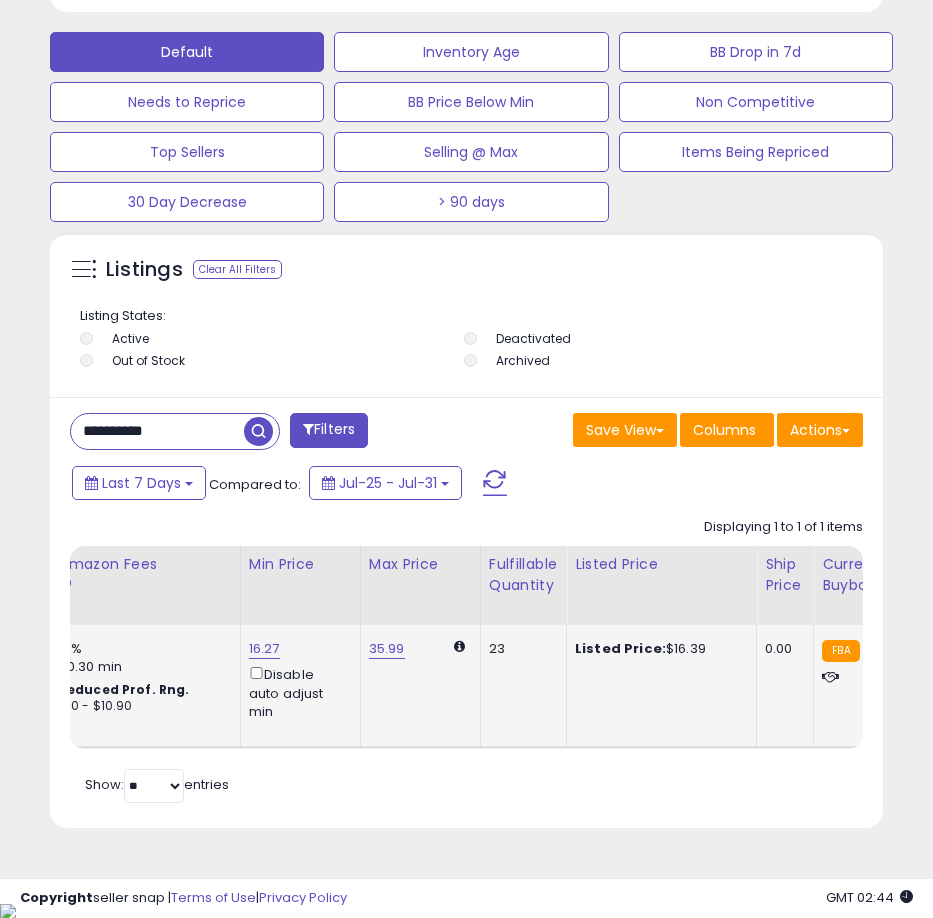 click on "**********" at bounding box center [157, 431] 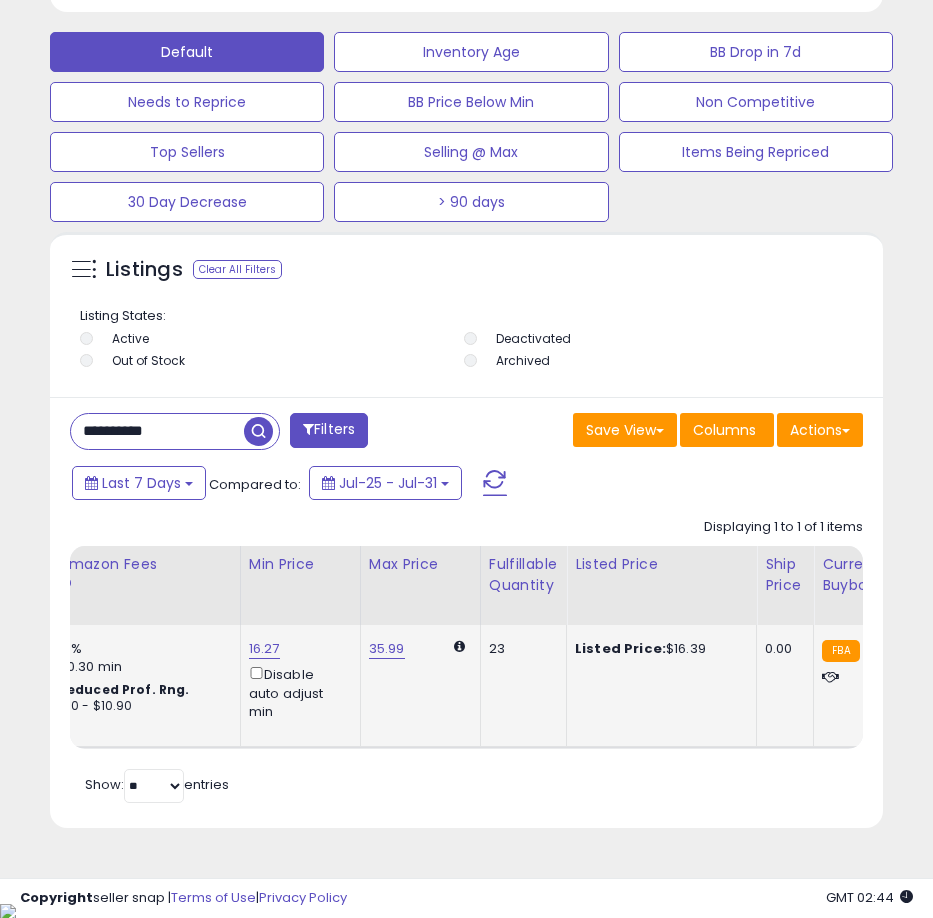 paste 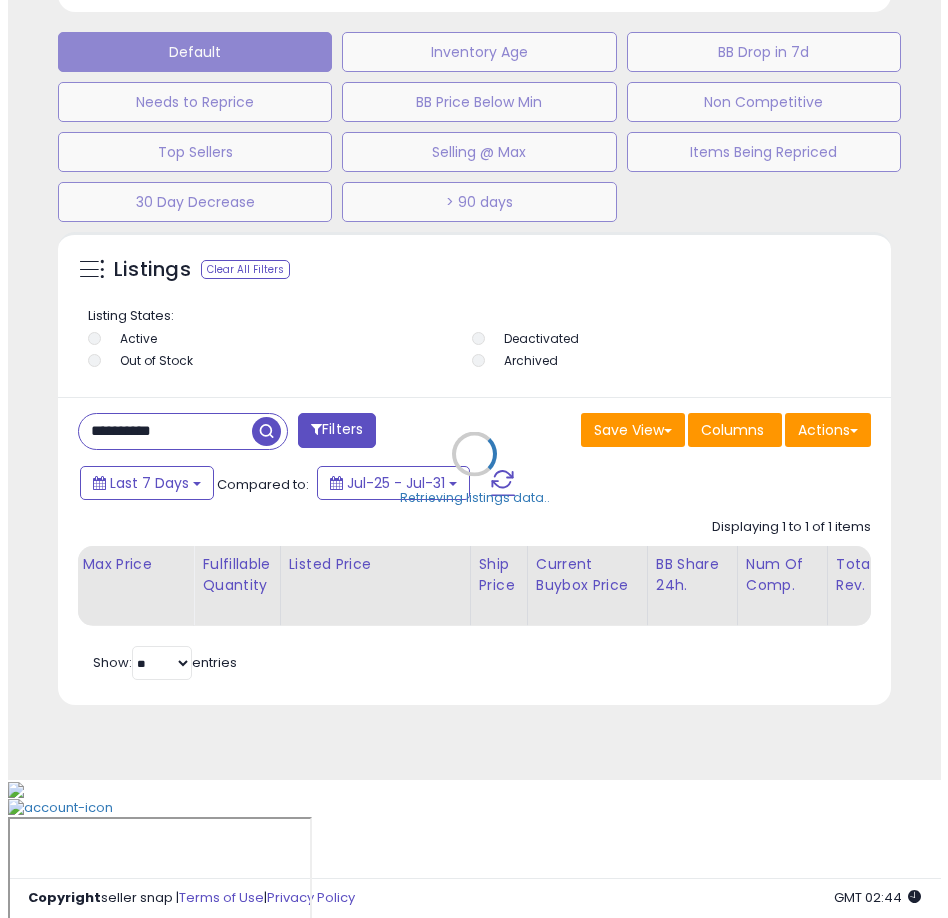scroll, scrollTop: 1166, scrollLeft: 0, axis: vertical 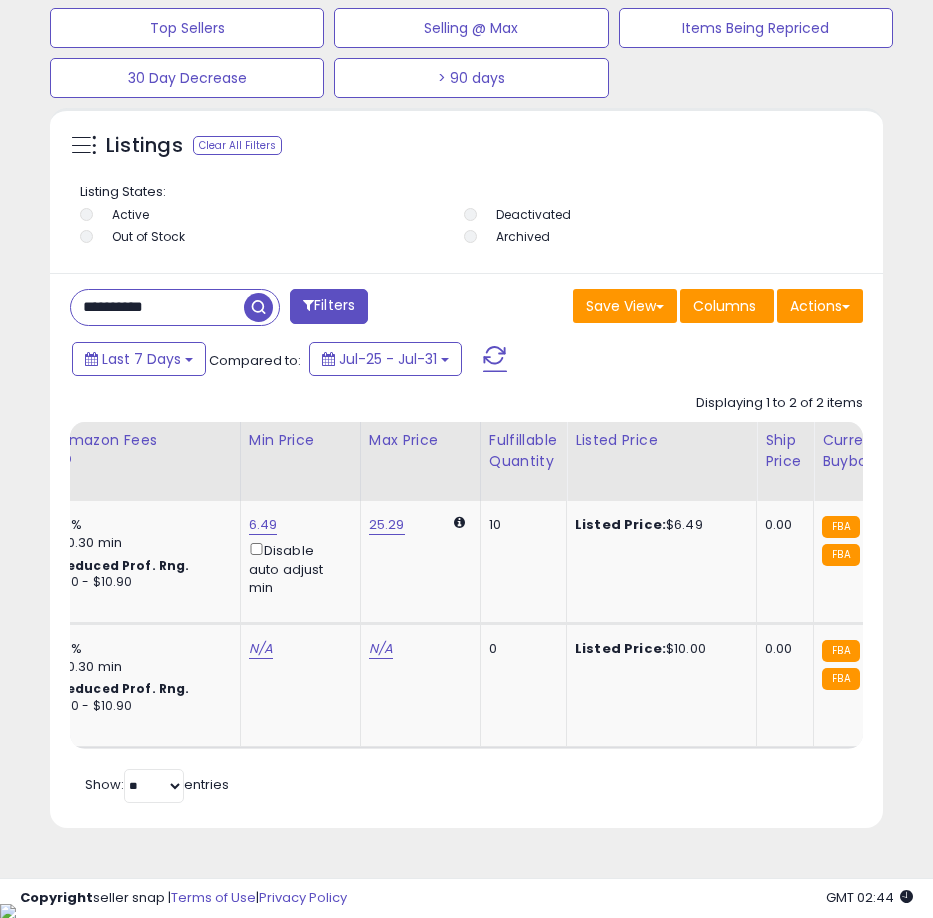 click on "**********" at bounding box center [157, 307] 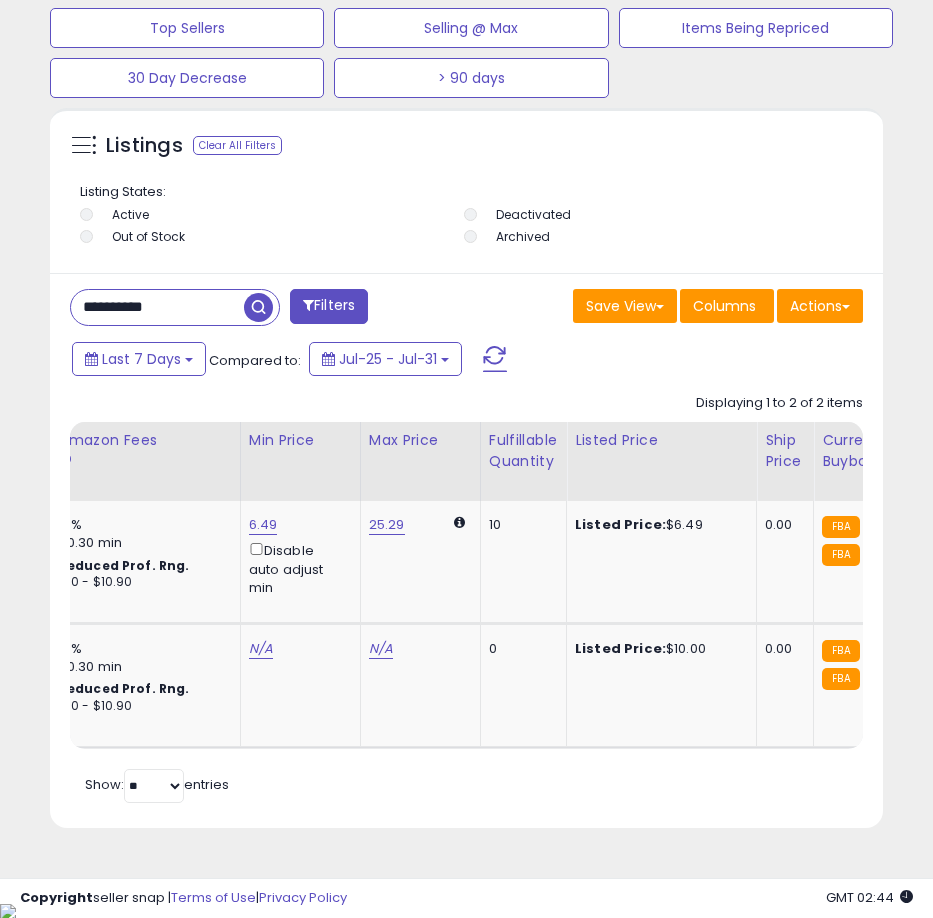 click on "**********" at bounding box center (157, 307) 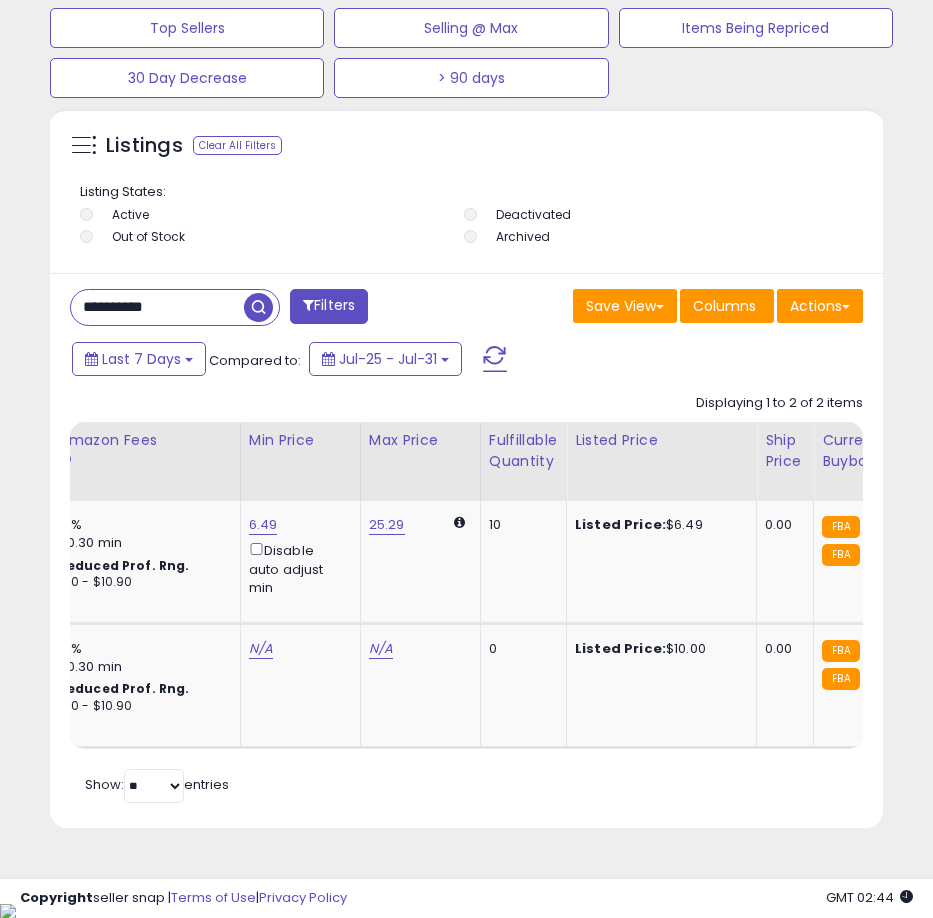 click at bounding box center (258, 307) 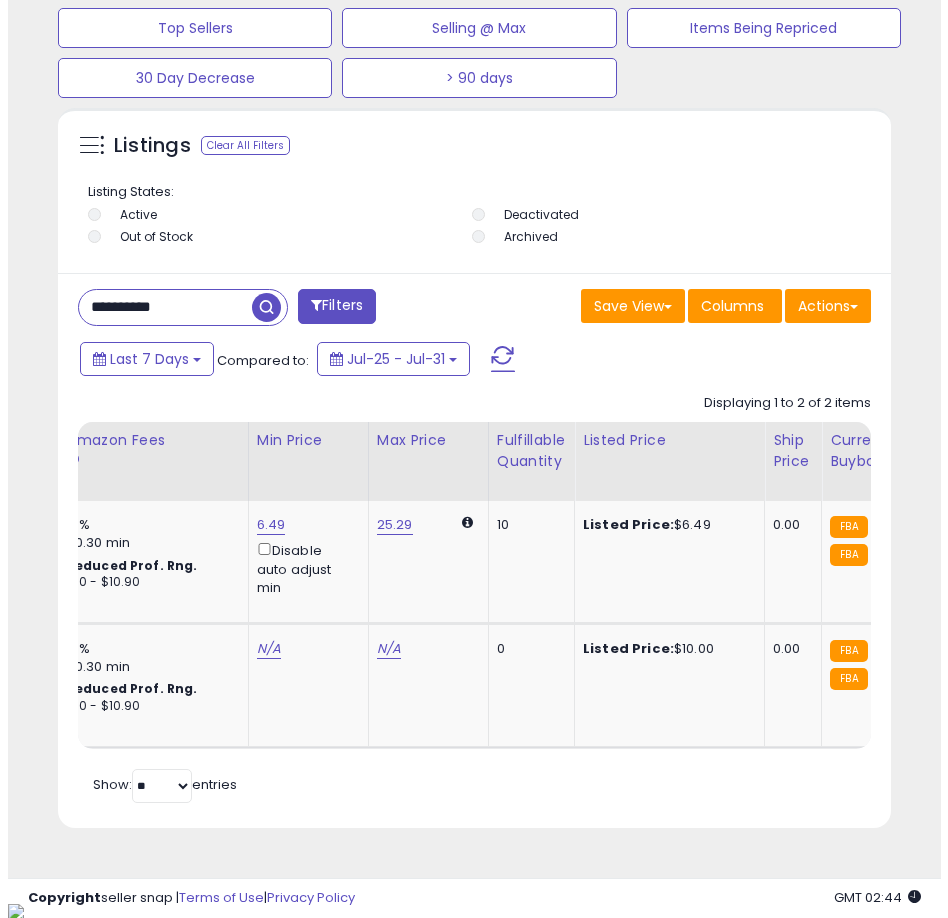 scroll, scrollTop: 1166, scrollLeft: 0, axis: vertical 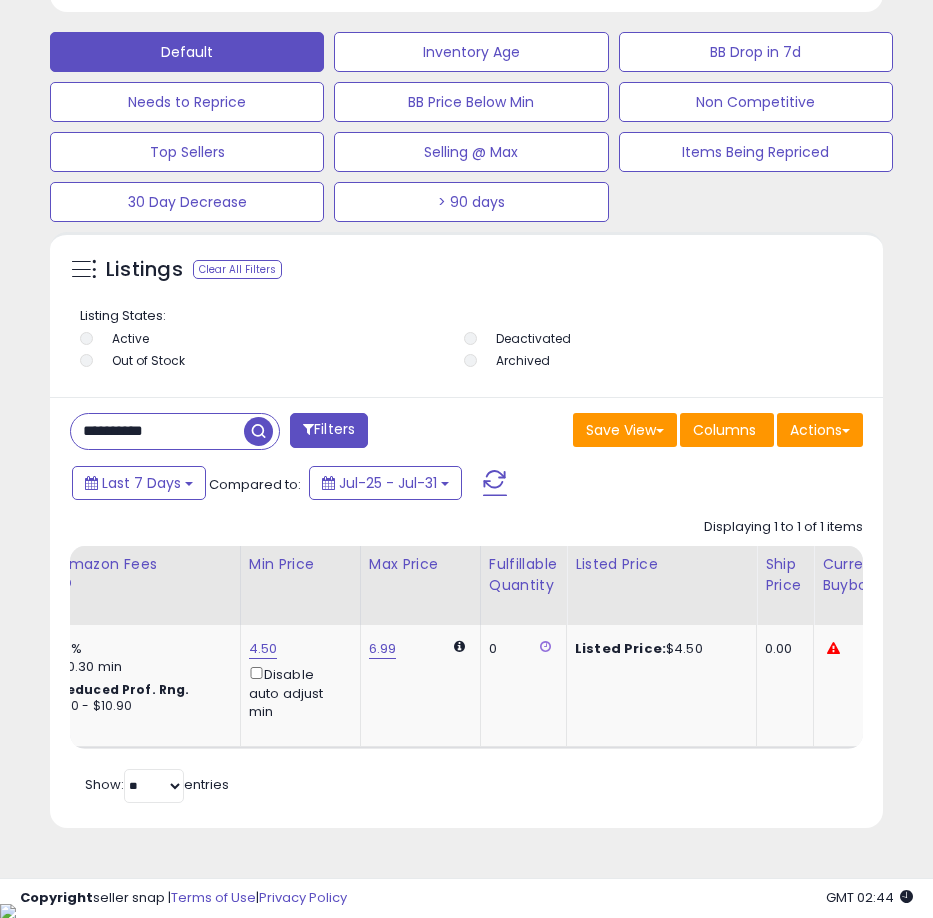click on "**********" at bounding box center [157, 431] 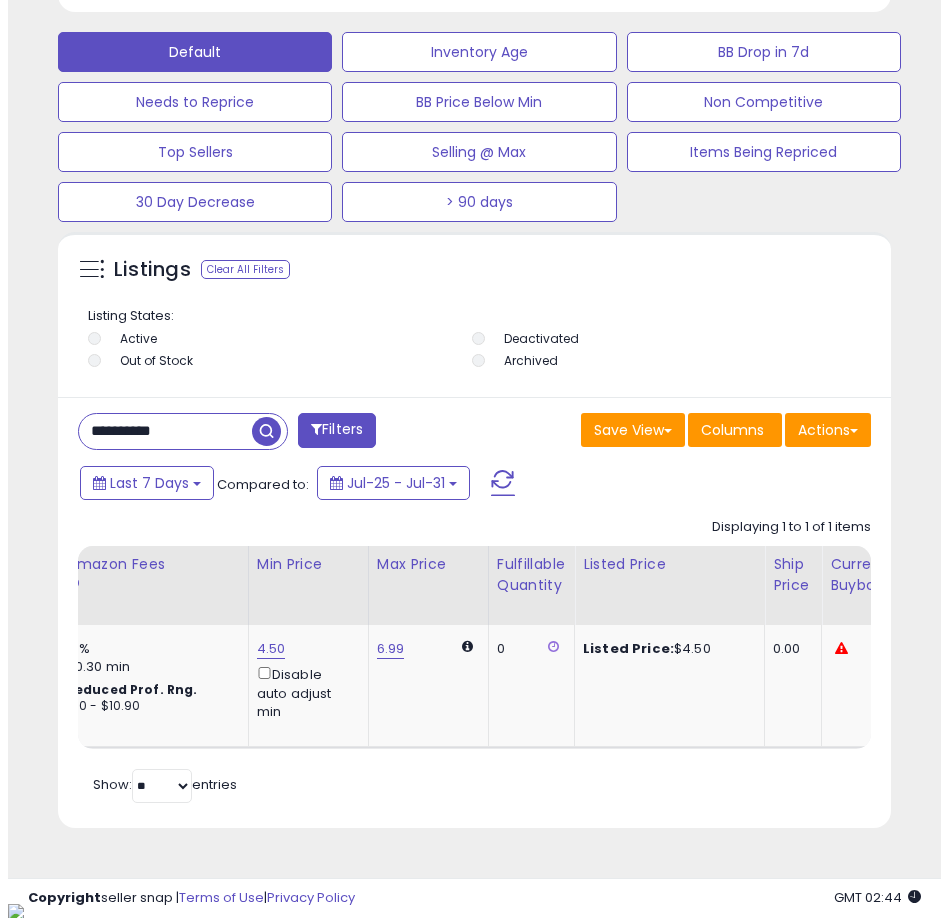 scroll, scrollTop: 1166, scrollLeft: 0, axis: vertical 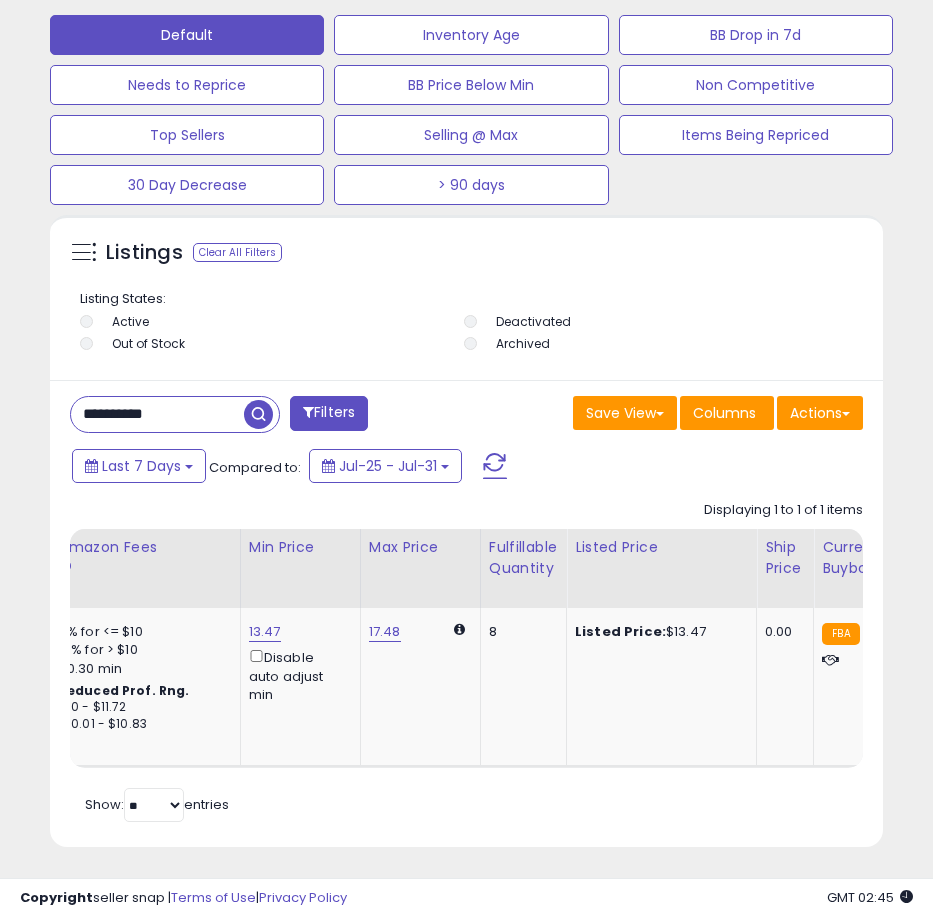 click on "**********" at bounding box center [157, 414] 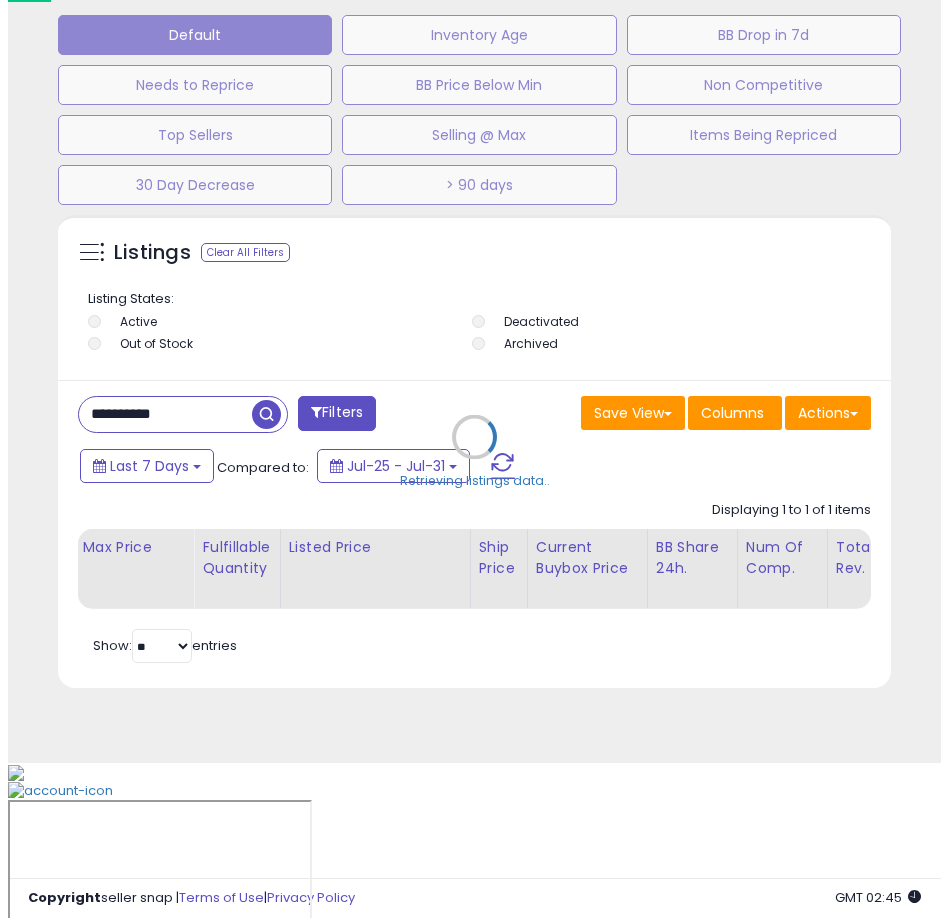 scroll, scrollTop: 1166, scrollLeft: 0, axis: vertical 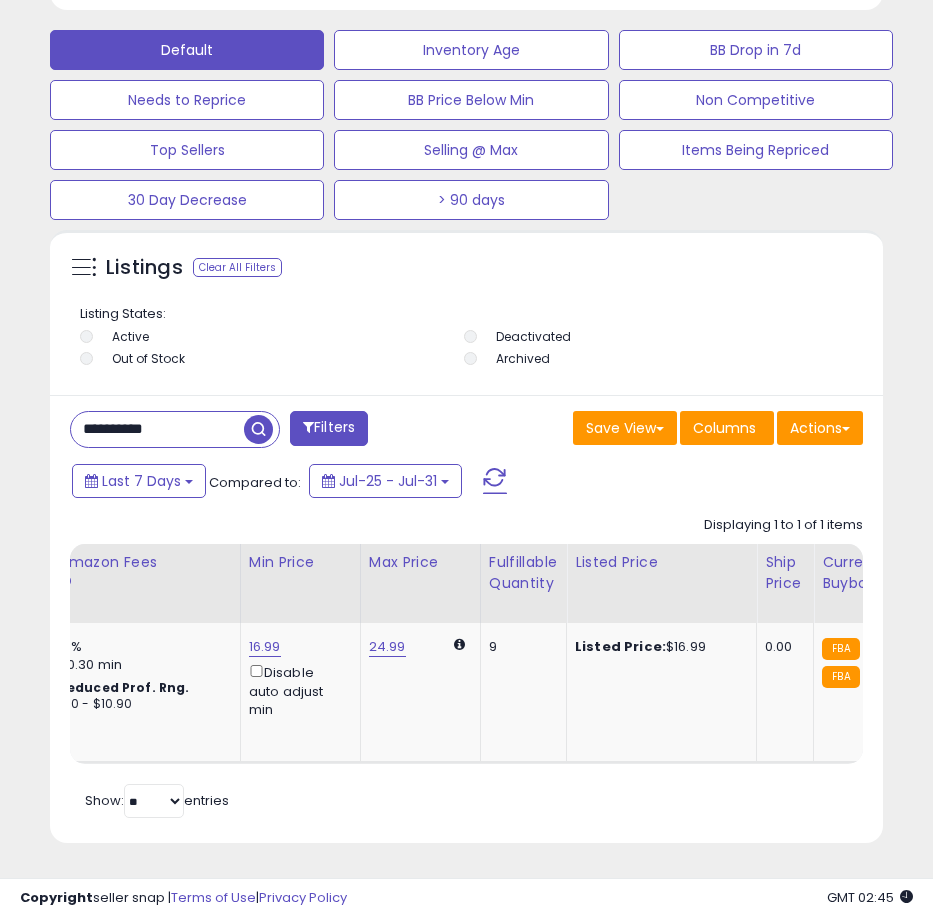 click on "**********" at bounding box center [157, 429] 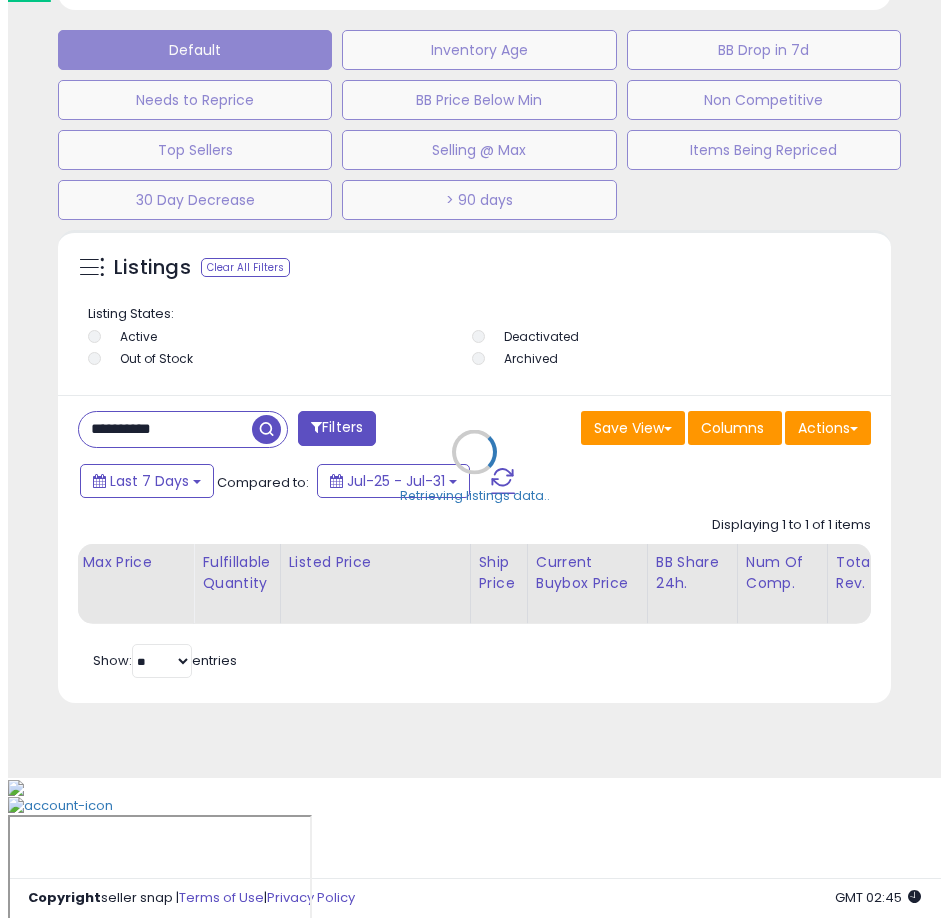 scroll, scrollTop: 1166, scrollLeft: 0, axis: vertical 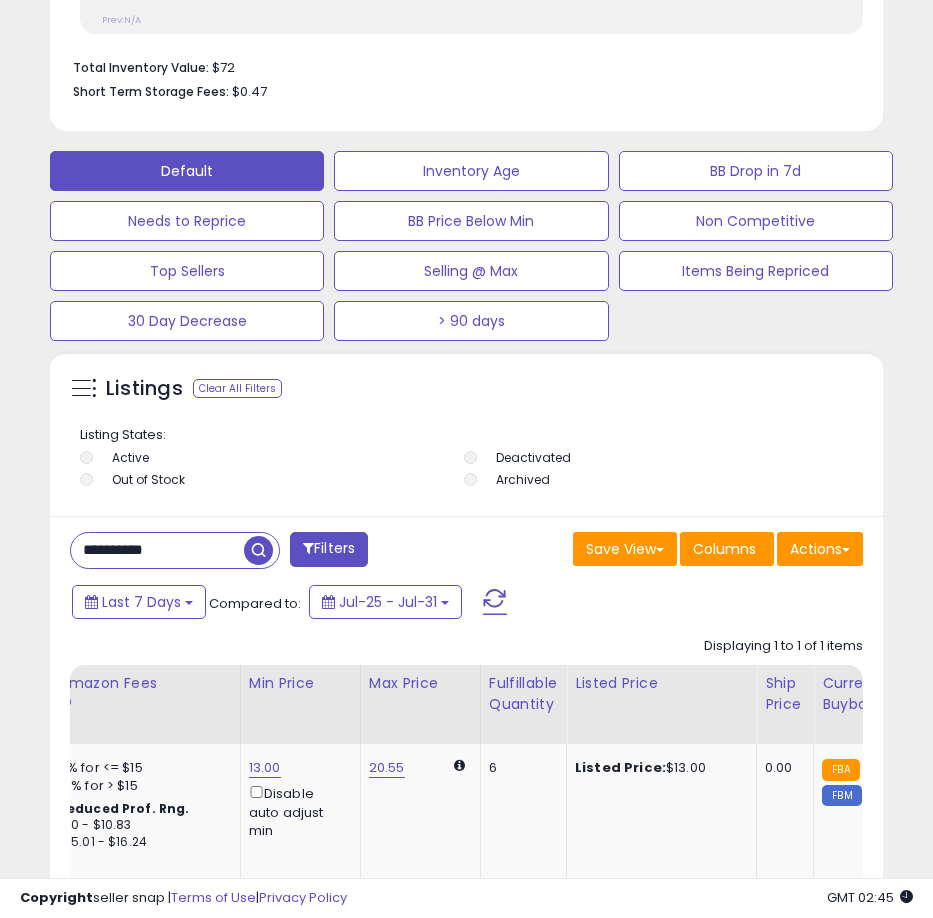 click on "**********" at bounding box center (157, 550) 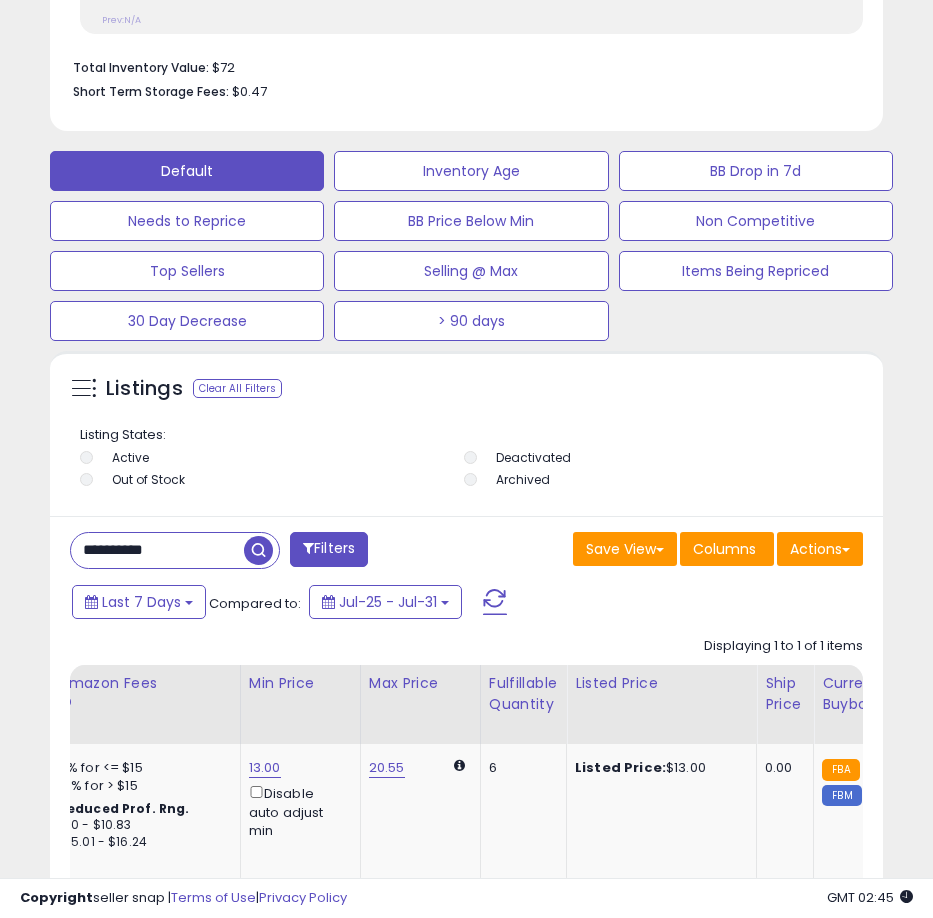 click on "**********" at bounding box center [157, 550] 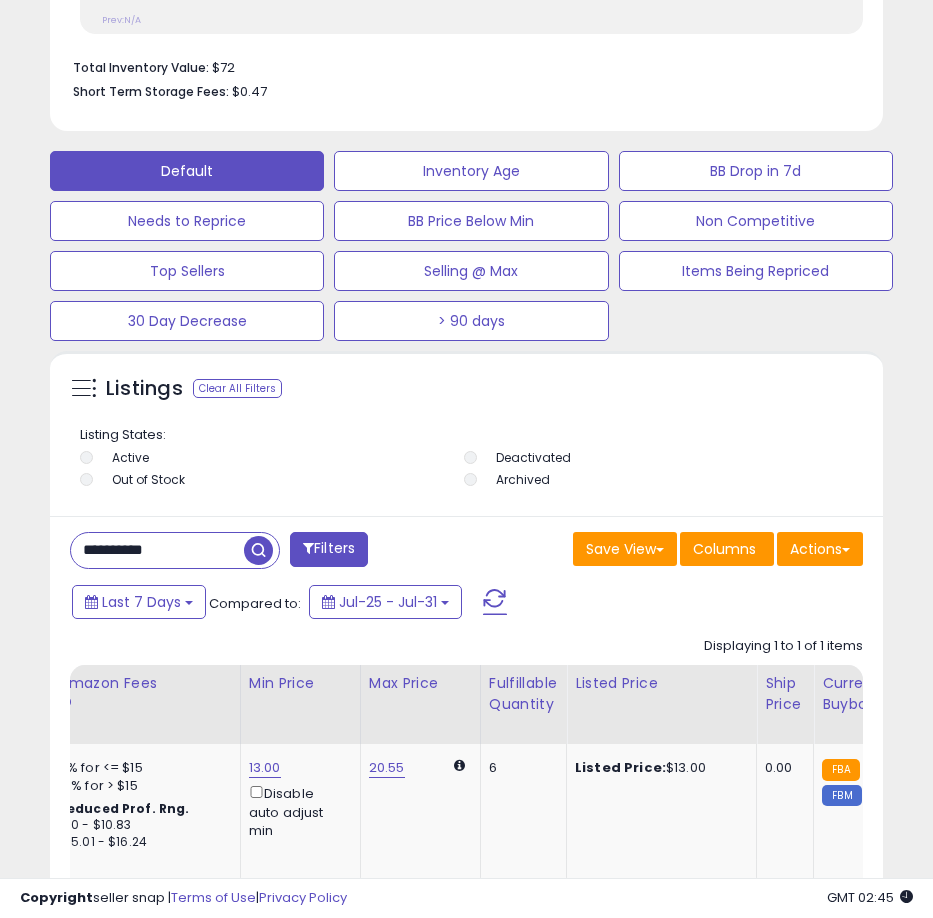 paste 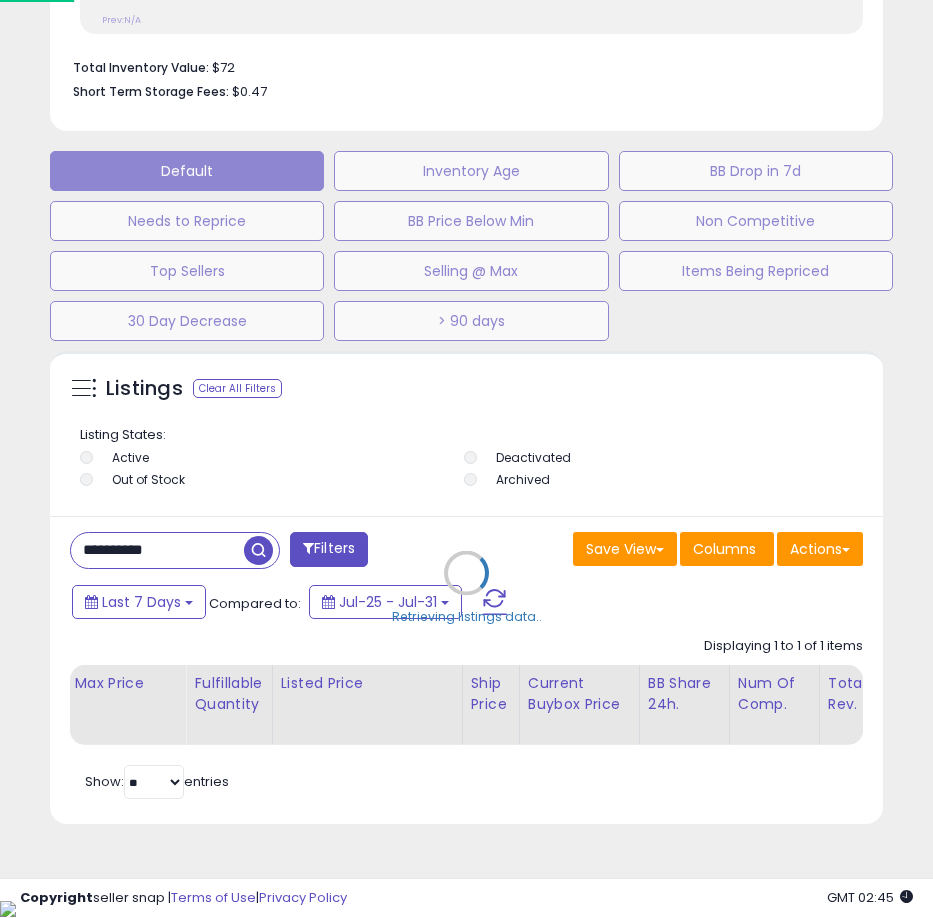 scroll, scrollTop: 999610, scrollLeft: 999162, axis: both 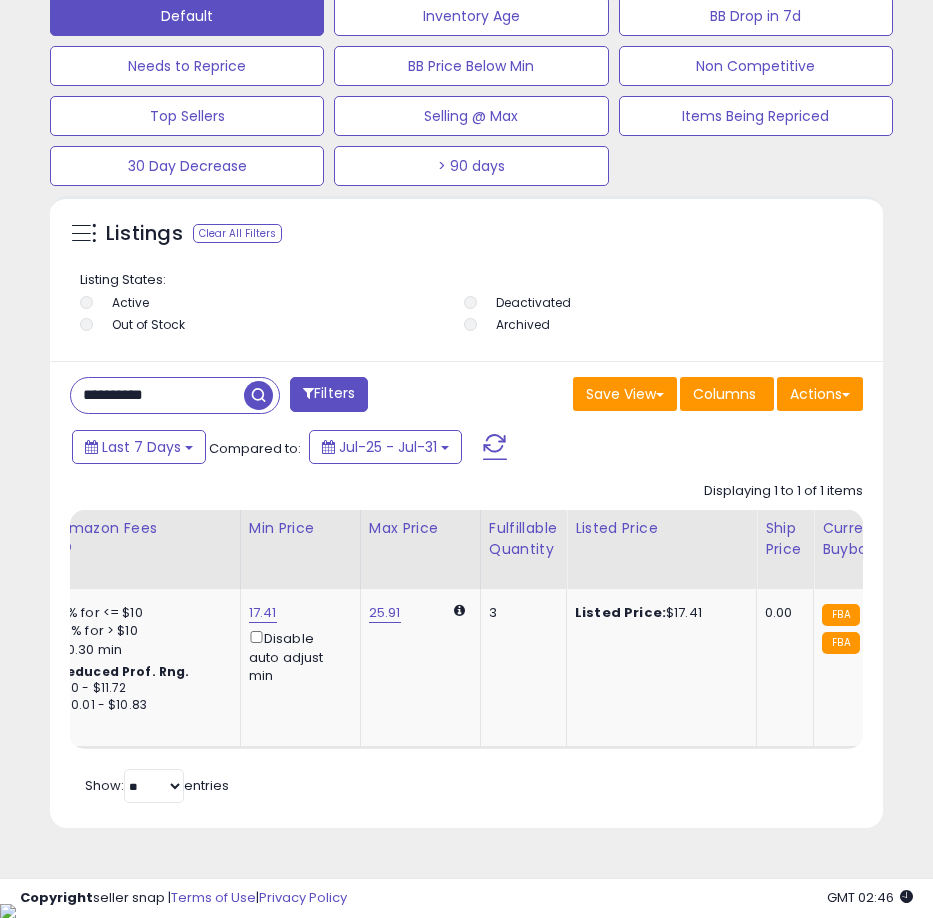 click on "**********" at bounding box center [157, 395] 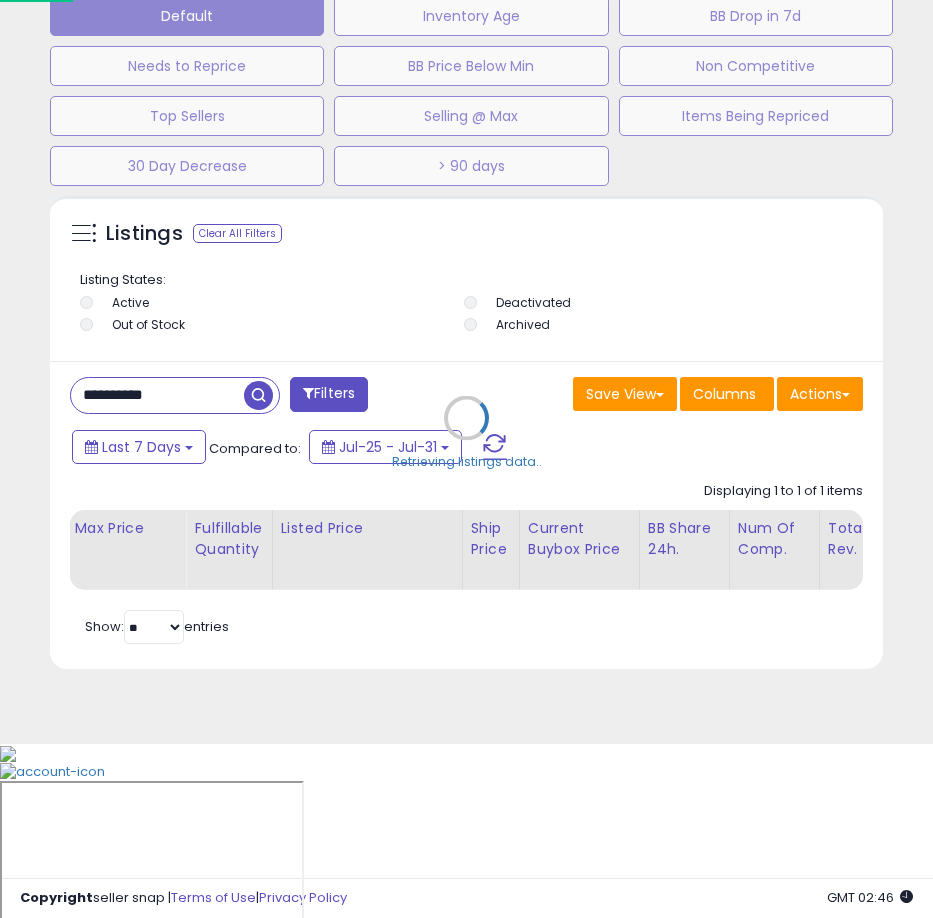 scroll, scrollTop: 999610, scrollLeft: 999162, axis: both 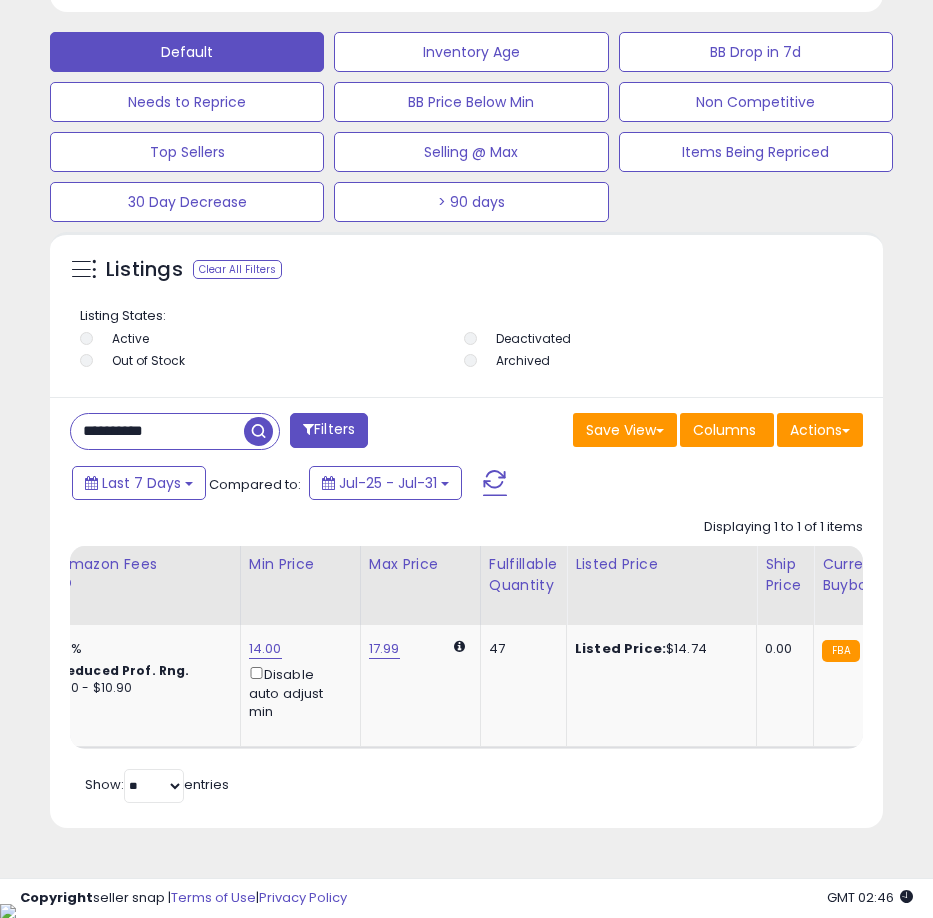 click on "**********" at bounding box center (157, 431) 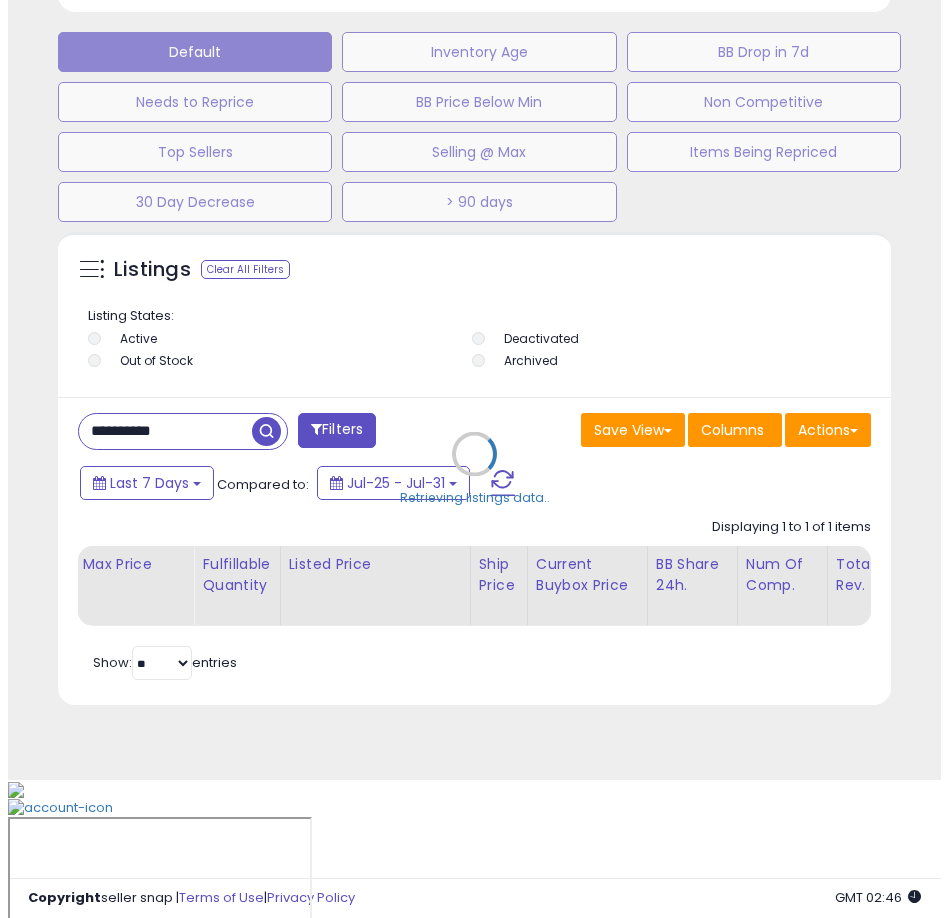 scroll, scrollTop: 1166, scrollLeft: 0, axis: vertical 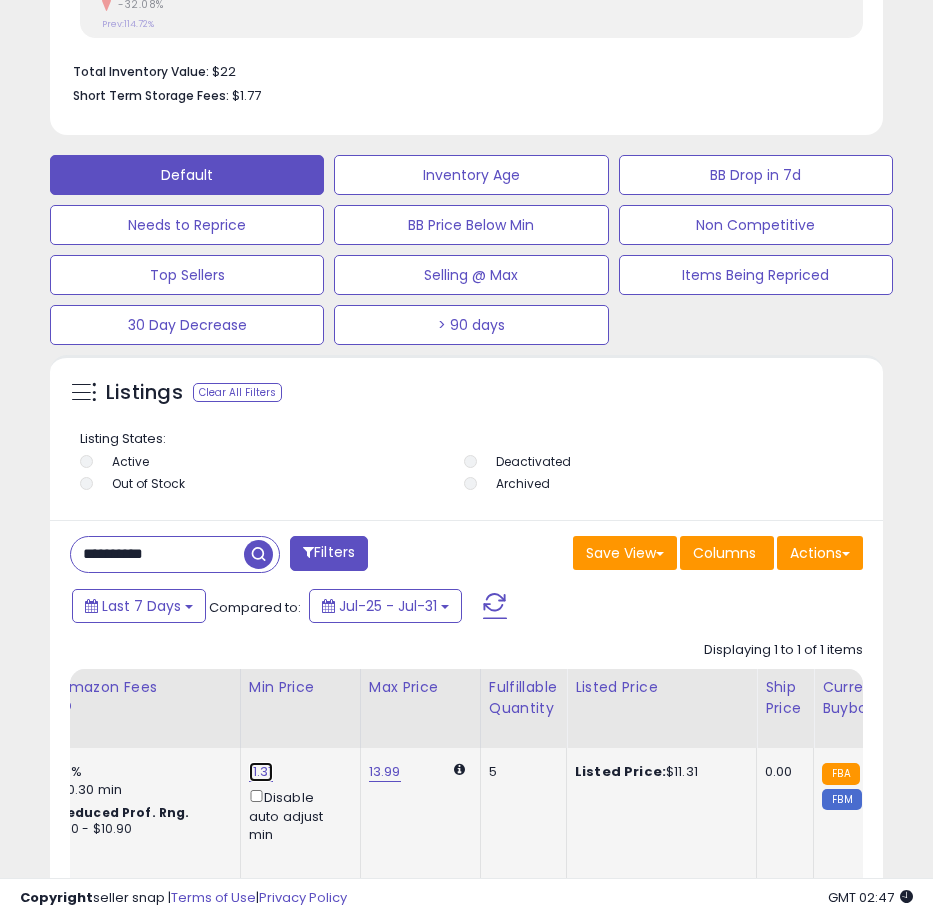 click on "11.31" at bounding box center [261, 772] 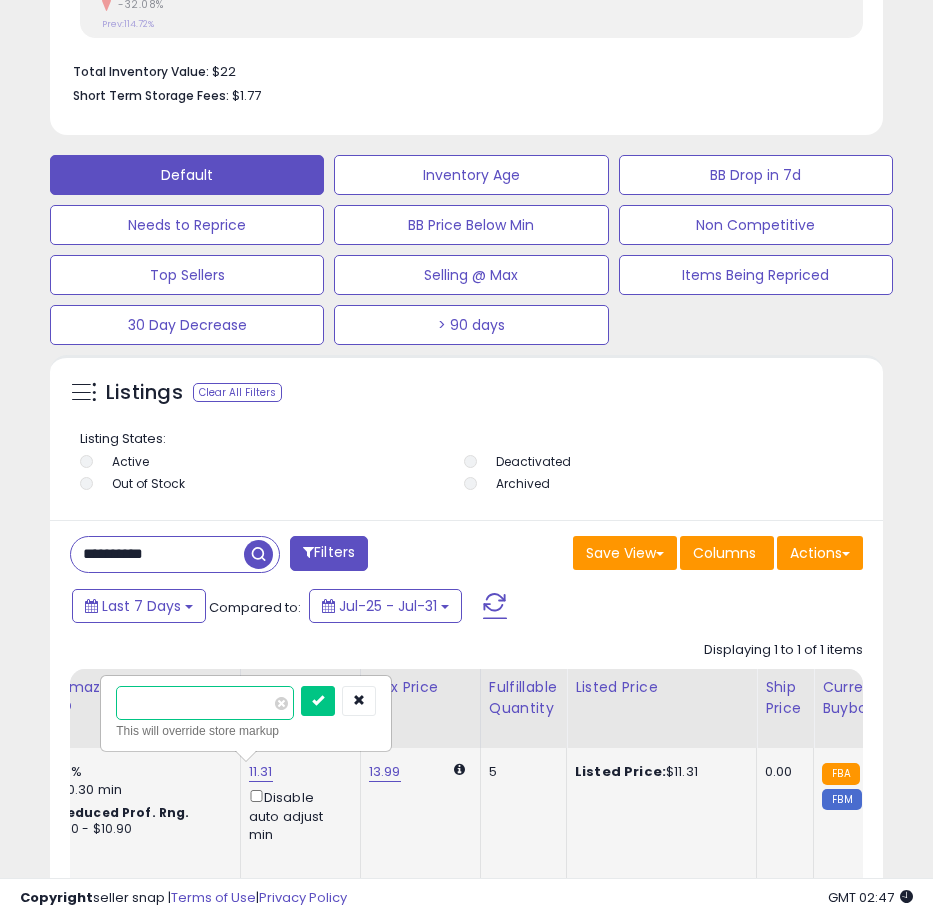 click on "*****" at bounding box center (205, 703) 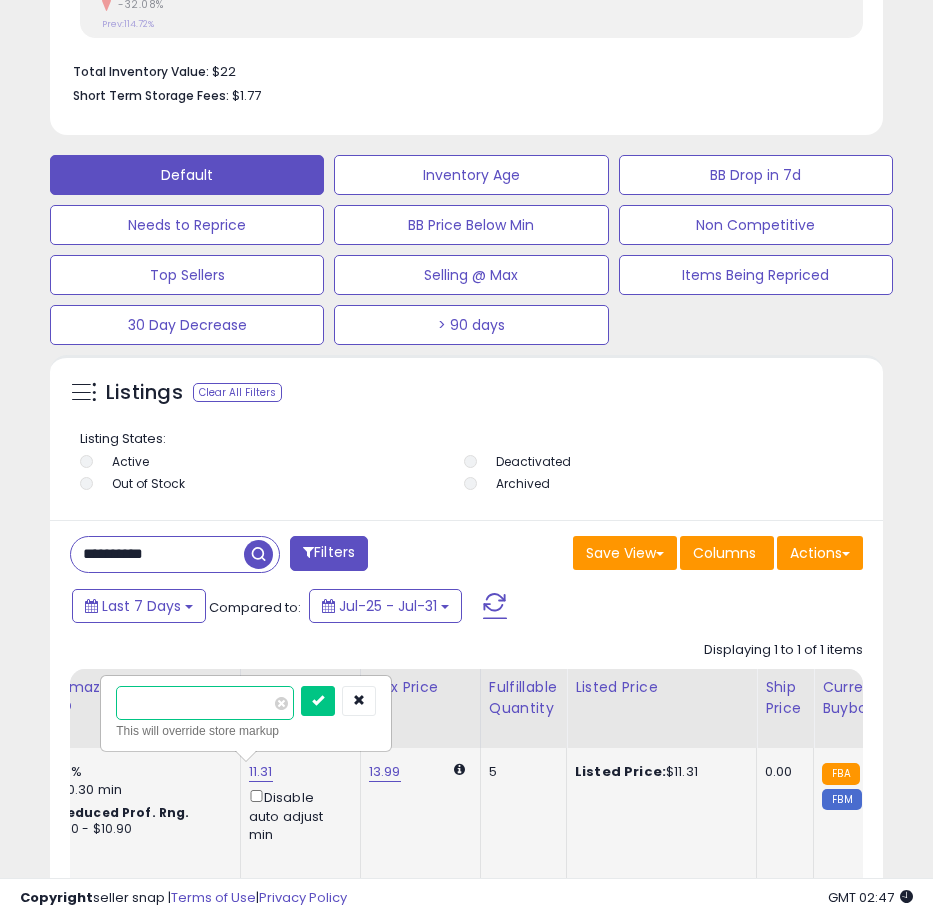 type on "*****" 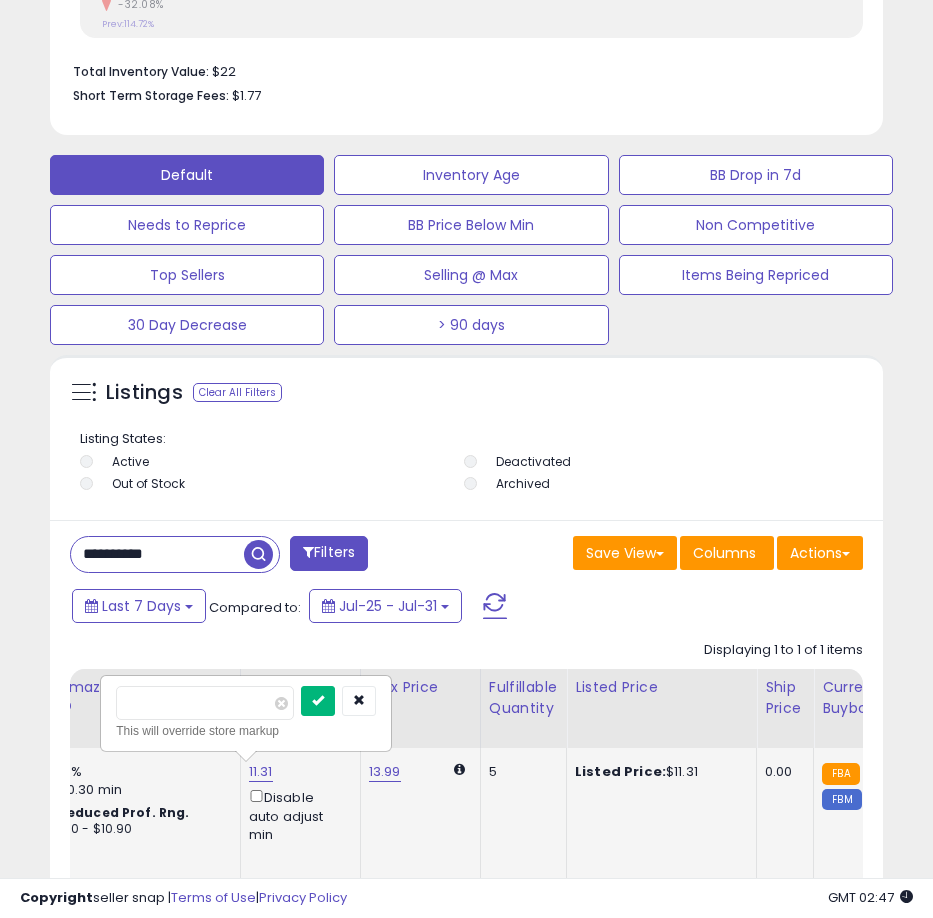 click at bounding box center [318, 700] 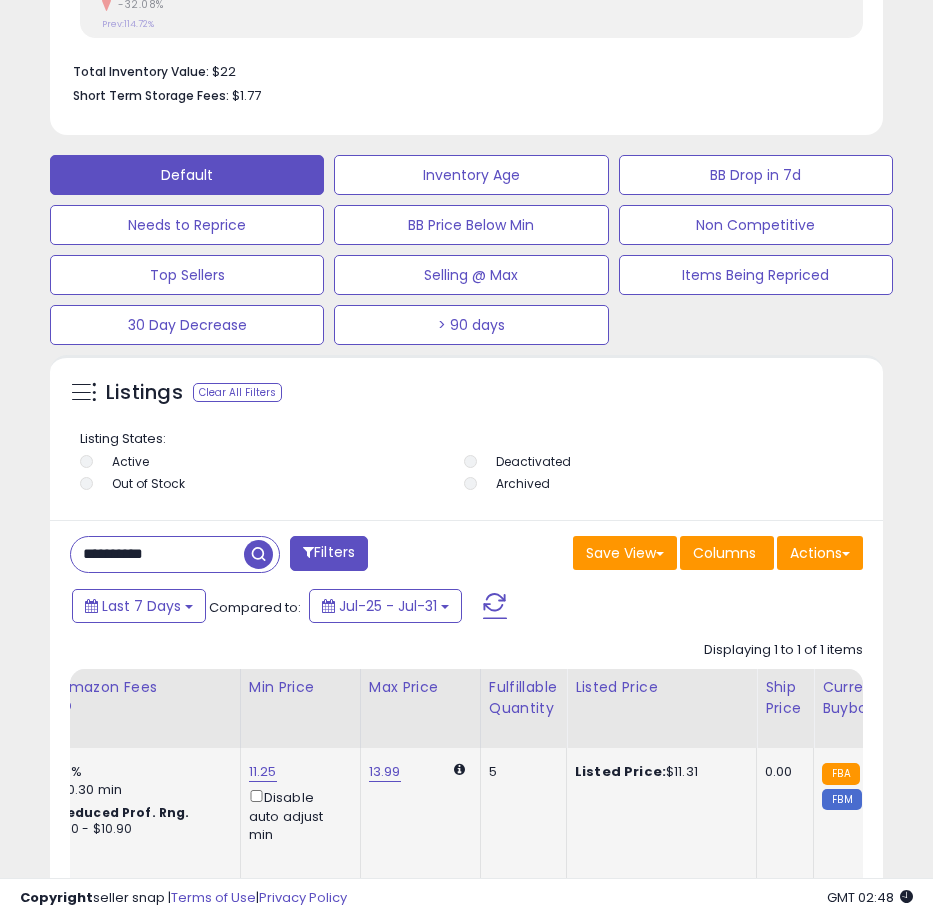click on "**********" at bounding box center (157, 554) 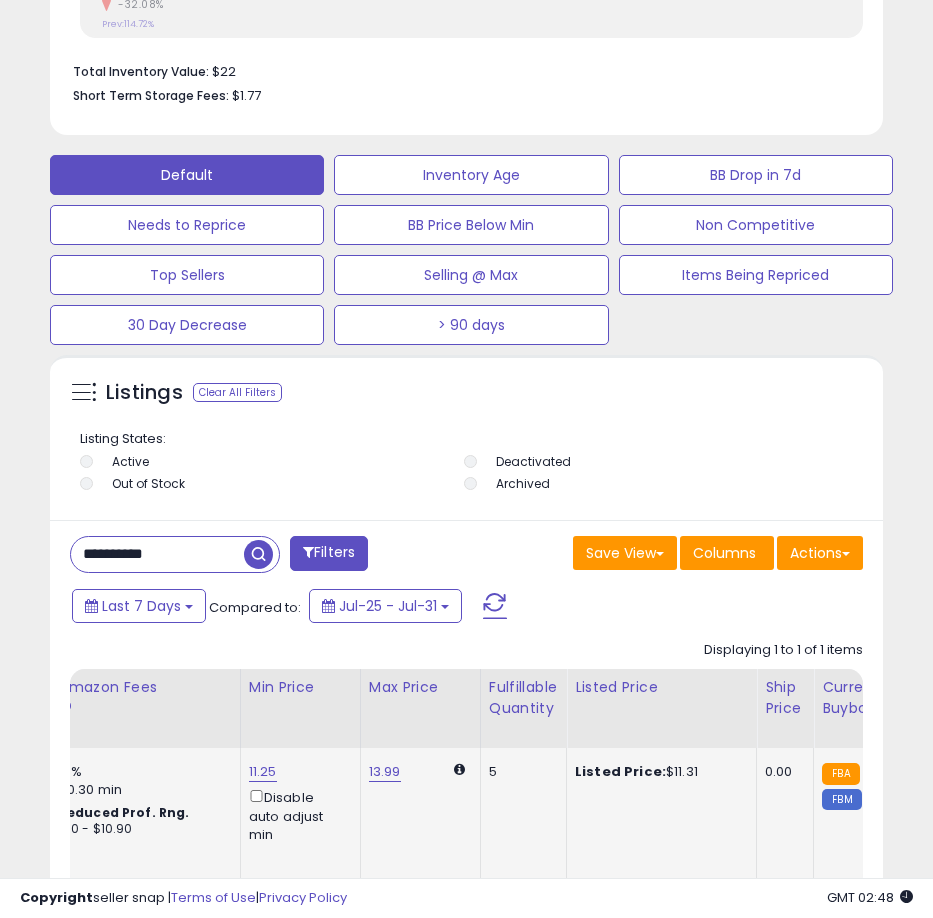 paste 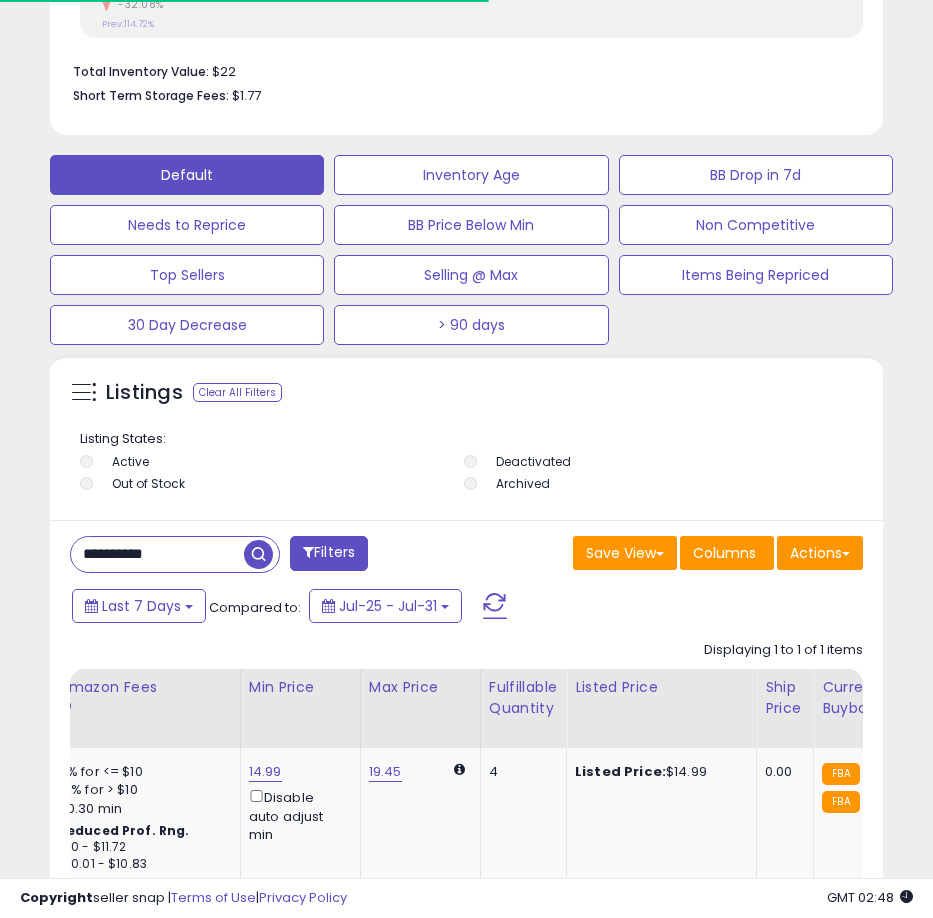 scroll, scrollTop: 390, scrollLeft: 823, axis: both 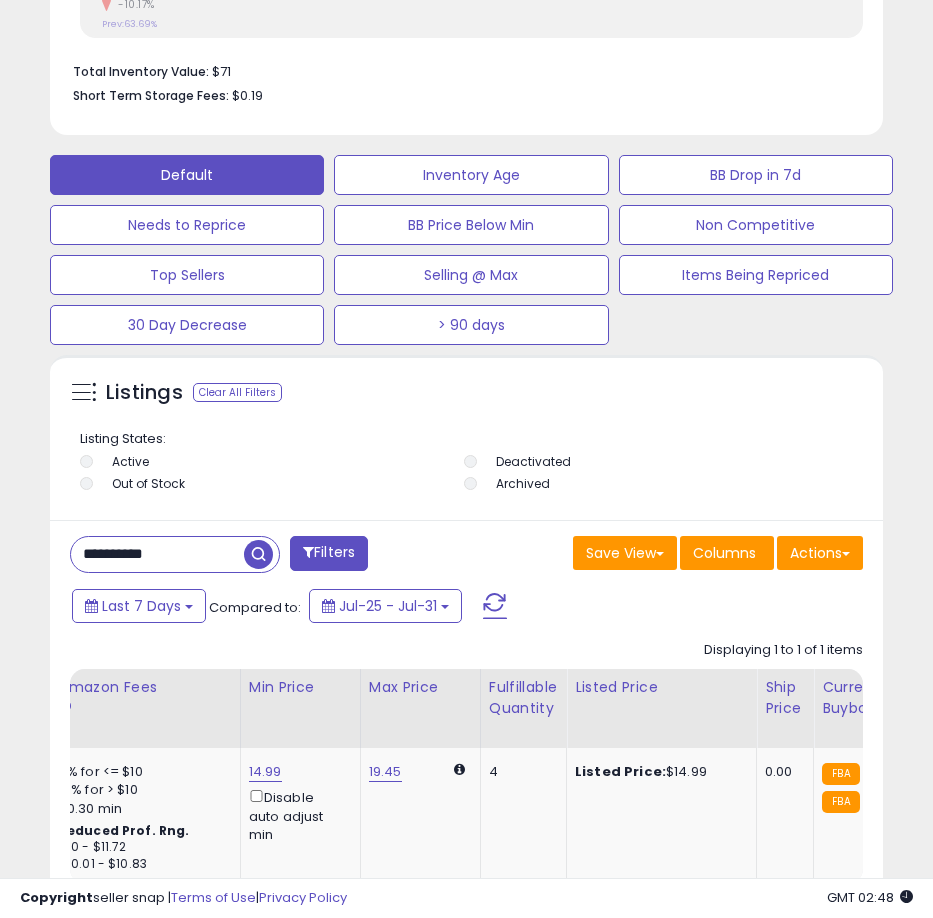 click on "**********" at bounding box center (157, 554) 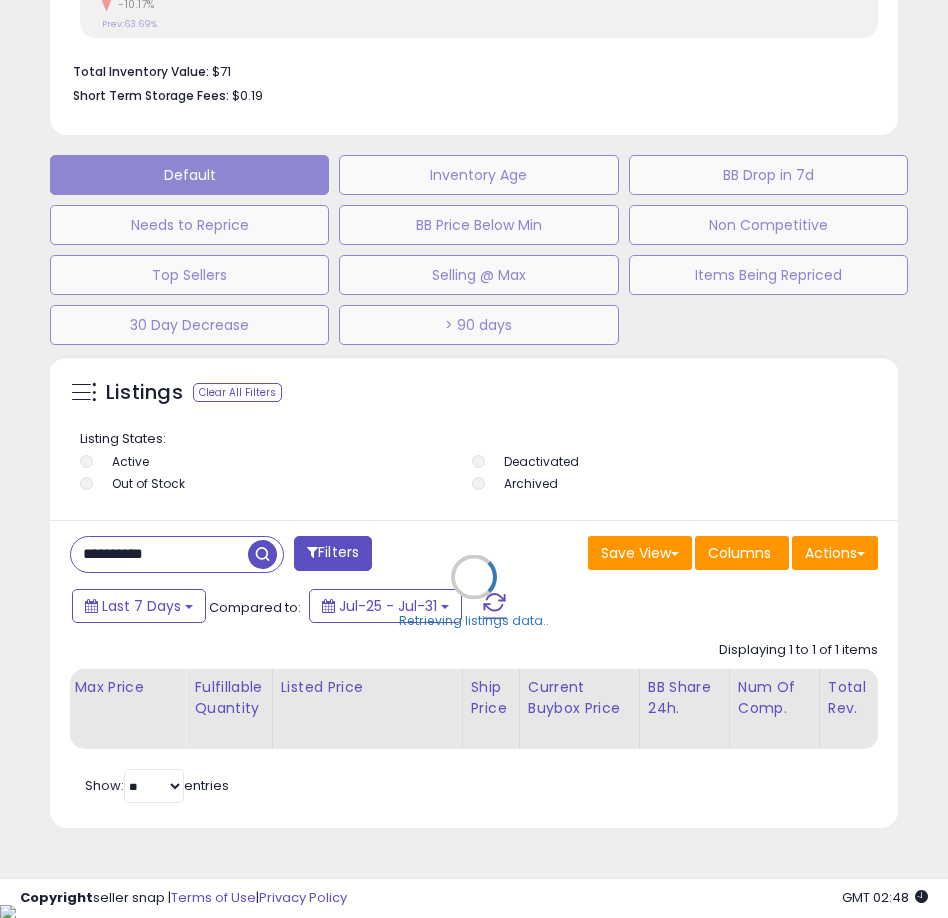 scroll, scrollTop: 999610, scrollLeft: 999162, axis: both 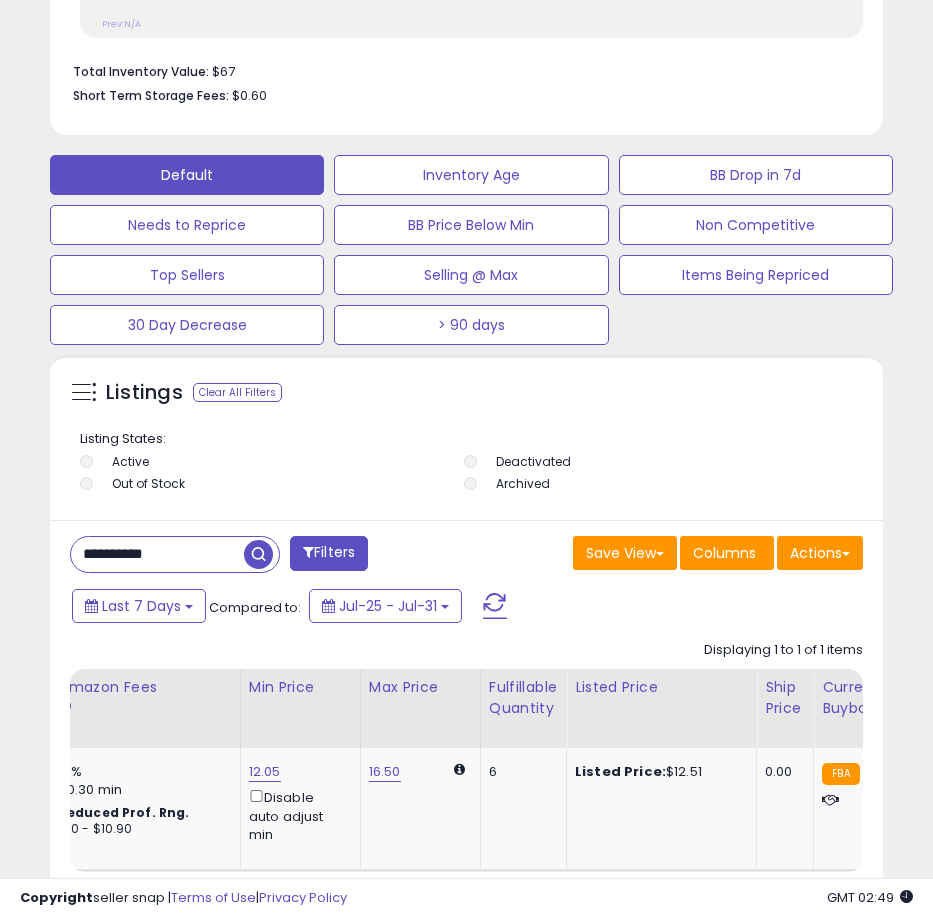 click on "**********" at bounding box center [157, 554] 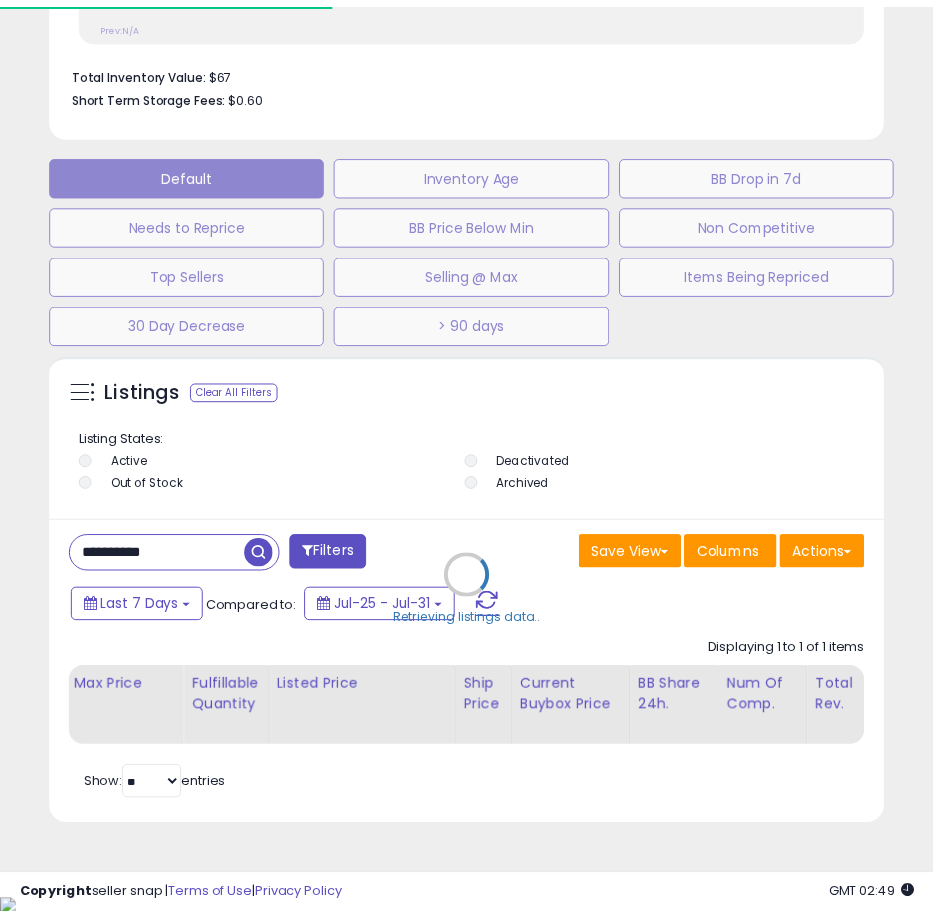 scroll, scrollTop: 390, scrollLeft: 823, axis: both 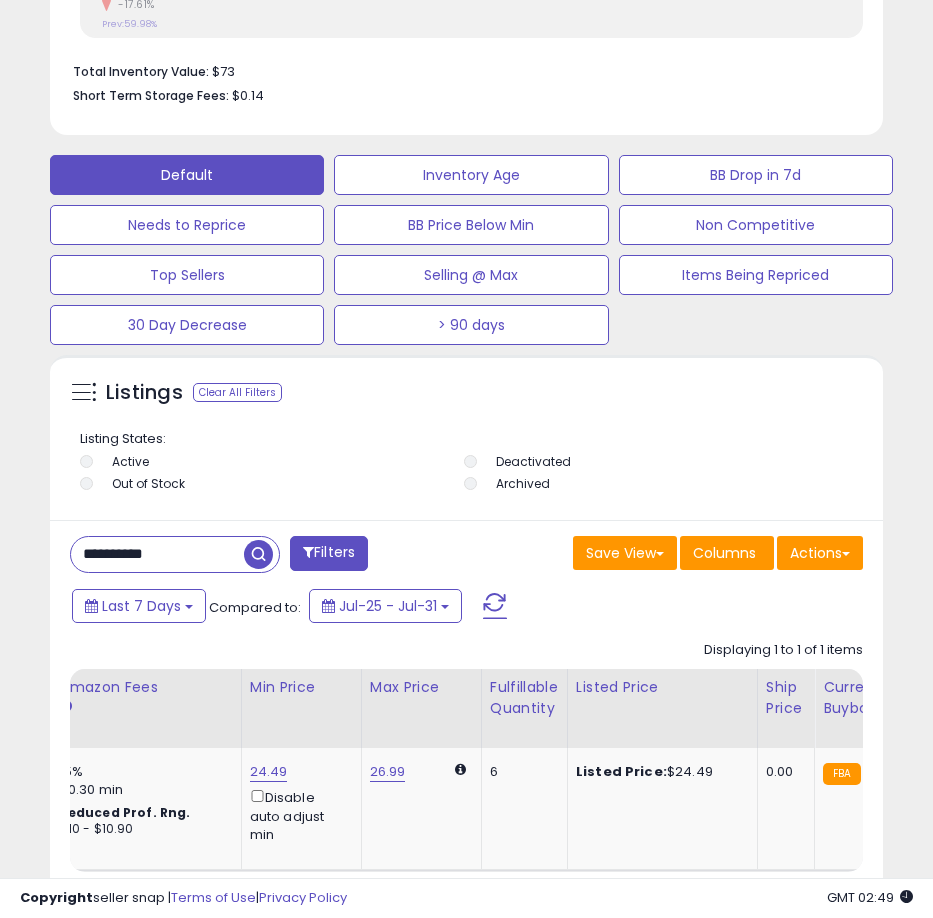 click on "**********" at bounding box center (157, 554) 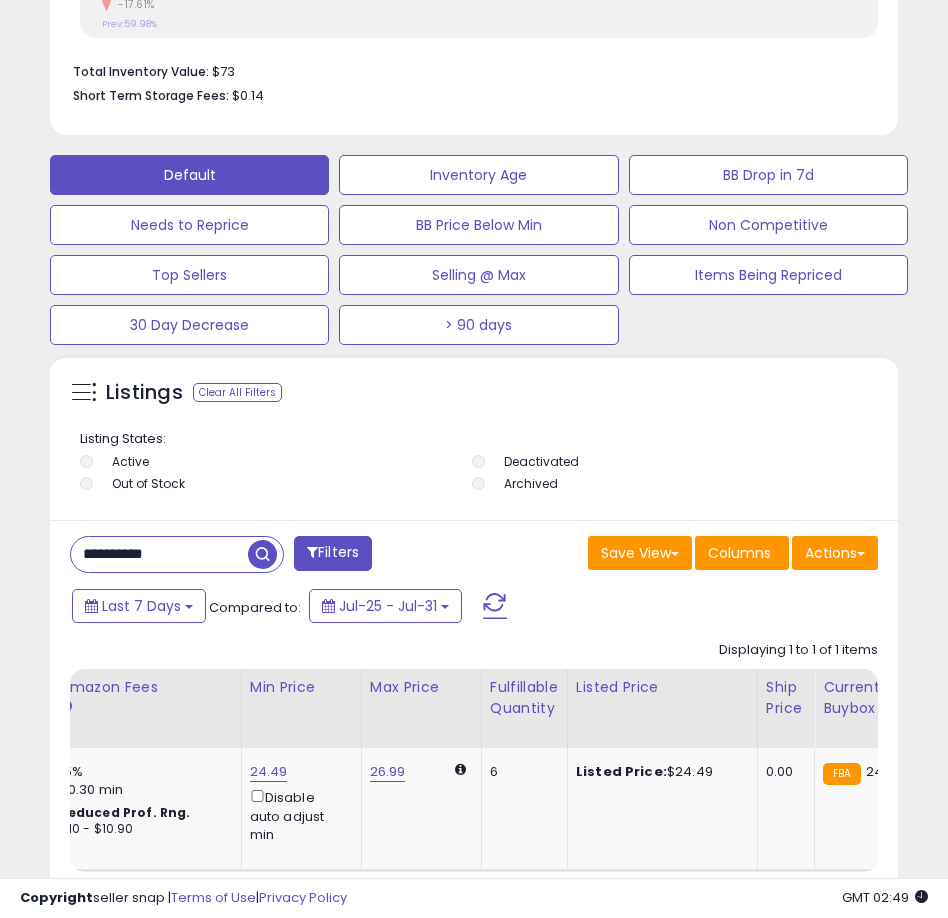 scroll, scrollTop: 999610, scrollLeft: 999162, axis: both 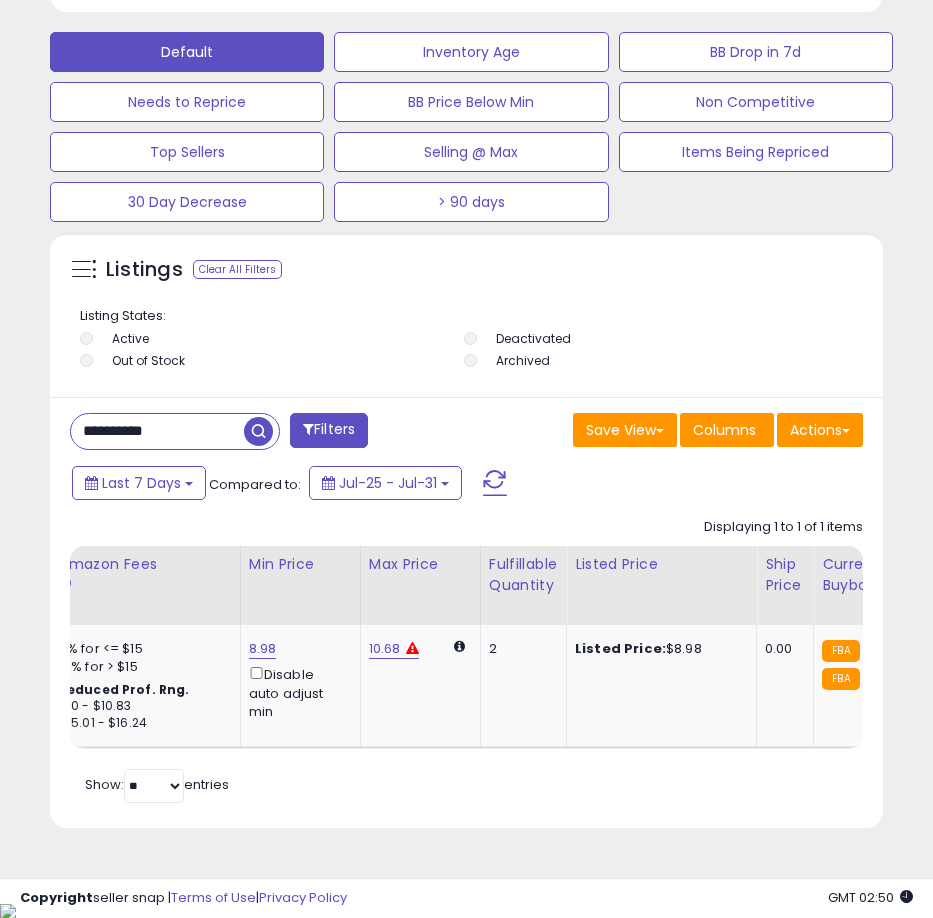 click on "**********" at bounding box center [157, 431] 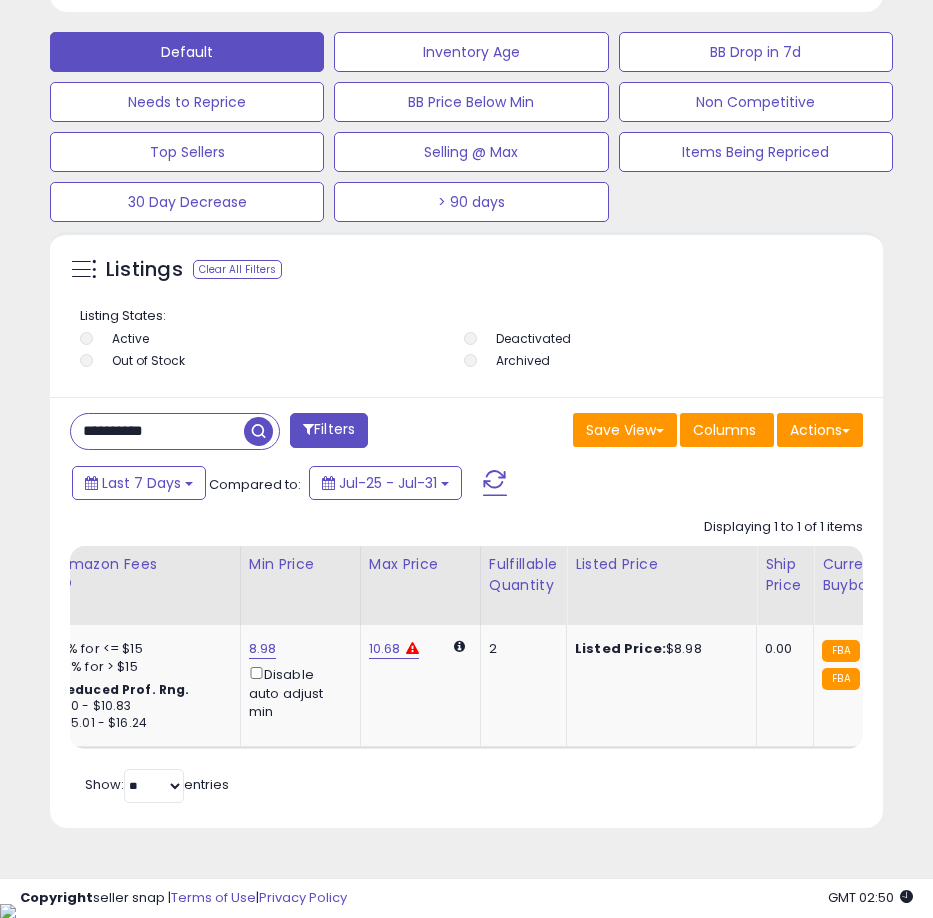 click on "**********" at bounding box center [157, 431] 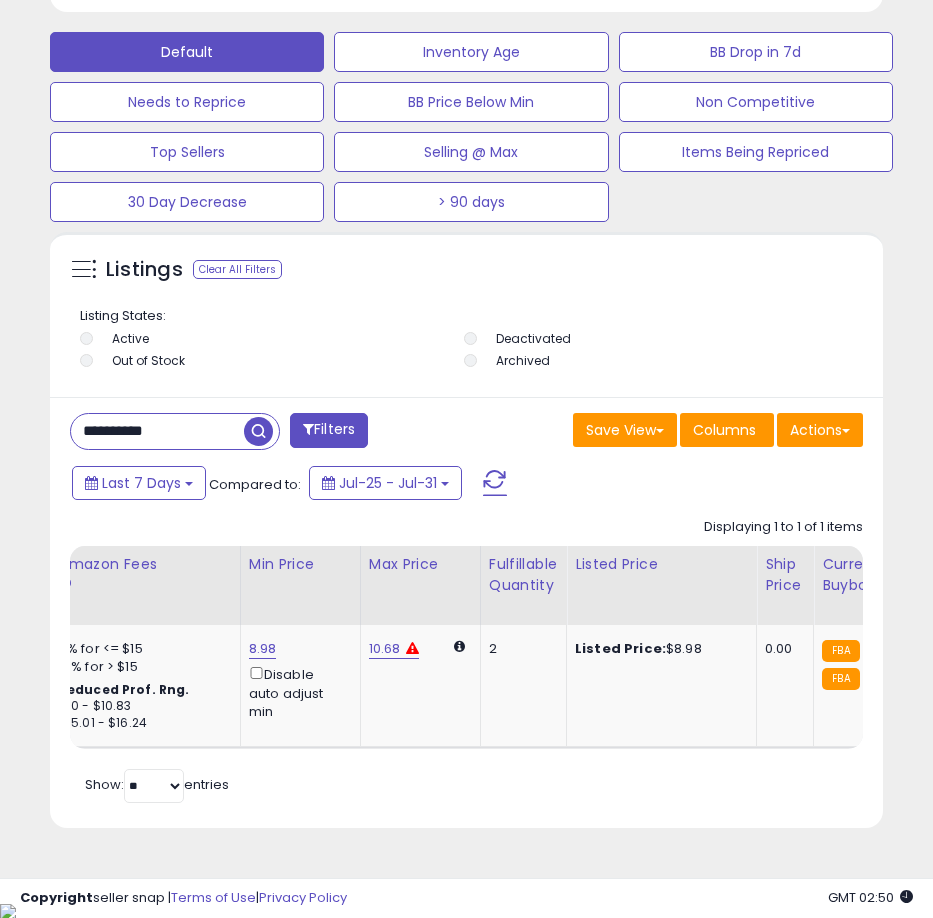 paste 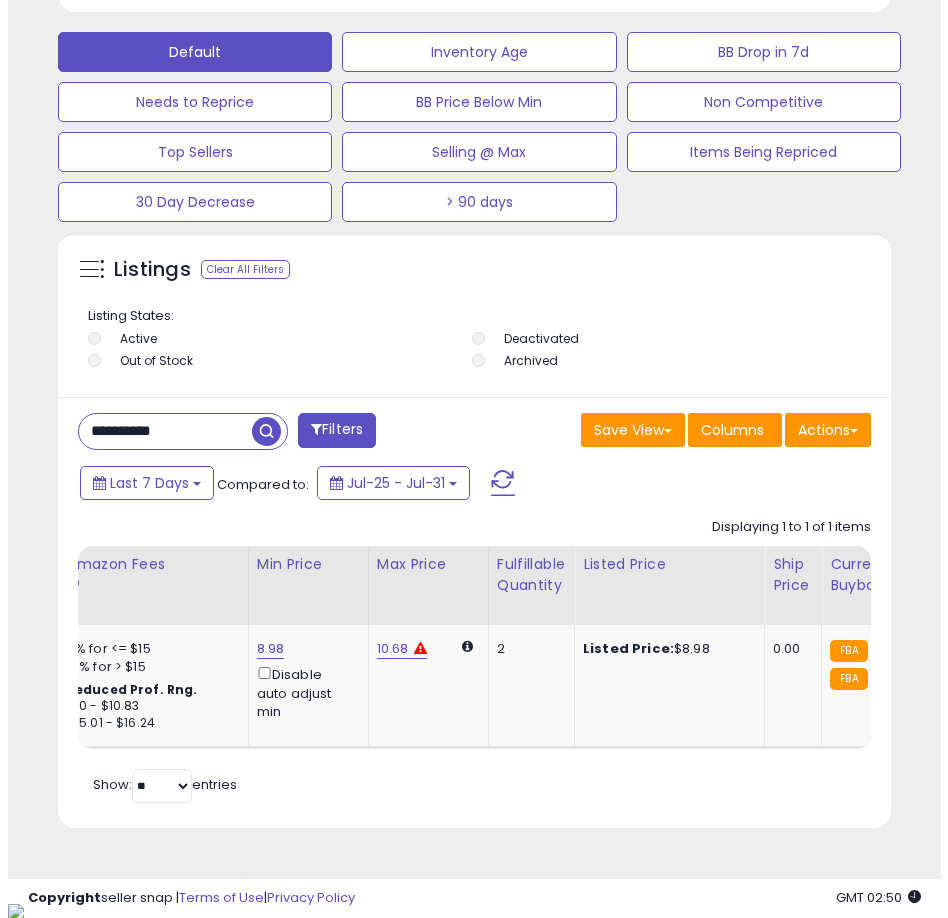 scroll, scrollTop: 1166, scrollLeft: 0, axis: vertical 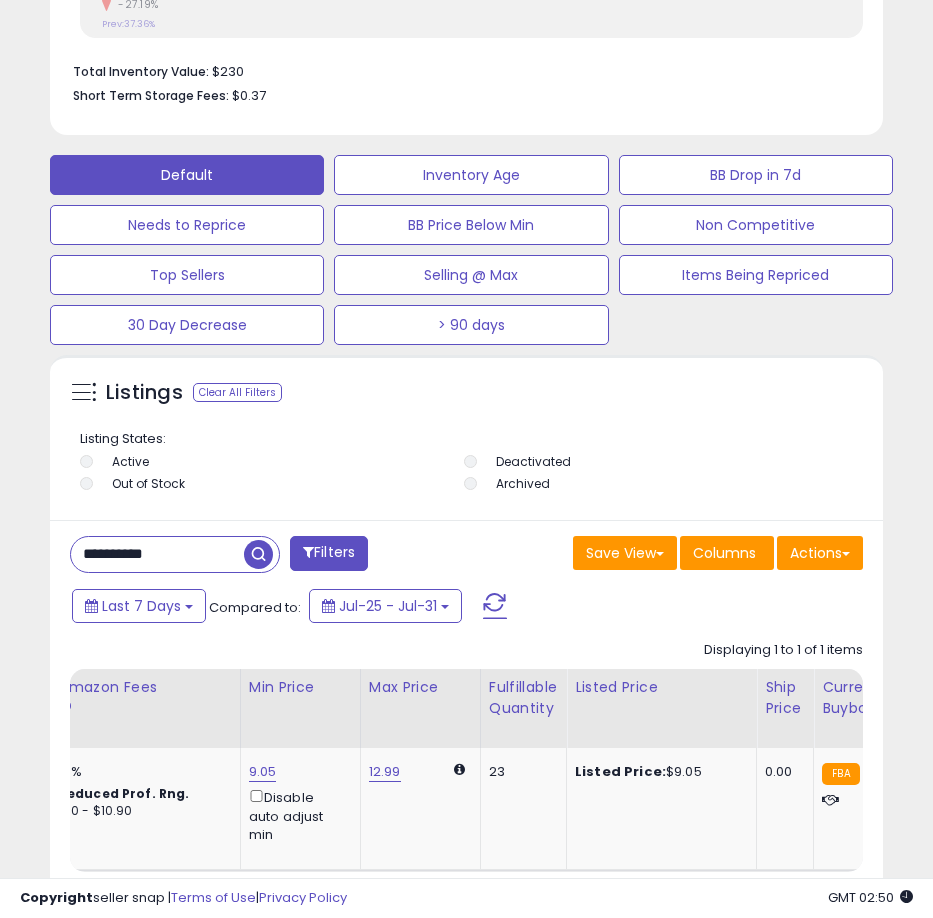 click at bounding box center [258, 554] 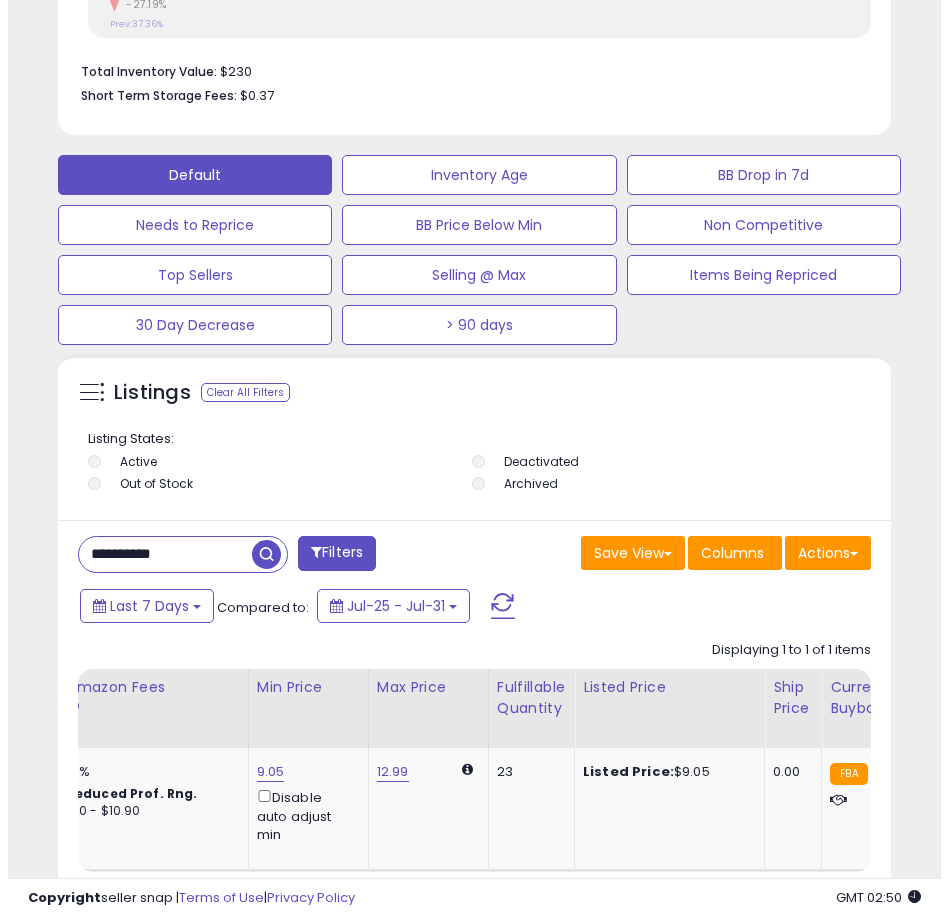 scroll, scrollTop: 999610, scrollLeft: 999162, axis: both 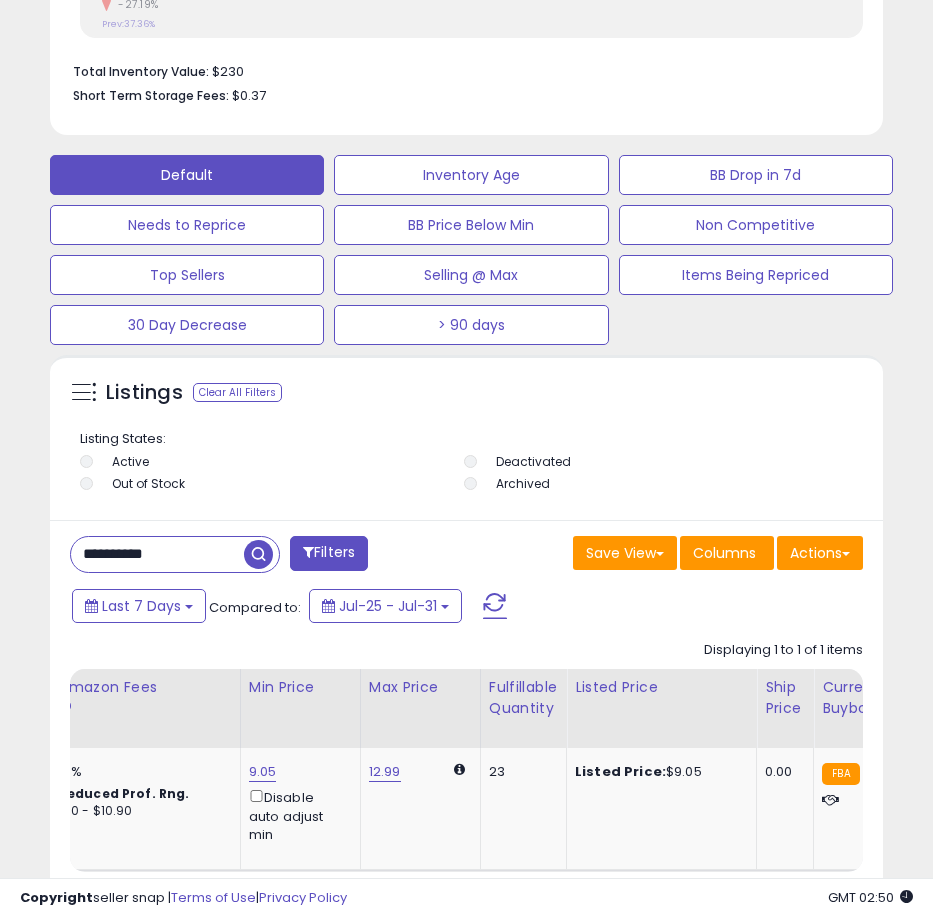 click on "**********" at bounding box center (157, 554) 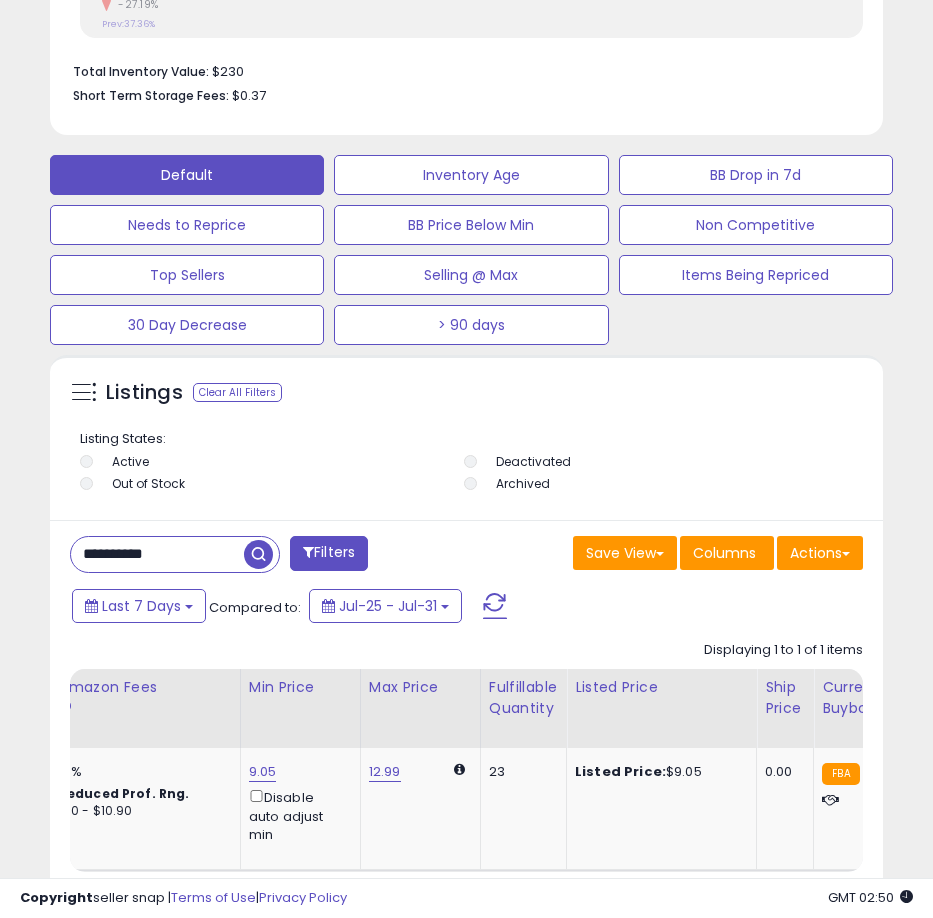 click on "**********" at bounding box center (157, 554) 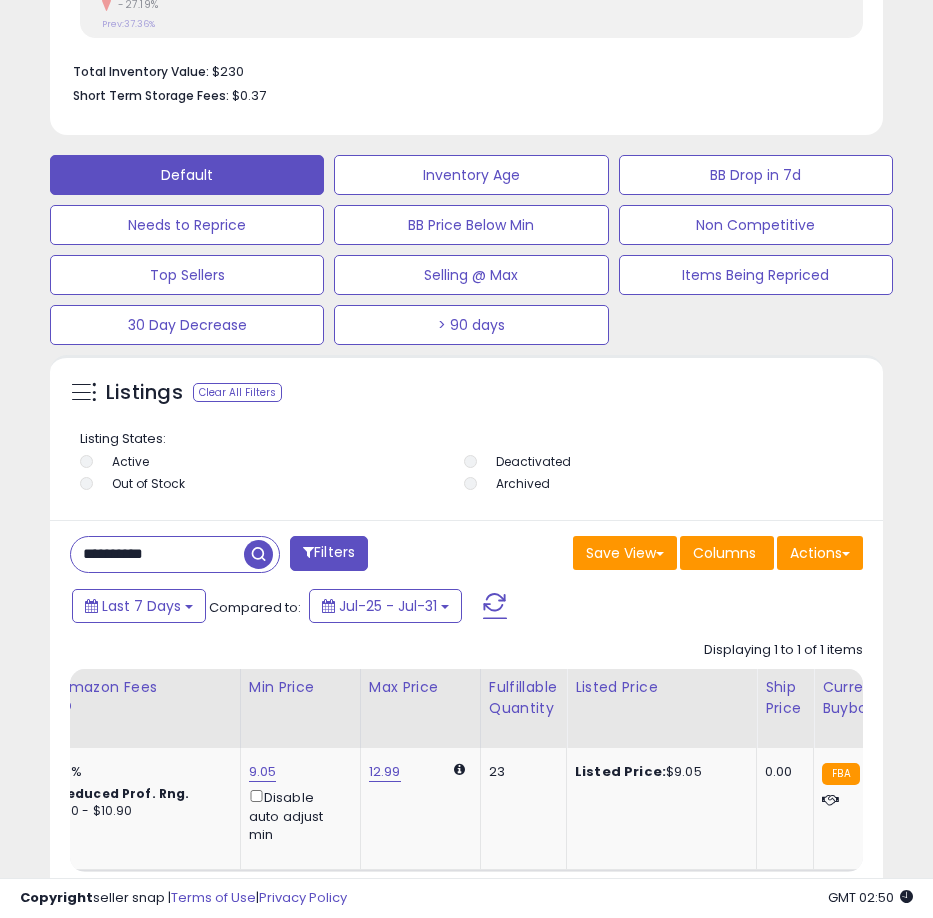 paste 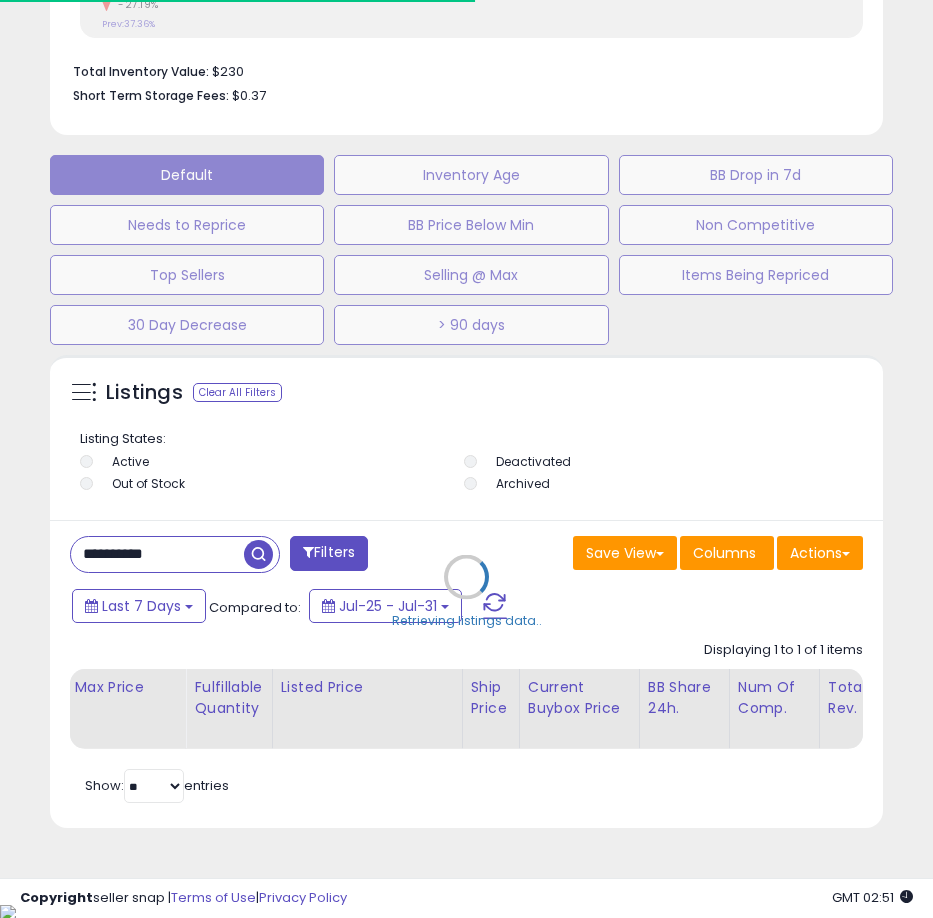 scroll, scrollTop: 390, scrollLeft: 823, axis: both 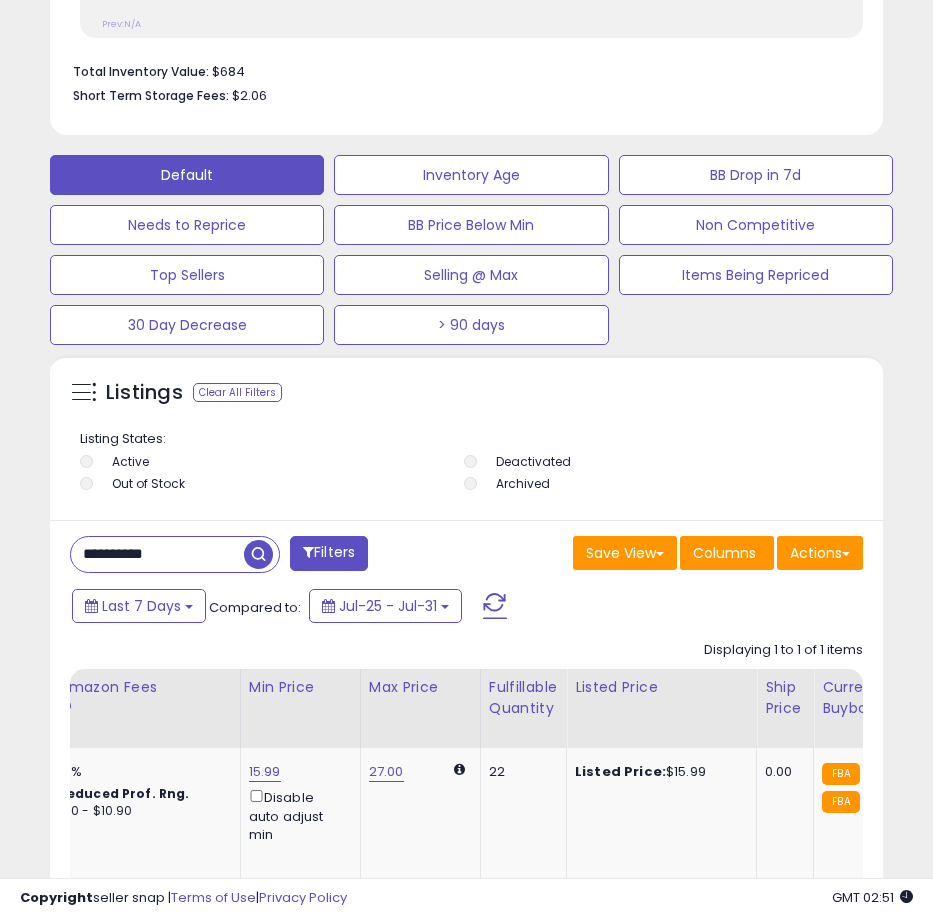click at bounding box center [258, 554] 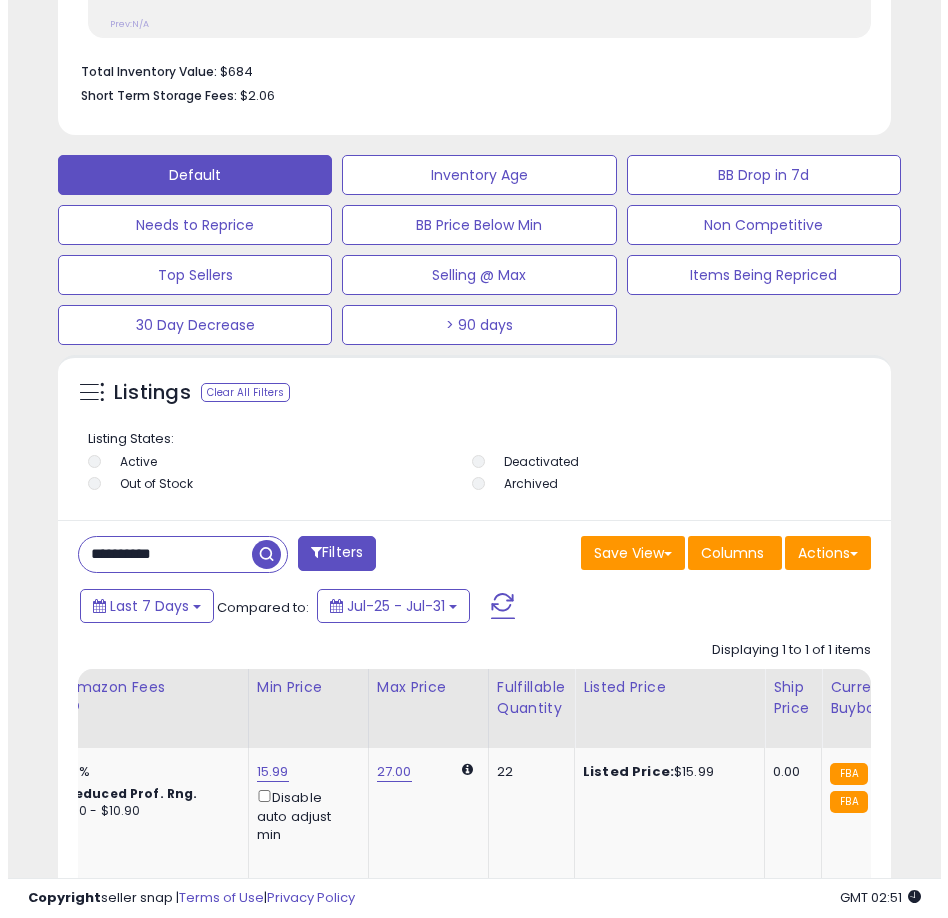 scroll, scrollTop: 999610, scrollLeft: 999162, axis: both 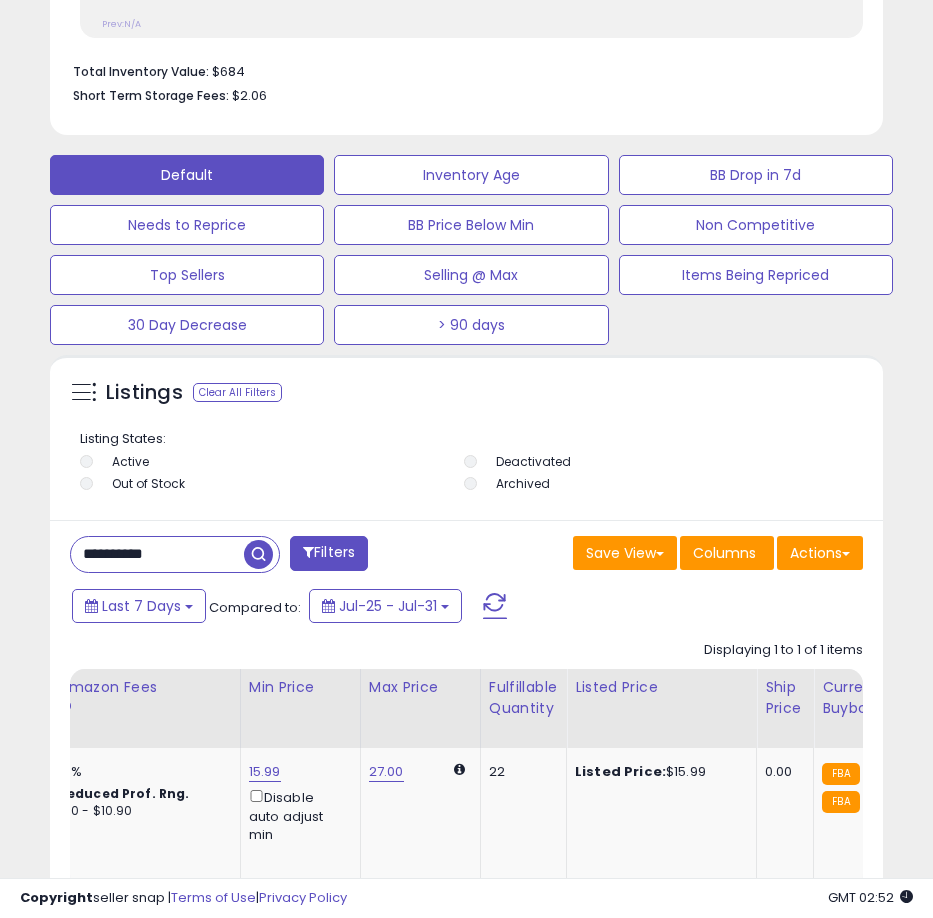 click on "**********" at bounding box center (261, 556) 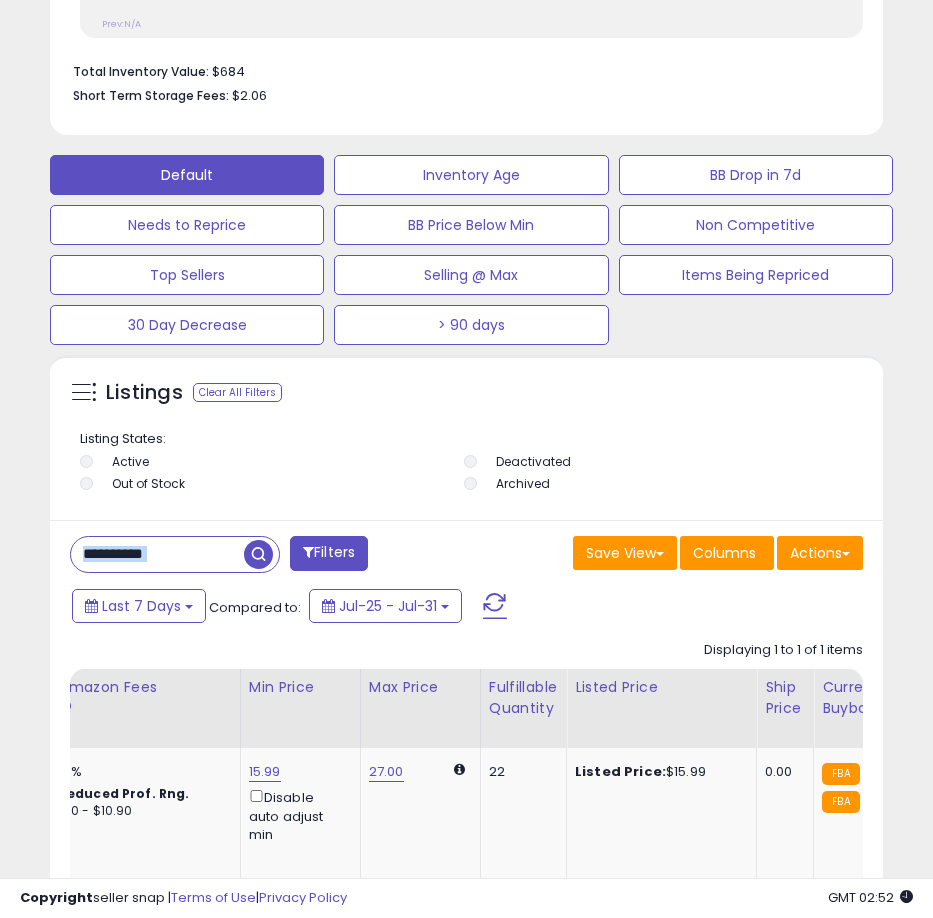 click on "**********" at bounding box center [261, 556] 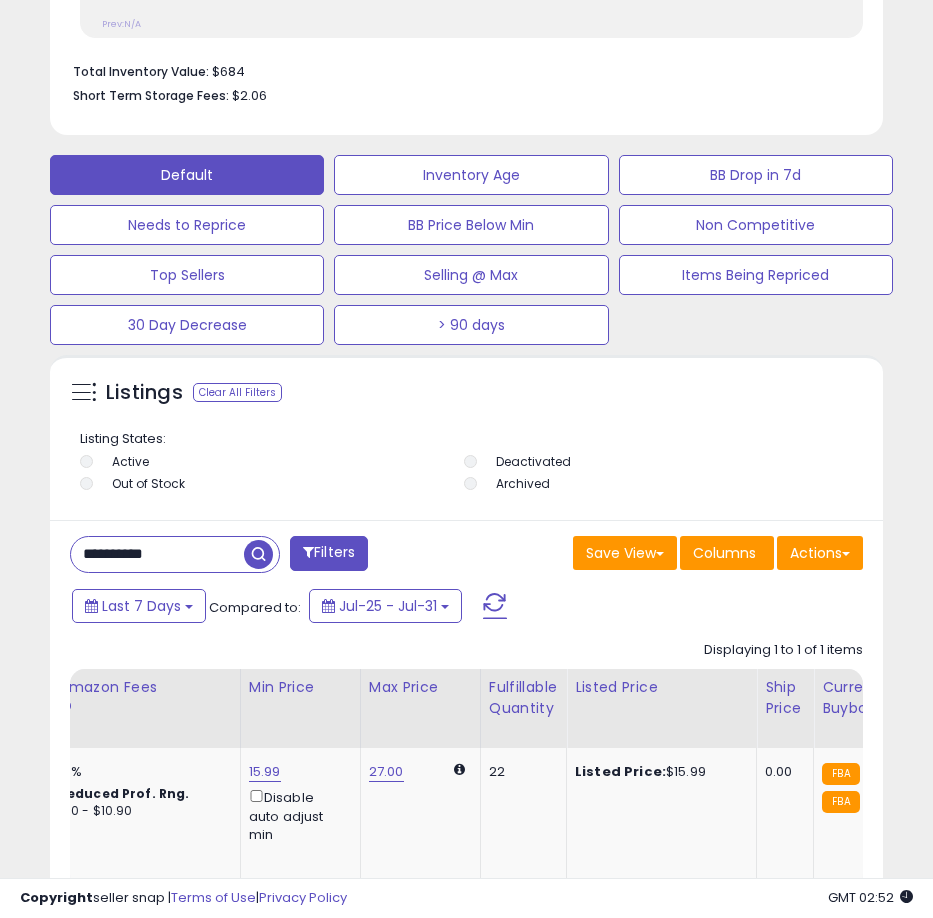 click on "**********" at bounding box center [157, 554] 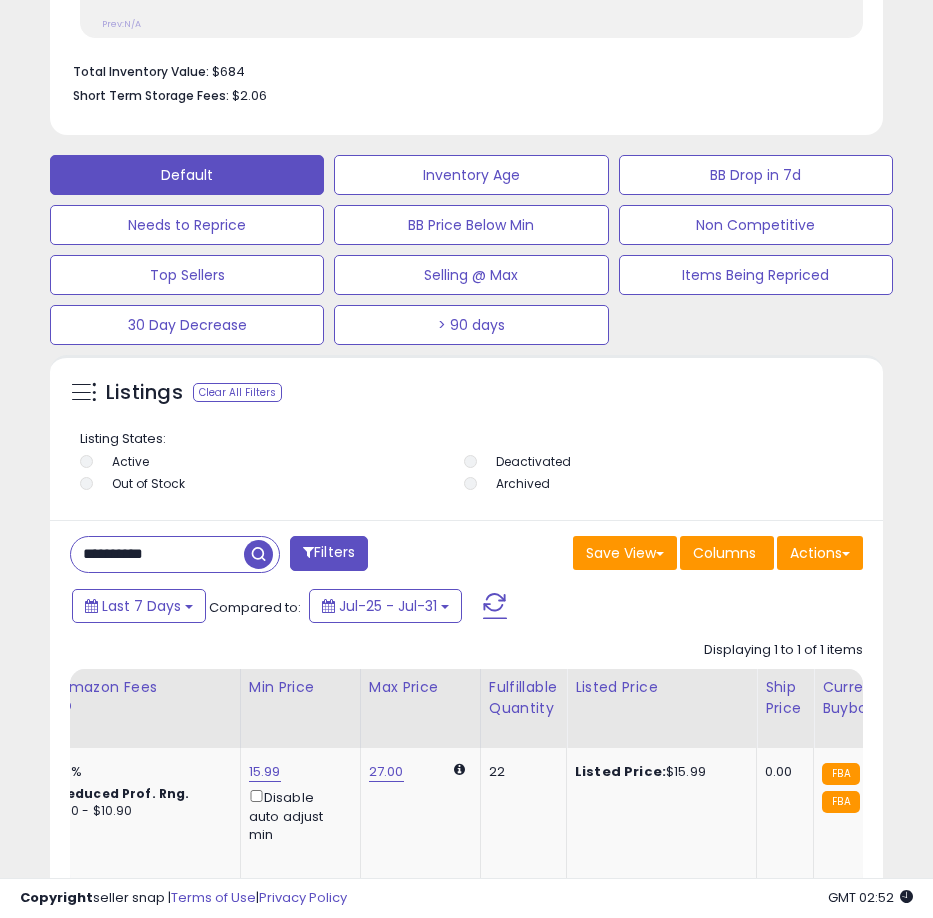 paste 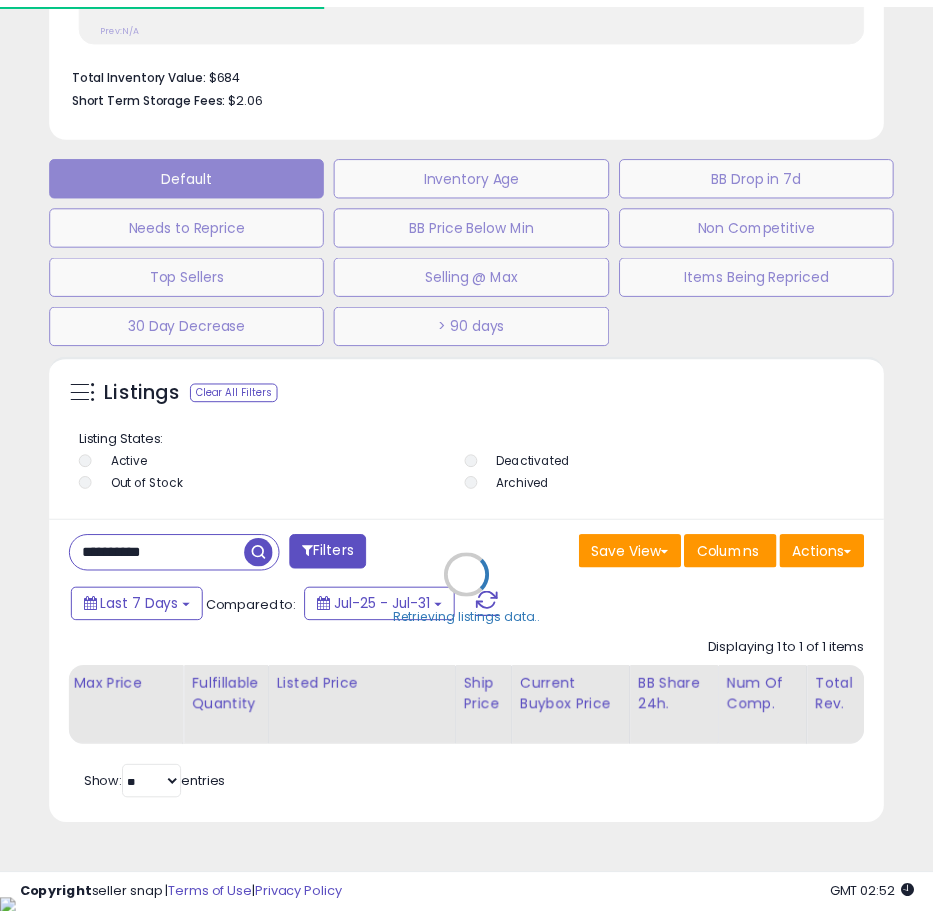scroll, scrollTop: 390, scrollLeft: 823, axis: both 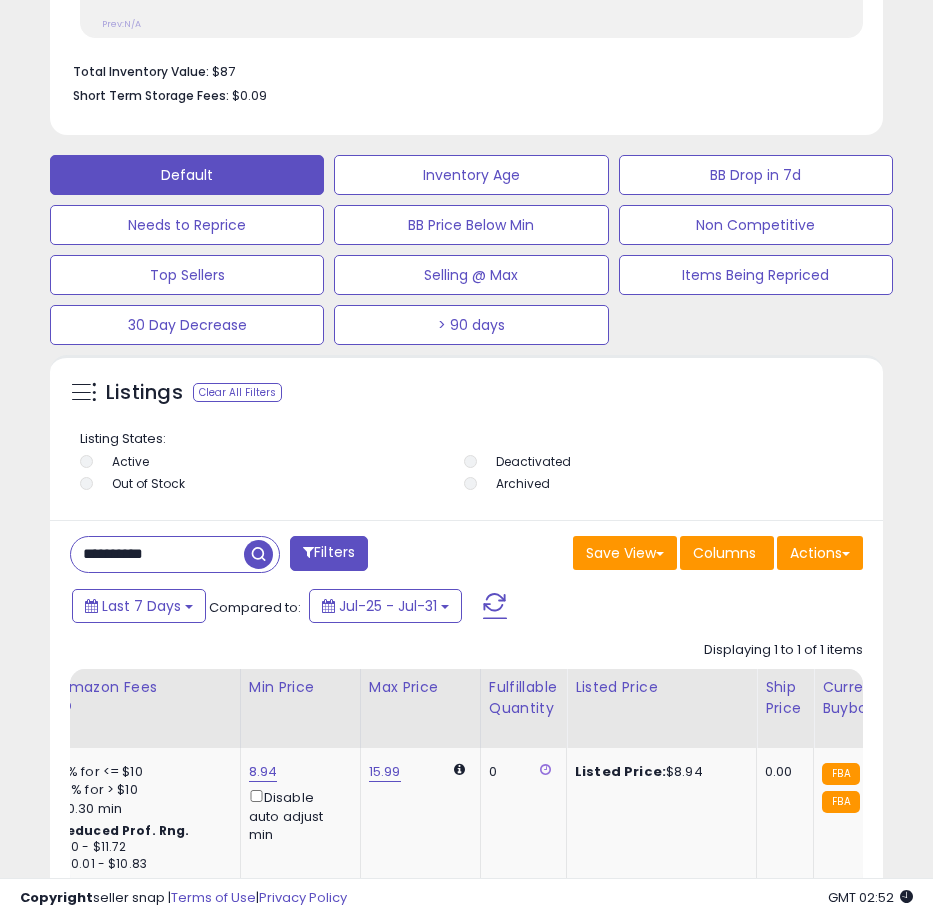 click on "**********" at bounding box center (157, 554) 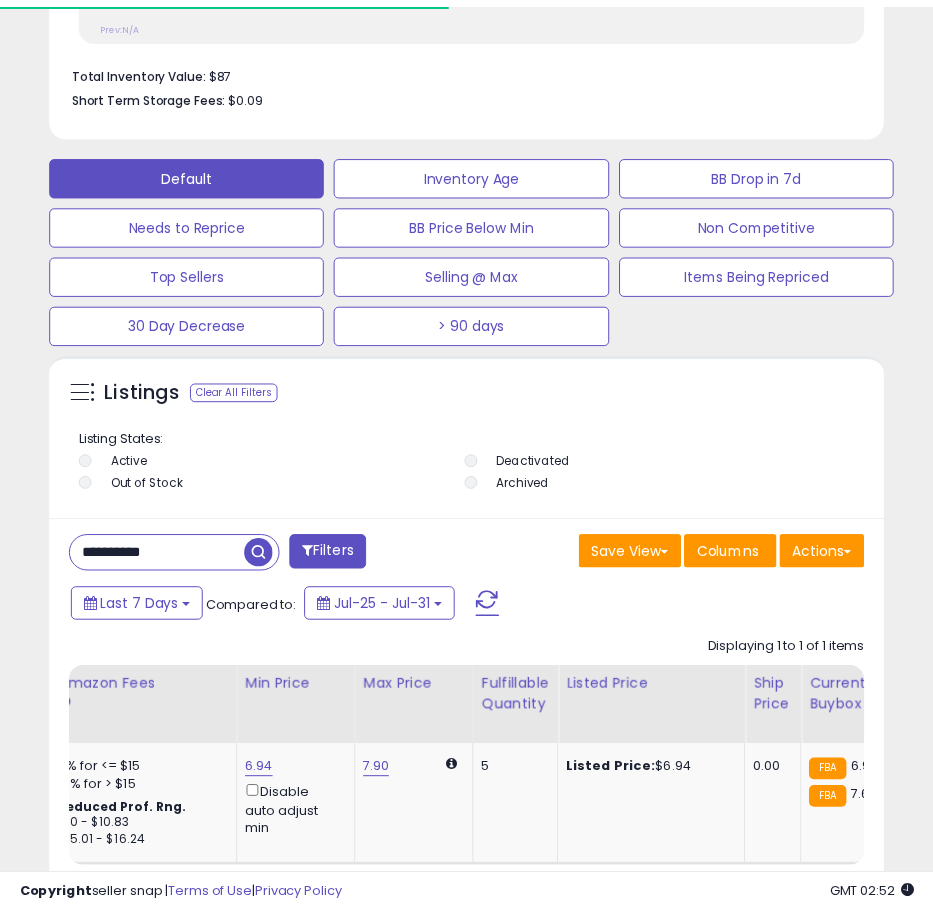scroll, scrollTop: 390, scrollLeft: 823, axis: both 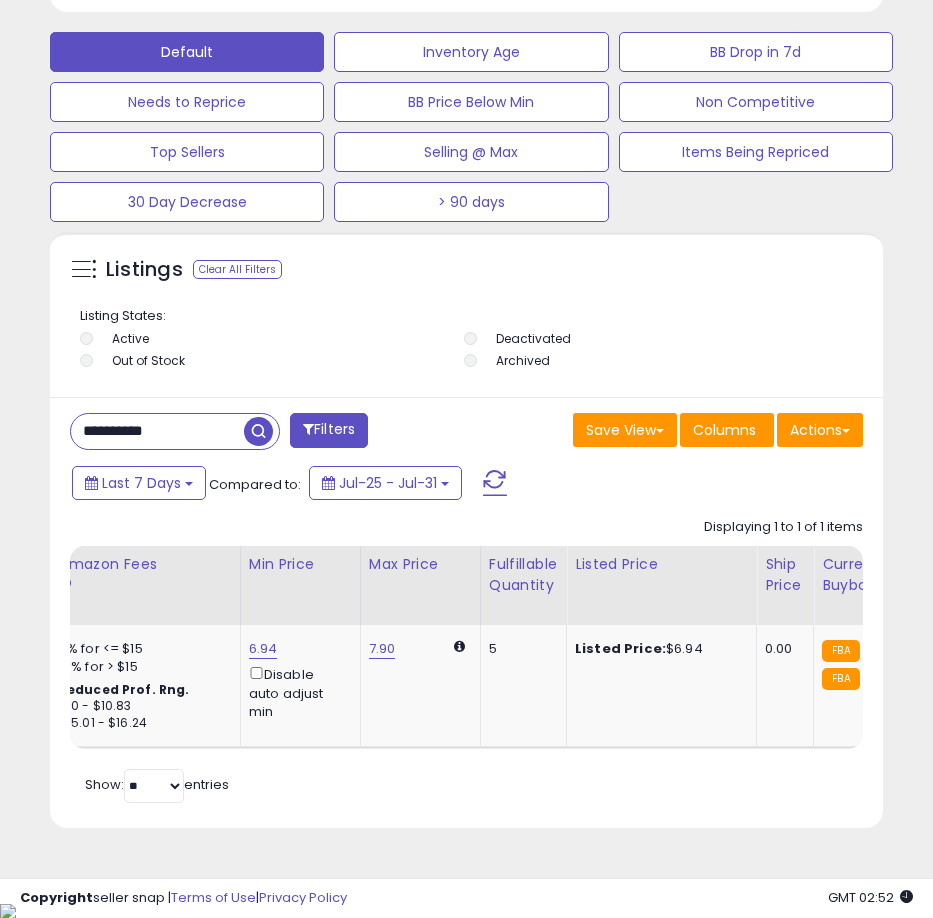click on "**********" at bounding box center [157, 431] 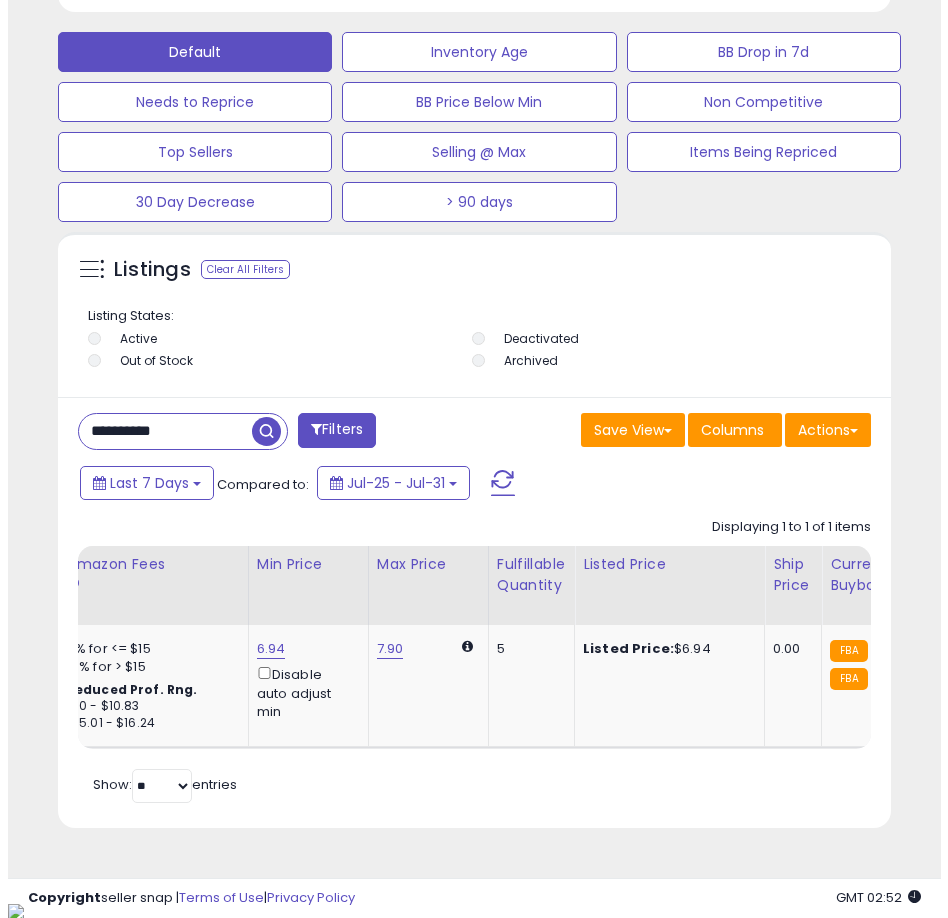 scroll, scrollTop: 1166, scrollLeft: 0, axis: vertical 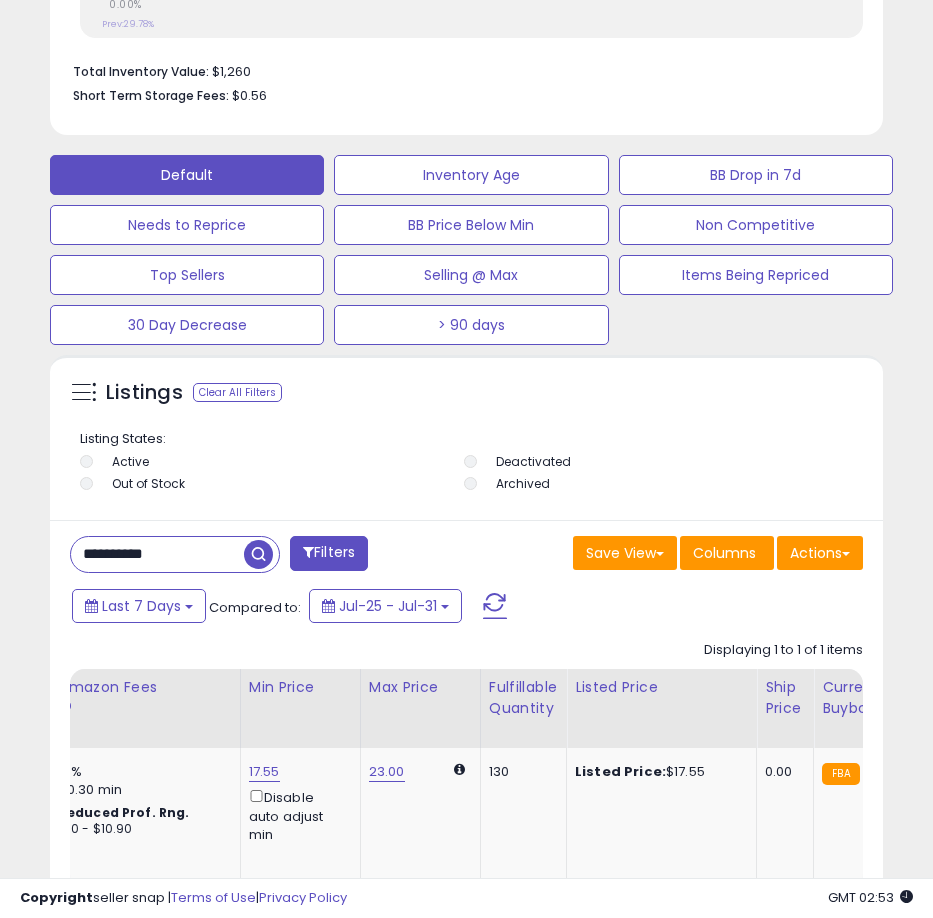 click on "**********" at bounding box center (157, 554) 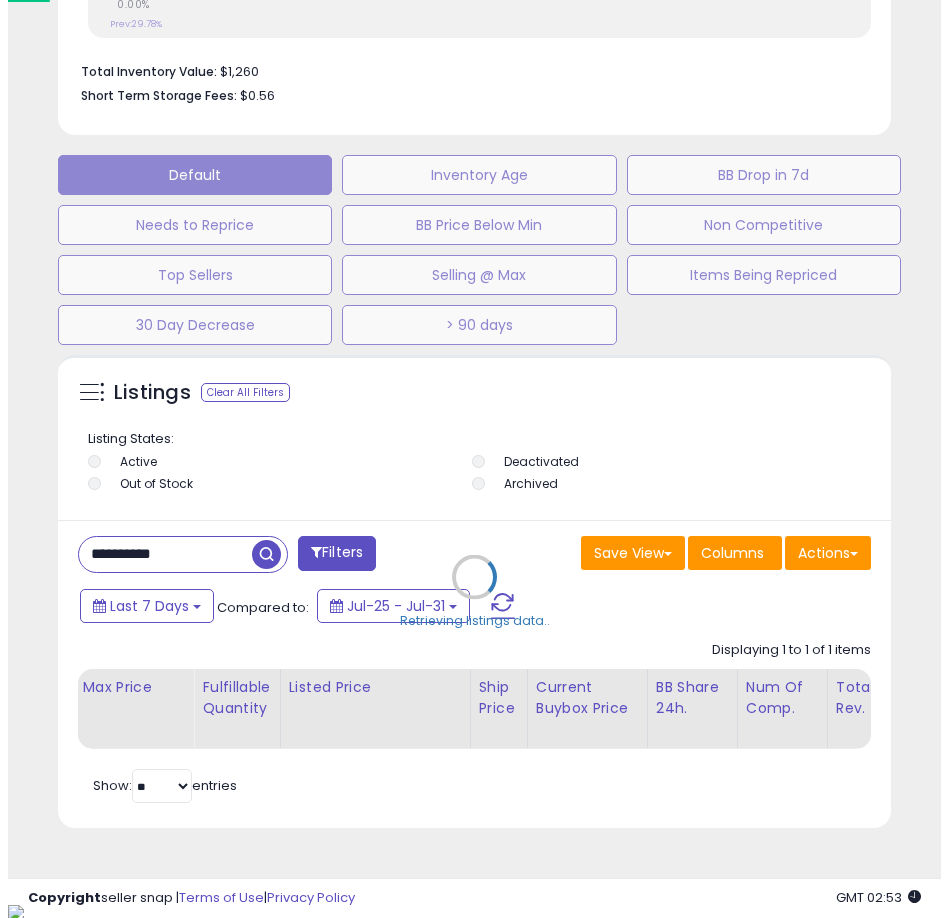 scroll, scrollTop: 999610, scrollLeft: 999162, axis: both 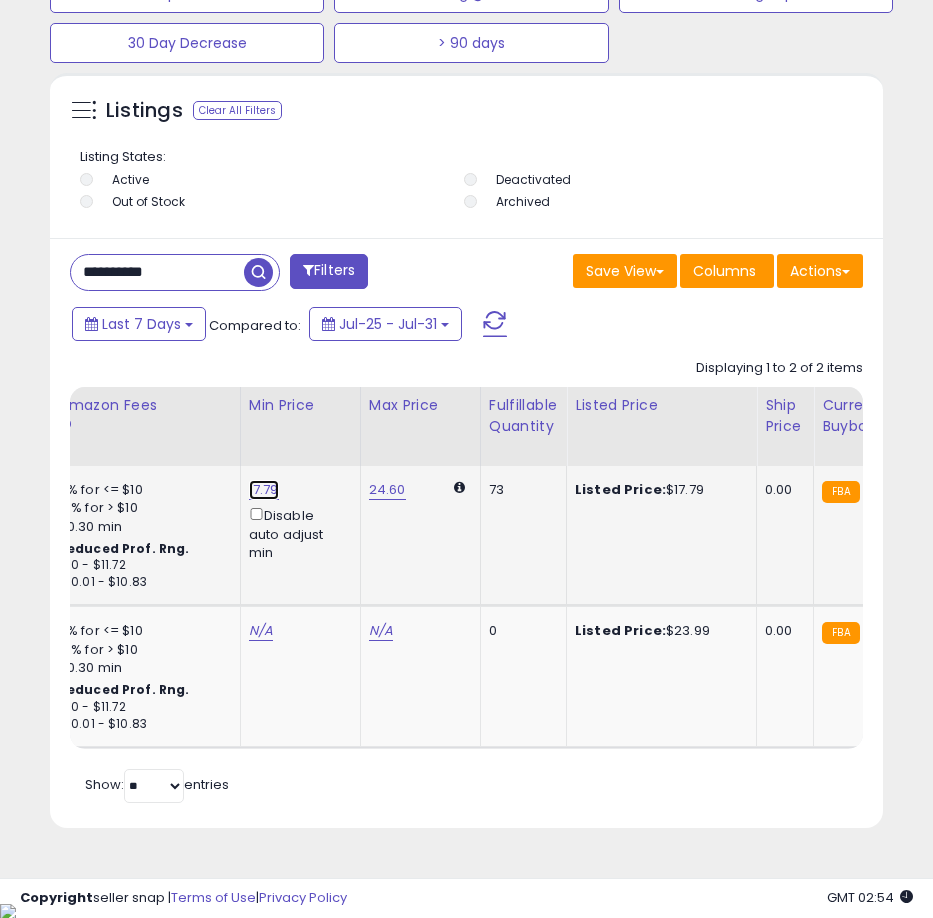 click on "17.79" at bounding box center (264, 490) 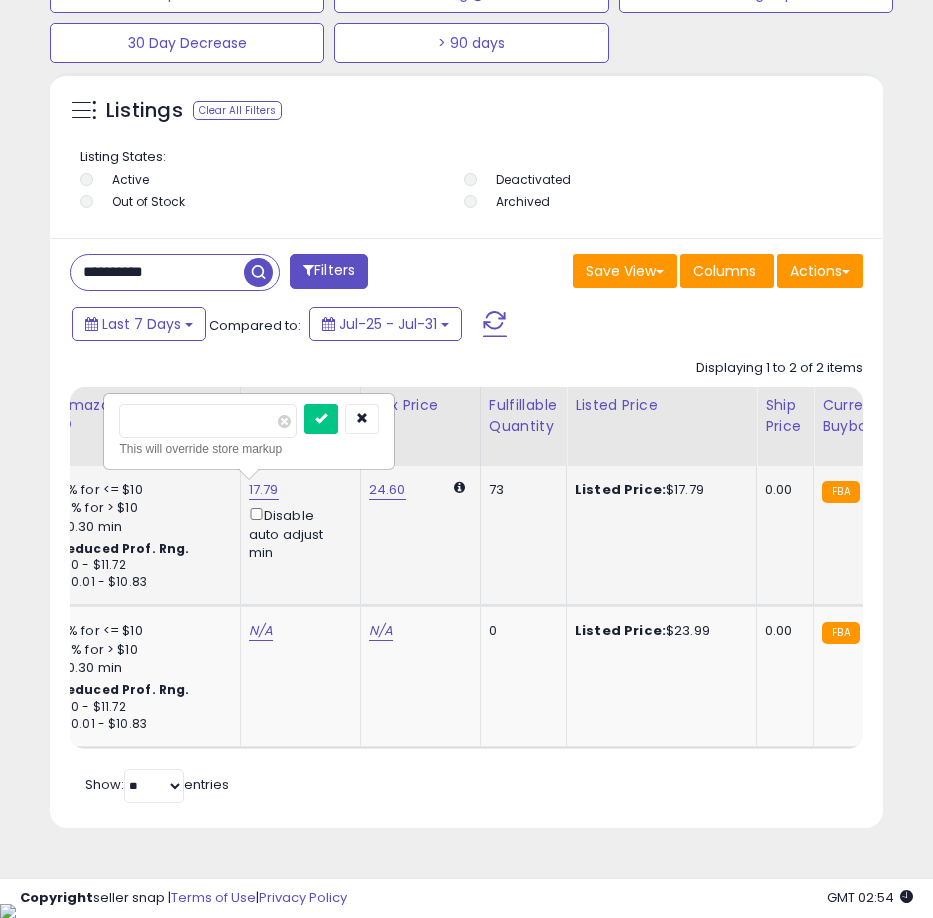 click on "*****" at bounding box center [208, 421] 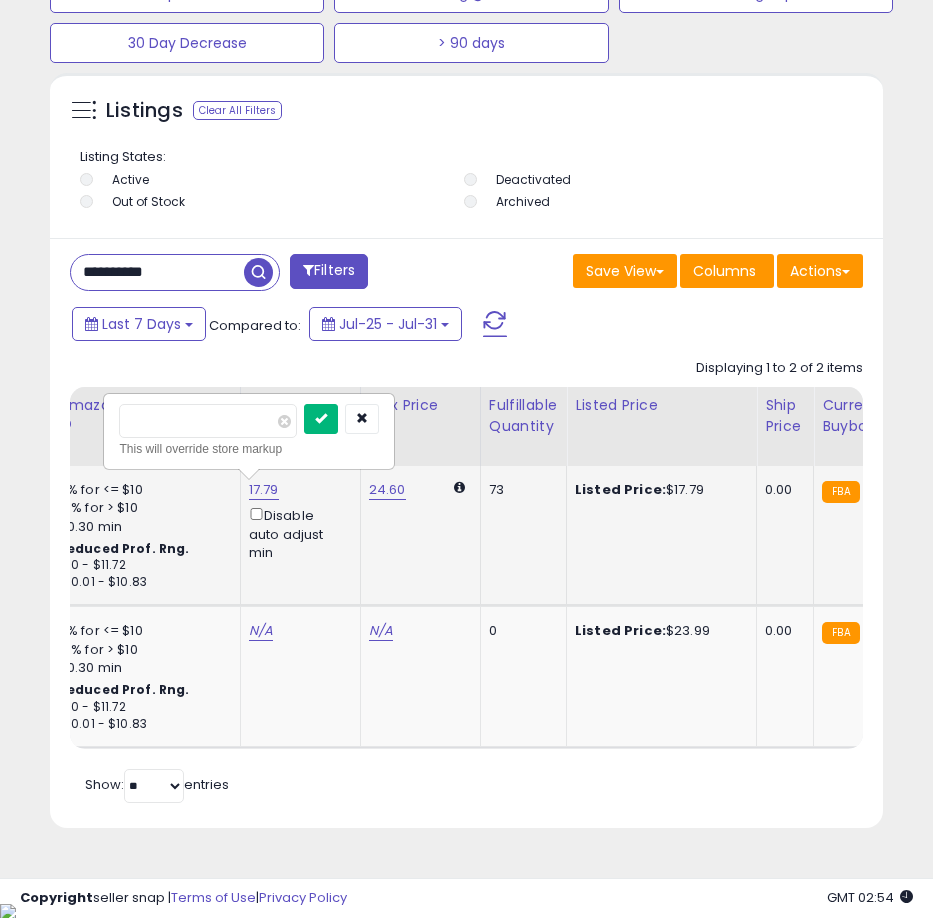 type on "*****" 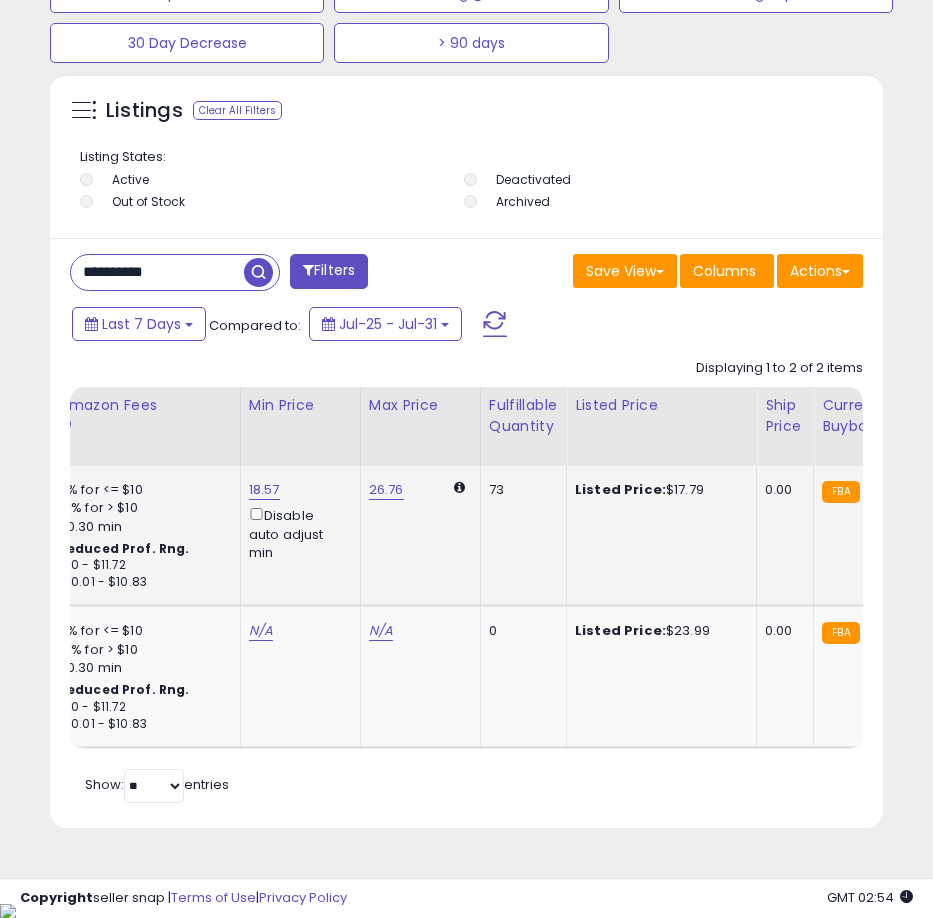 click on "**********" at bounding box center (157, 272) 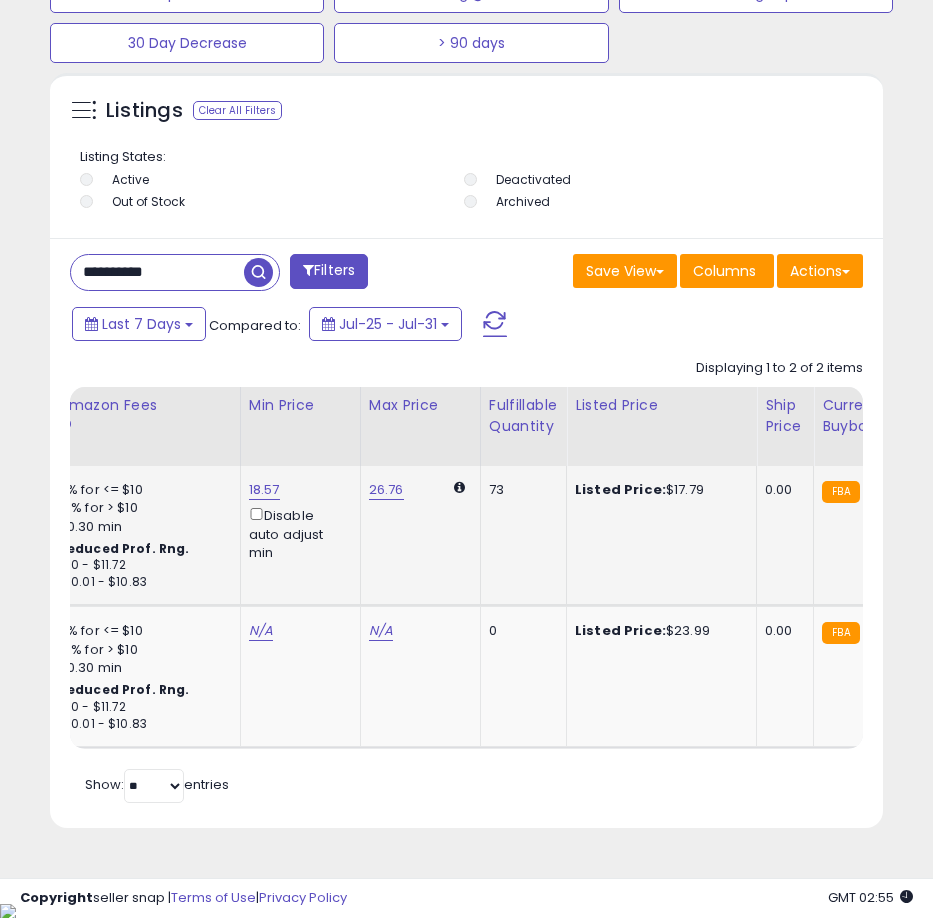 click at bounding box center [258, 272] 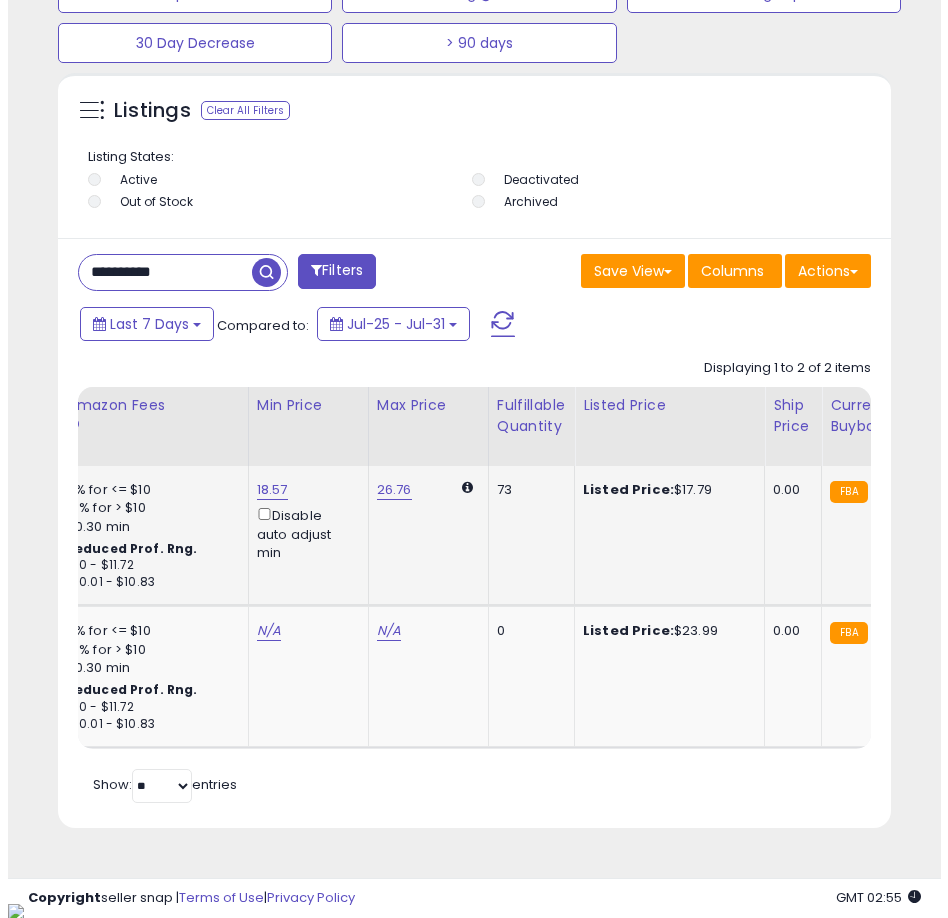 scroll, scrollTop: 1166, scrollLeft: 0, axis: vertical 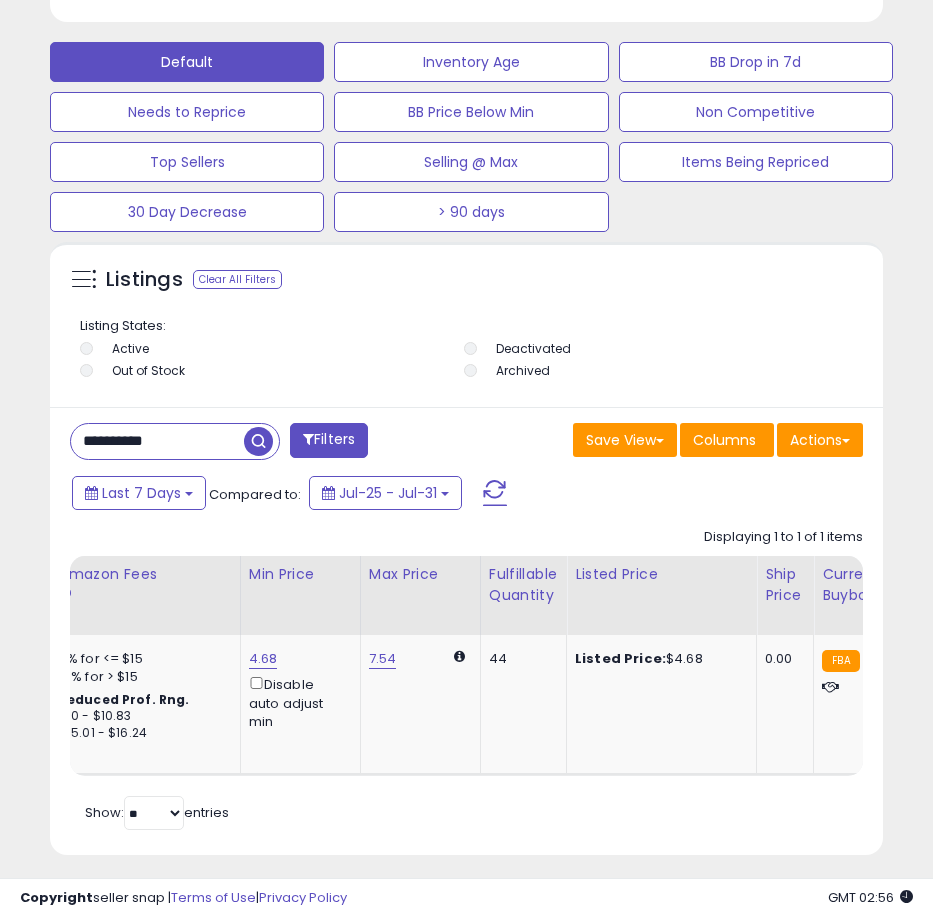 click on "**********" at bounding box center (157, 441) 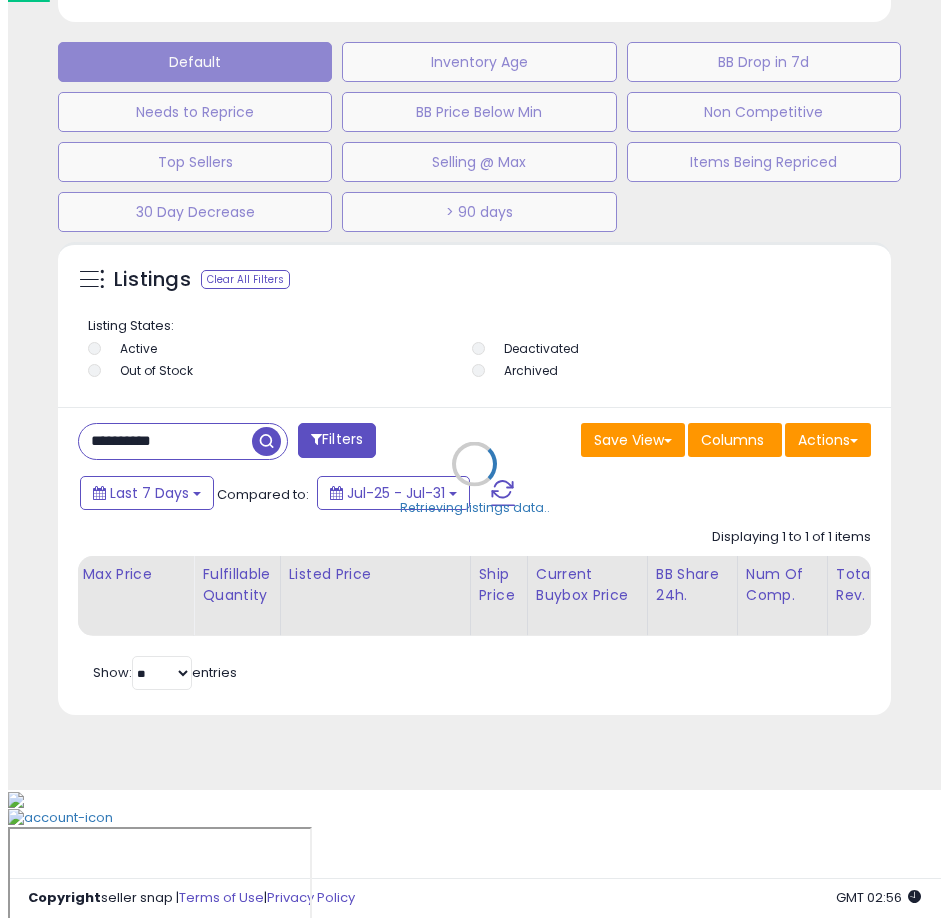 scroll, scrollTop: 1166, scrollLeft: 0, axis: vertical 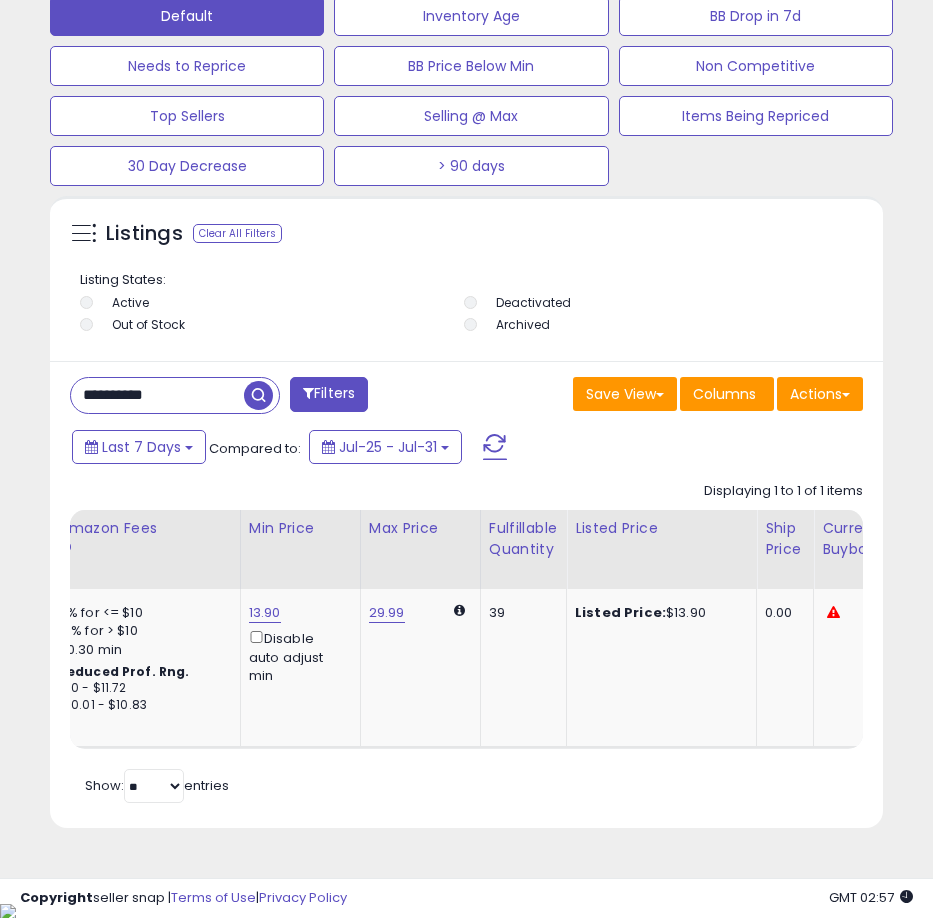 click on "**********" at bounding box center (157, 395) 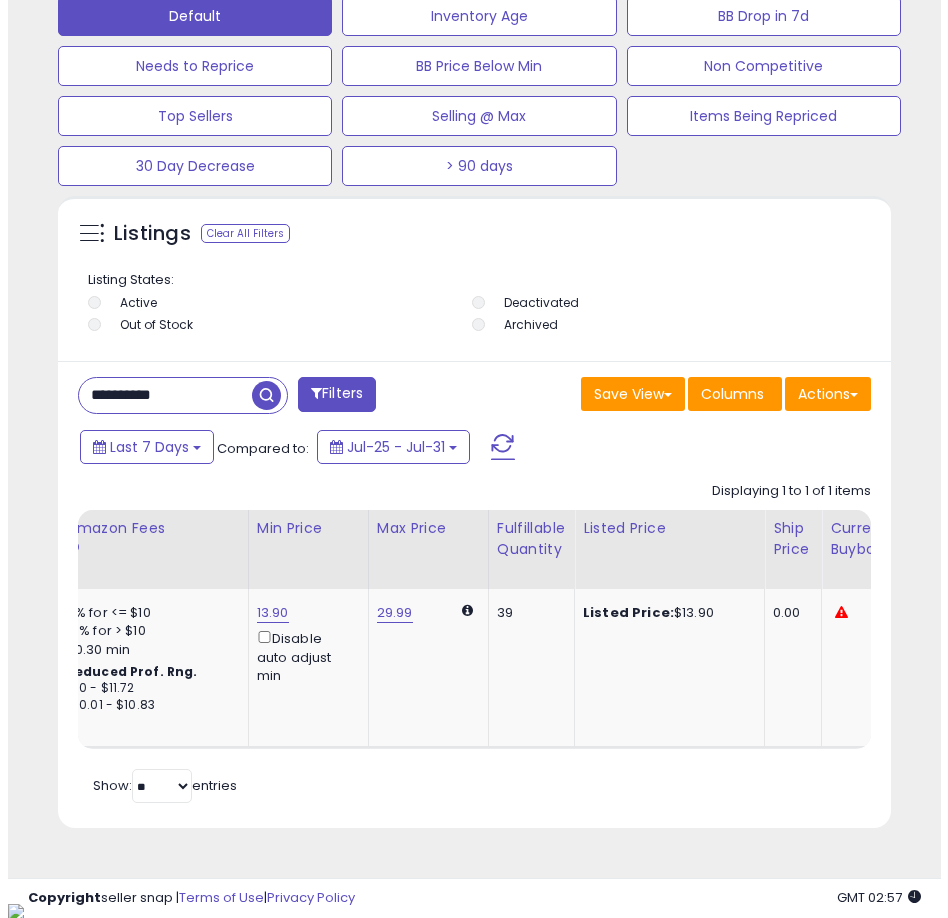 scroll, scrollTop: 1166, scrollLeft: 0, axis: vertical 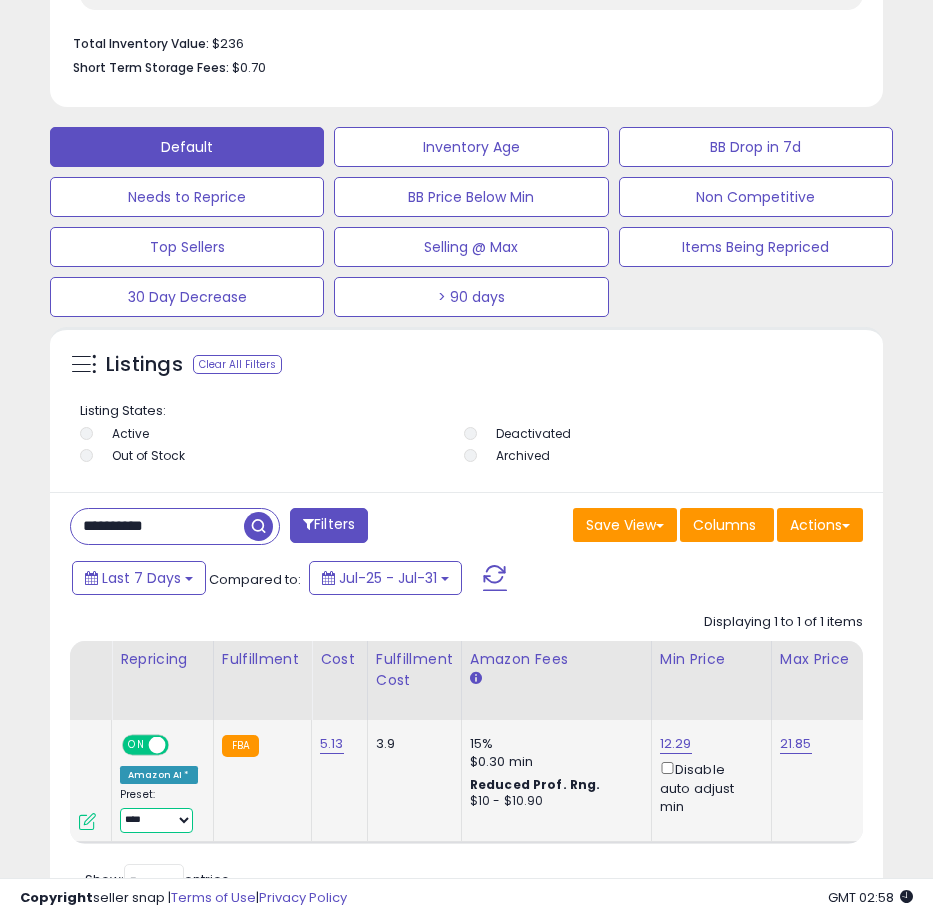 click on "**********" at bounding box center [156, 820] 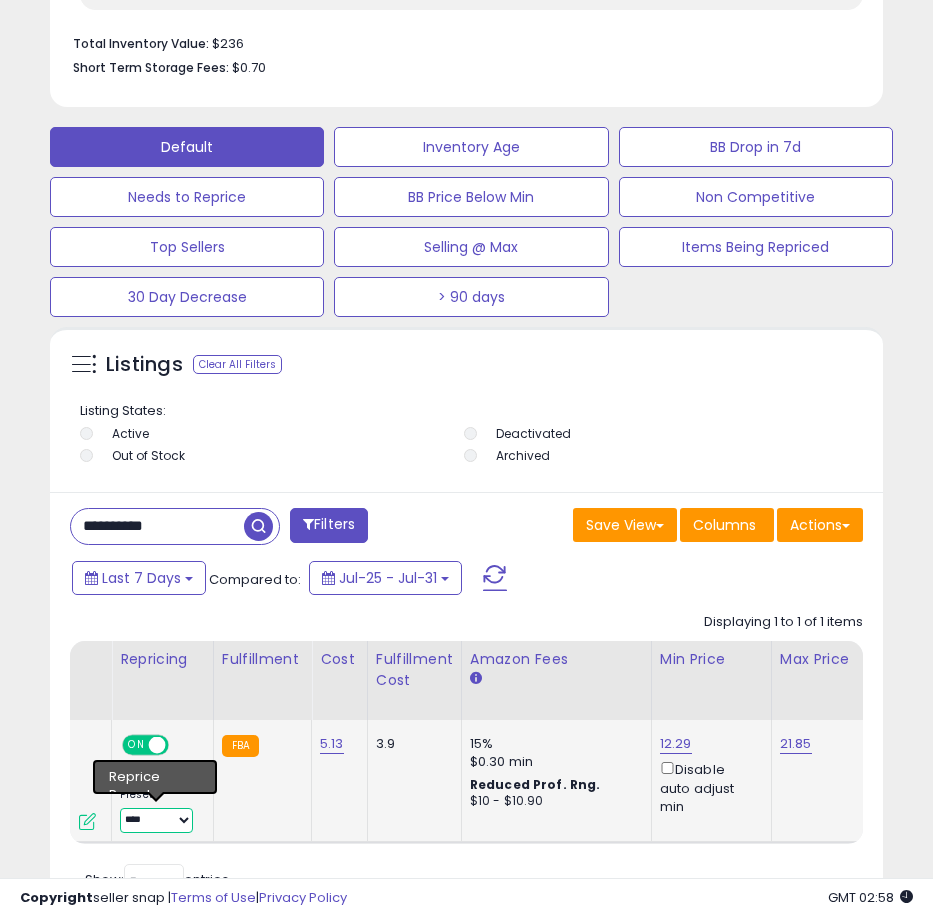 select on "**********" 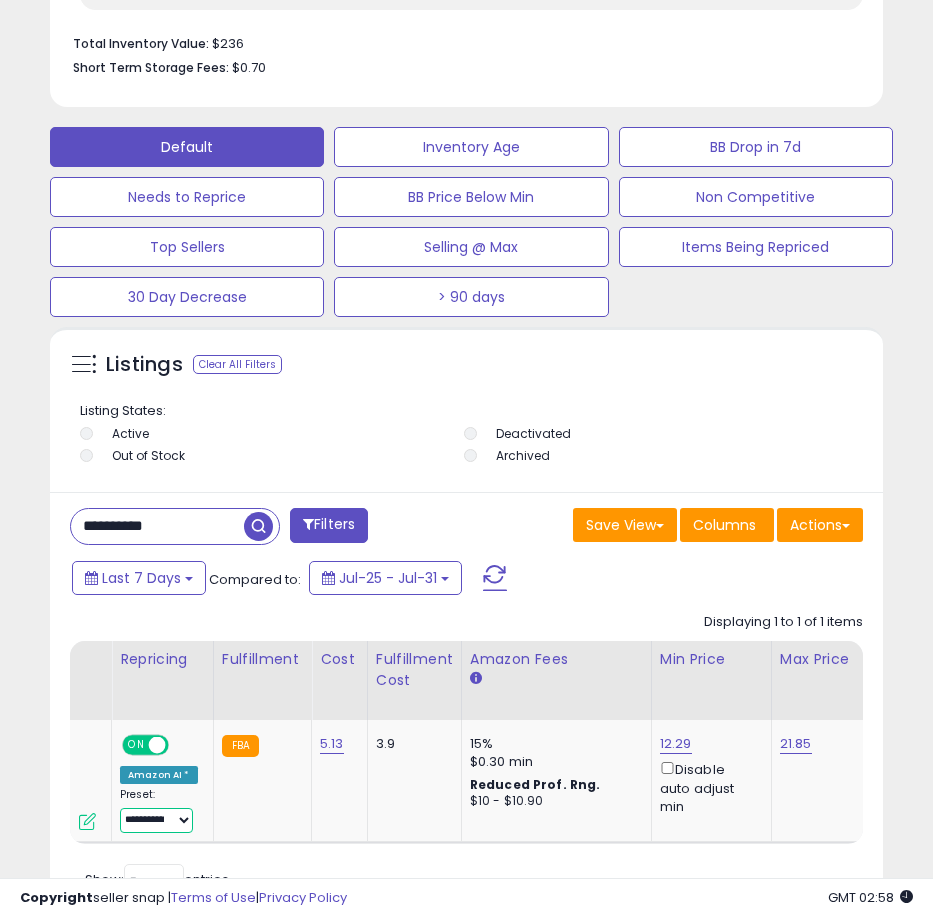 scroll, scrollTop: 0, scrollLeft: 389, axis: horizontal 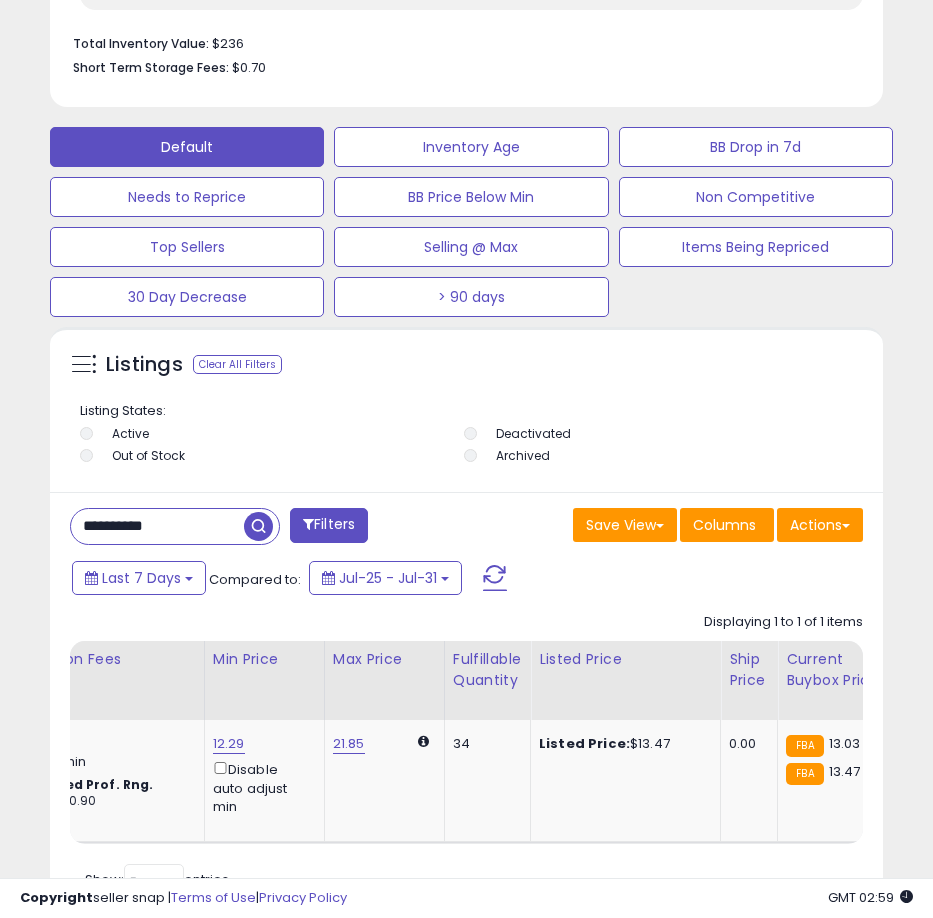 click on "**********" at bounding box center (157, 526) 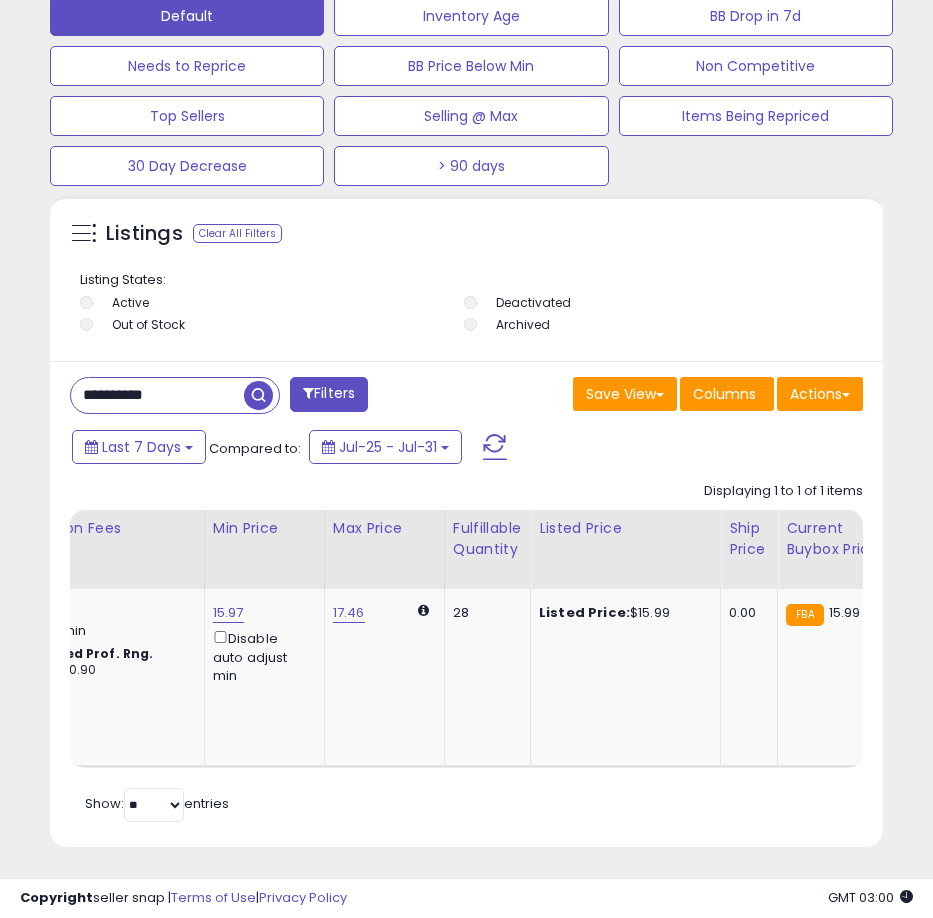 click on "**********" at bounding box center (157, 395) 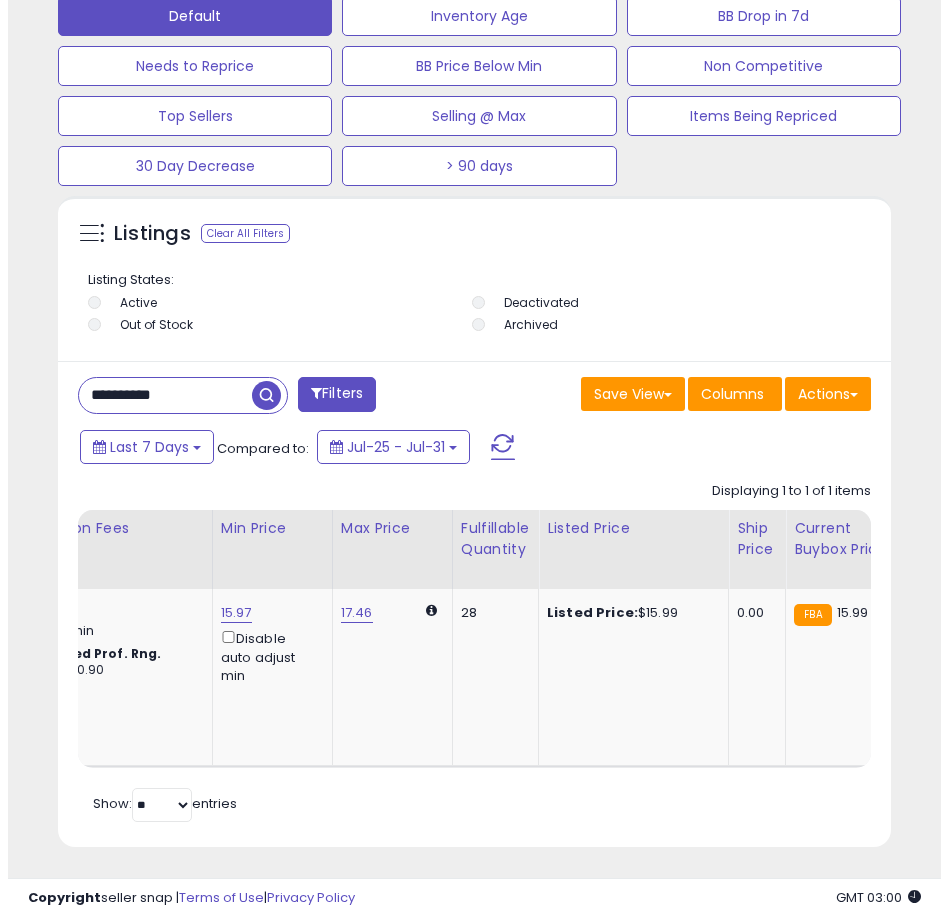 scroll, scrollTop: 1166, scrollLeft: 0, axis: vertical 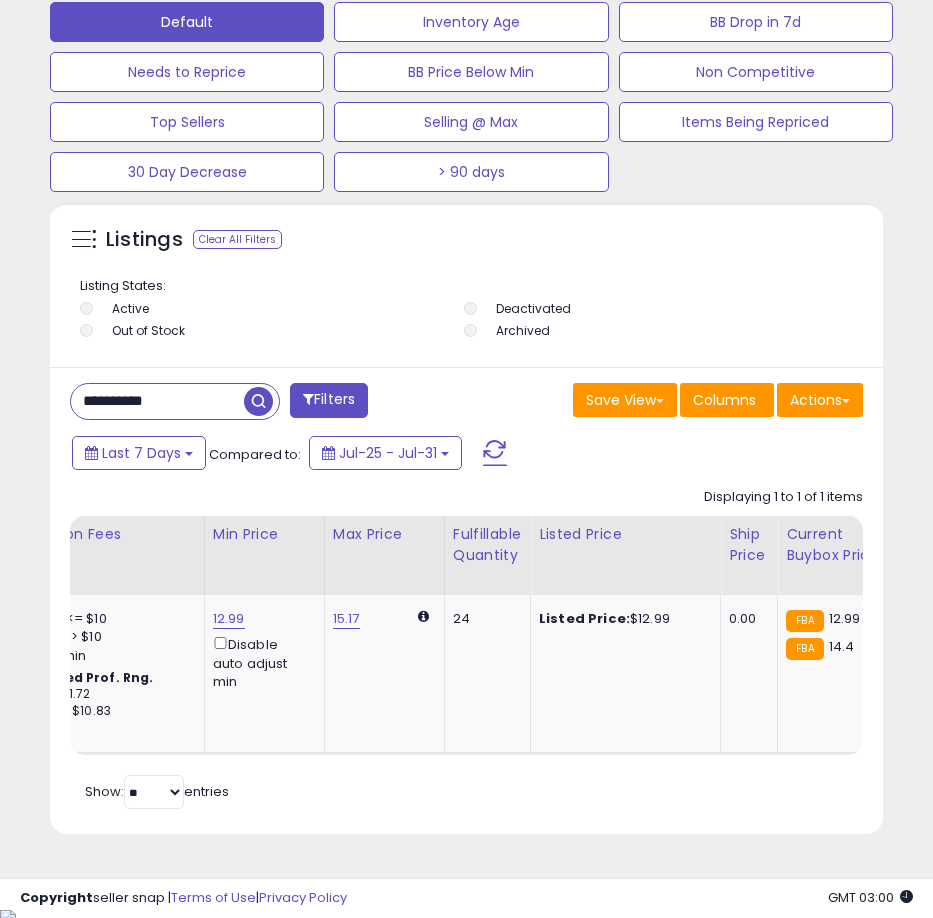 click on "**********" at bounding box center [157, 401] 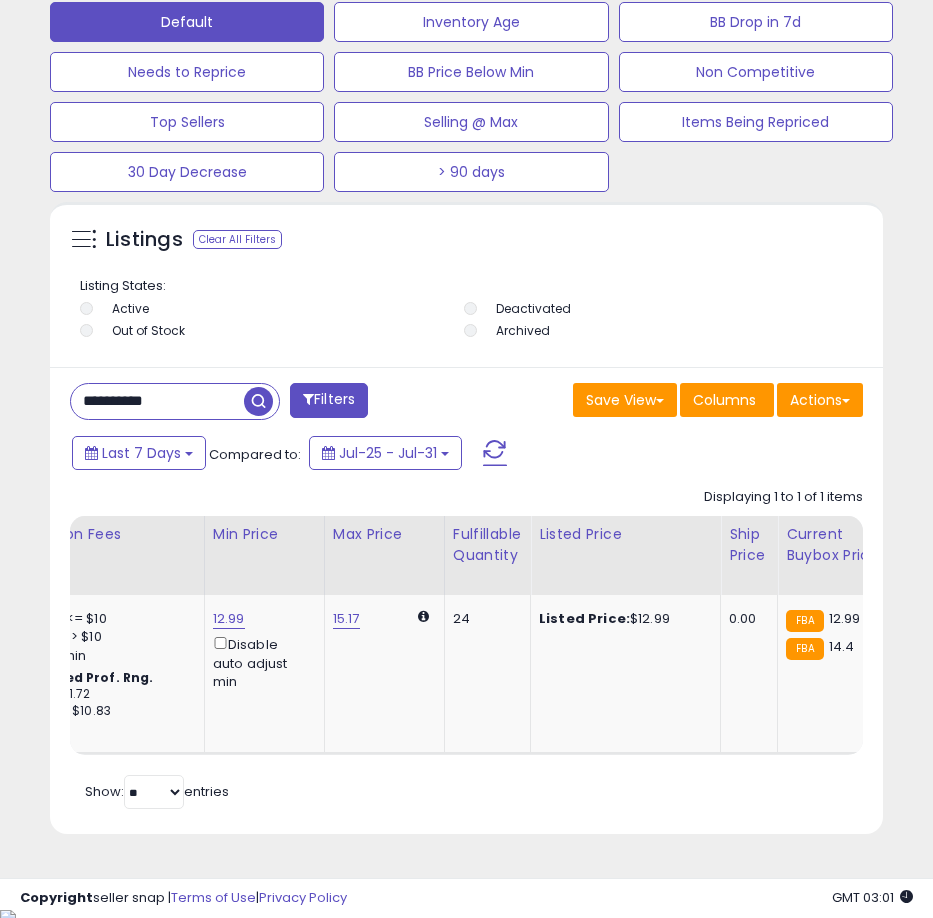 click at bounding box center [258, 401] 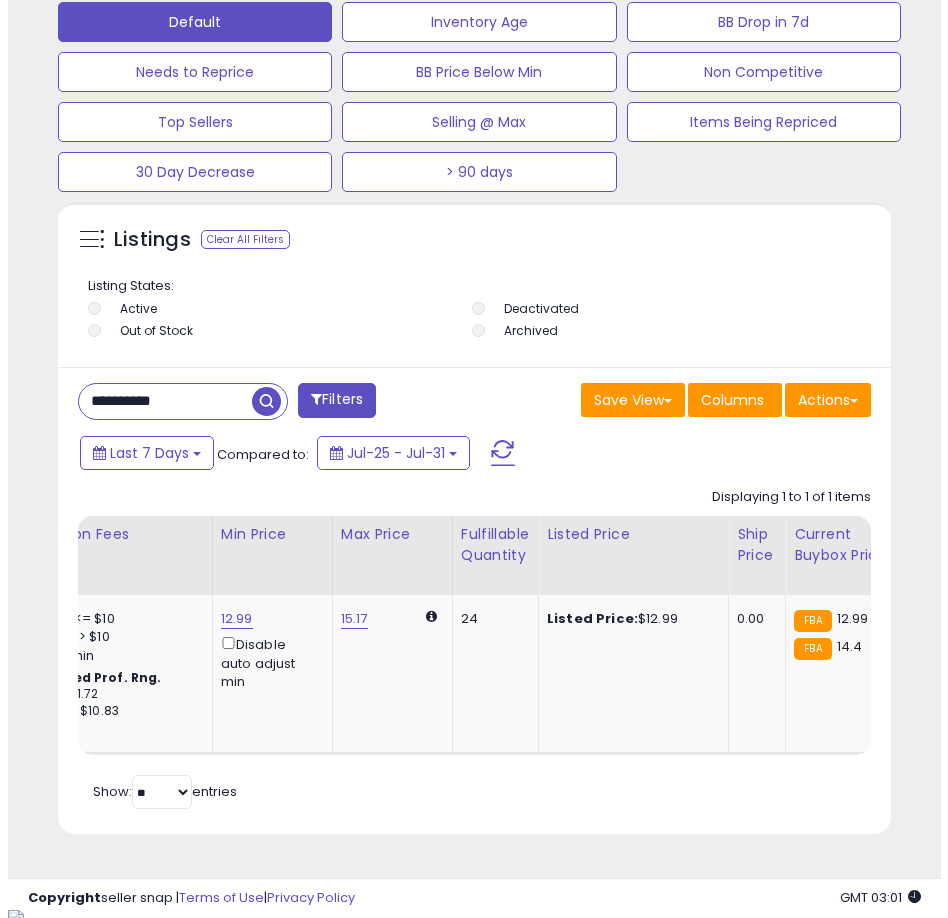 scroll, scrollTop: 1166, scrollLeft: 0, axis: vertical 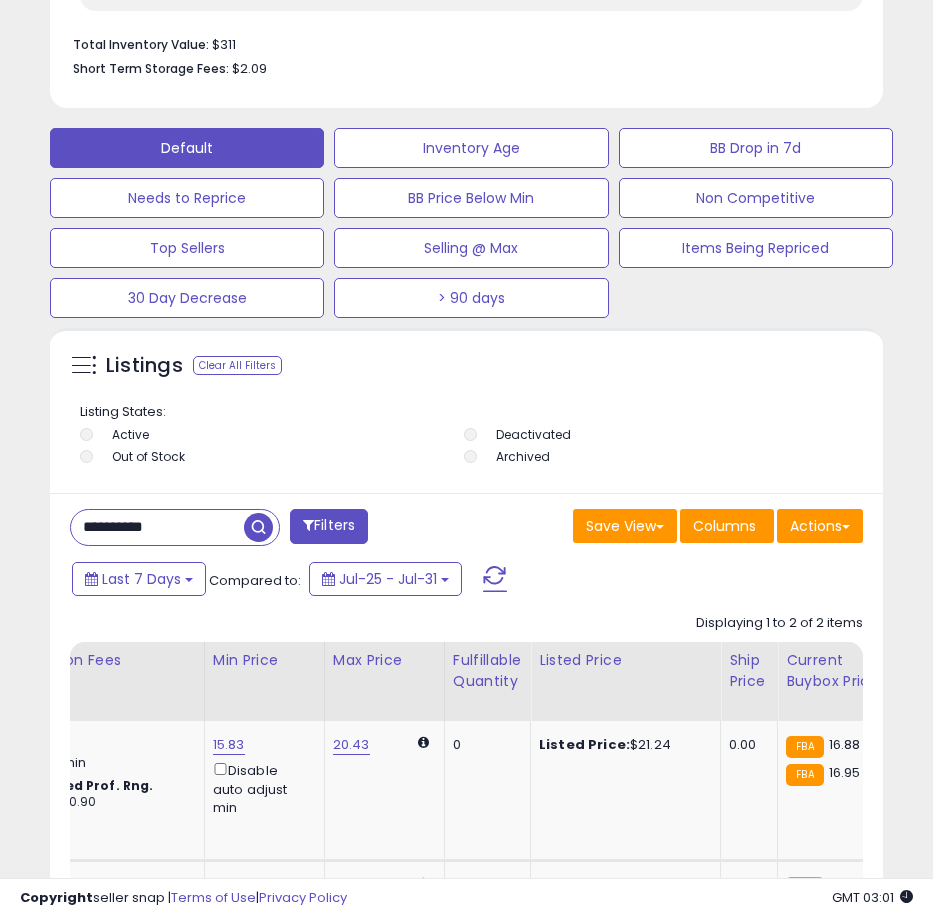 click on "**********" at bounding box center [157, 527] 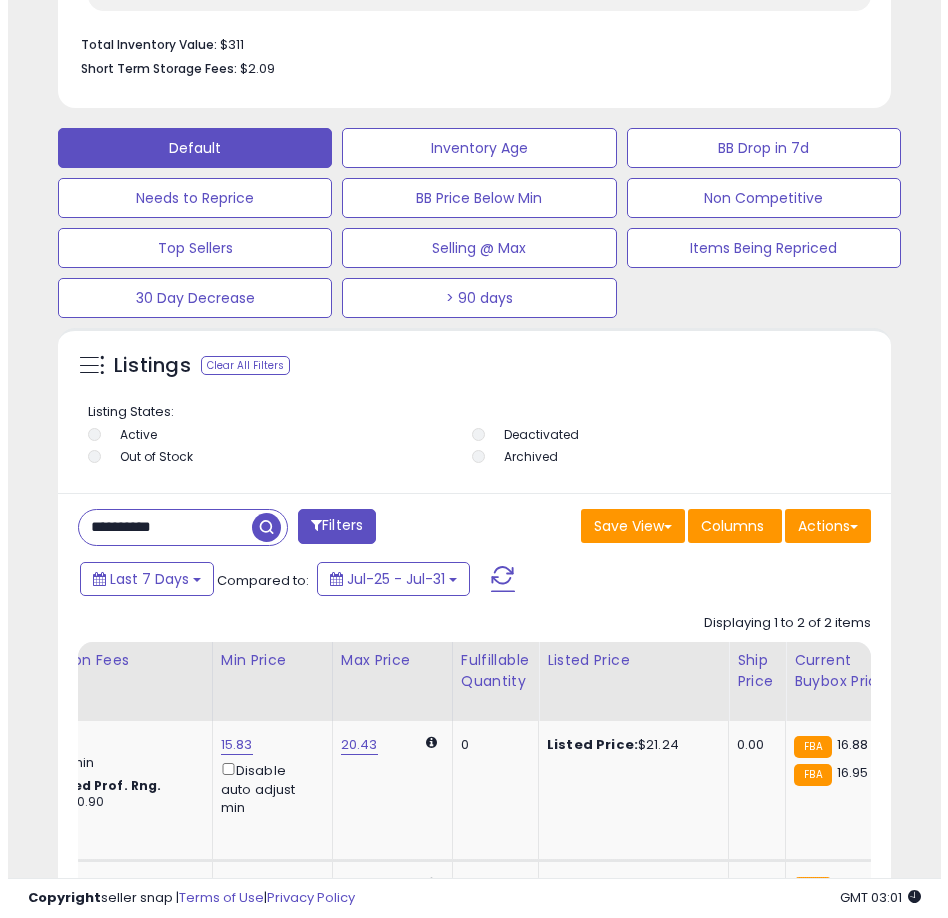 scroll, scrollTop: 1166, scrollLeft: 0, axis: vertical 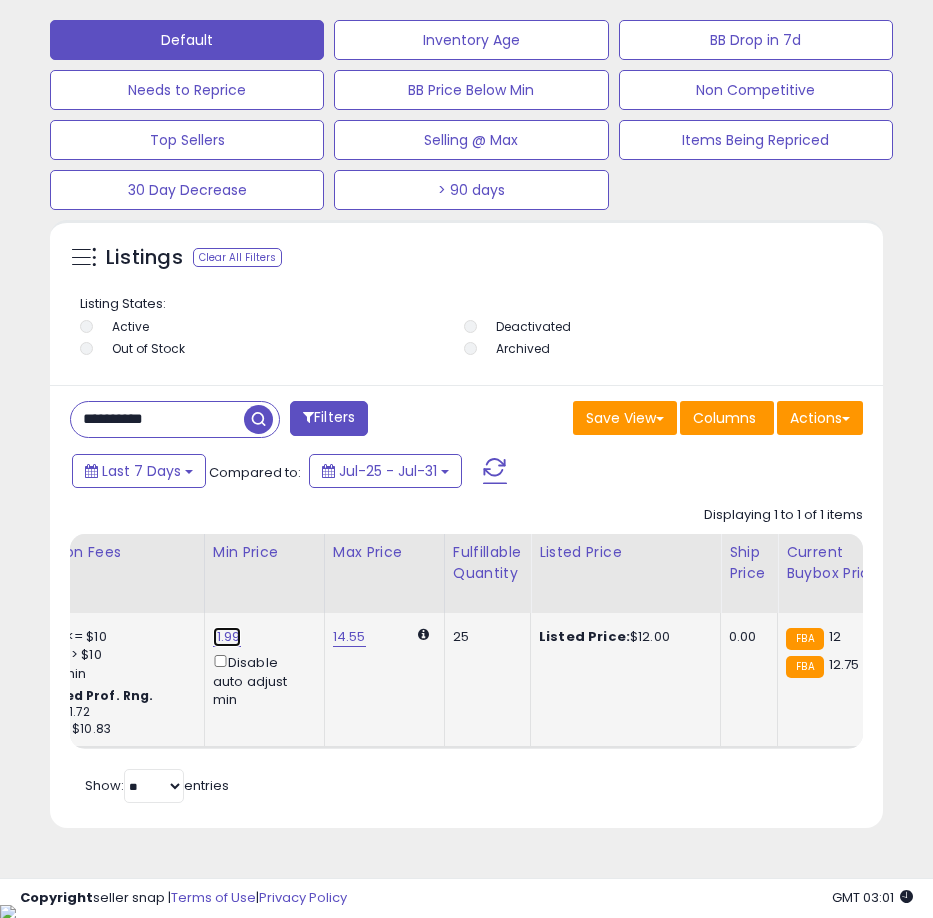 click on "11.99" at bounding box center (227, 637) 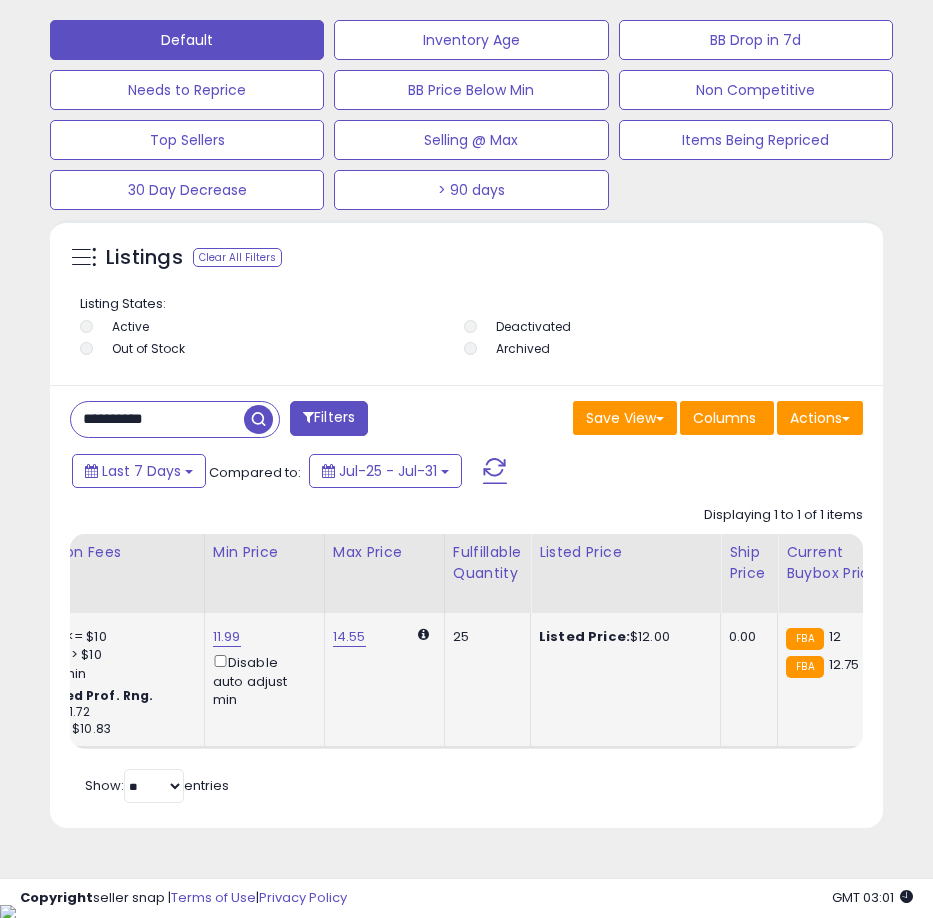 click on "11.99" at bounding box center [227, 637] 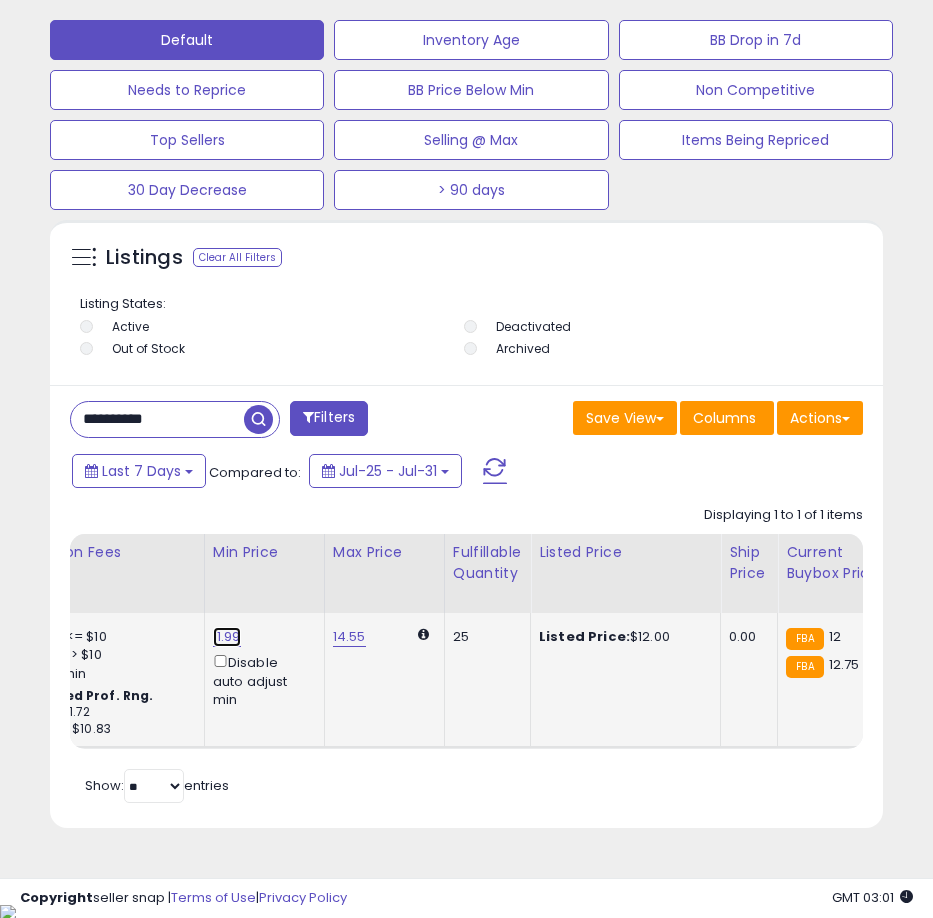 click on "11.99" at bounding box center [227, 637] 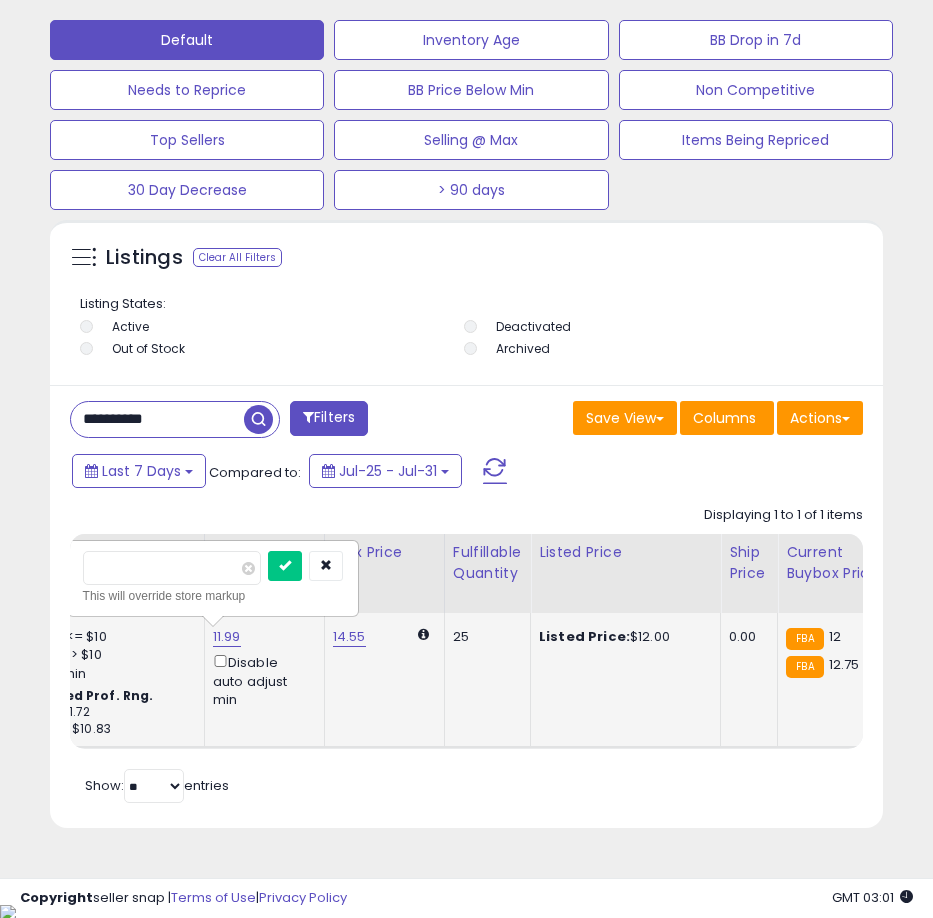click on "*****" at bounding box center [172, 568] 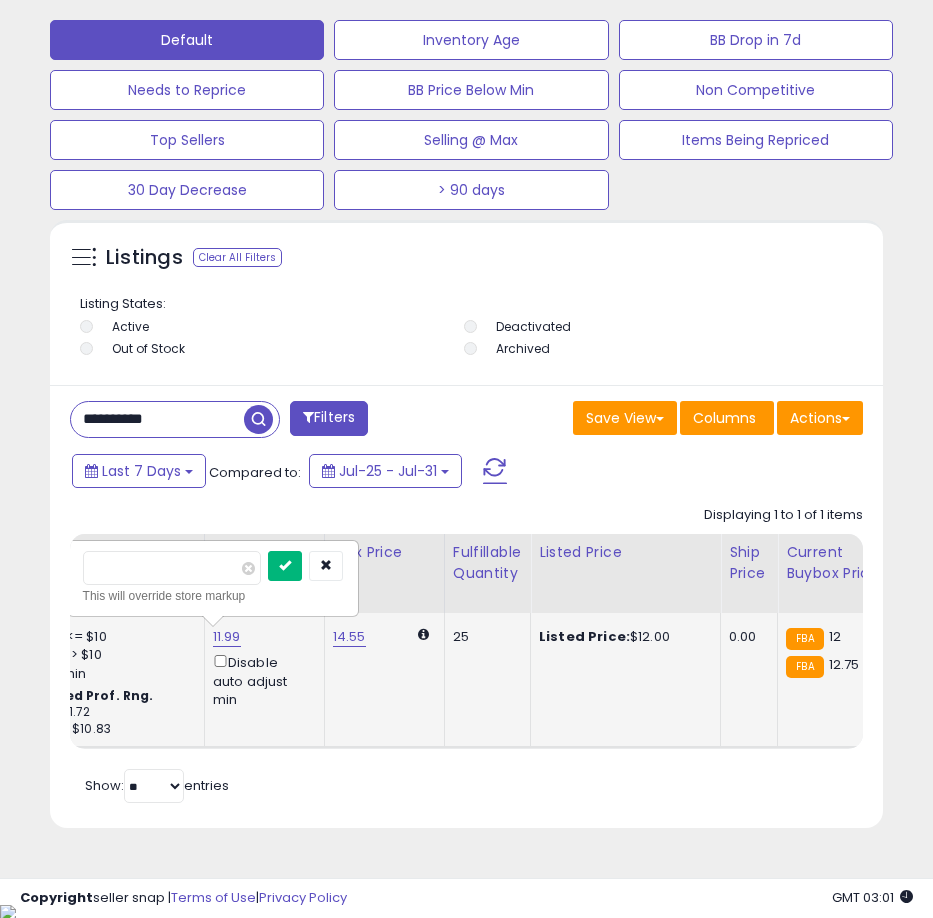 type on "*****" 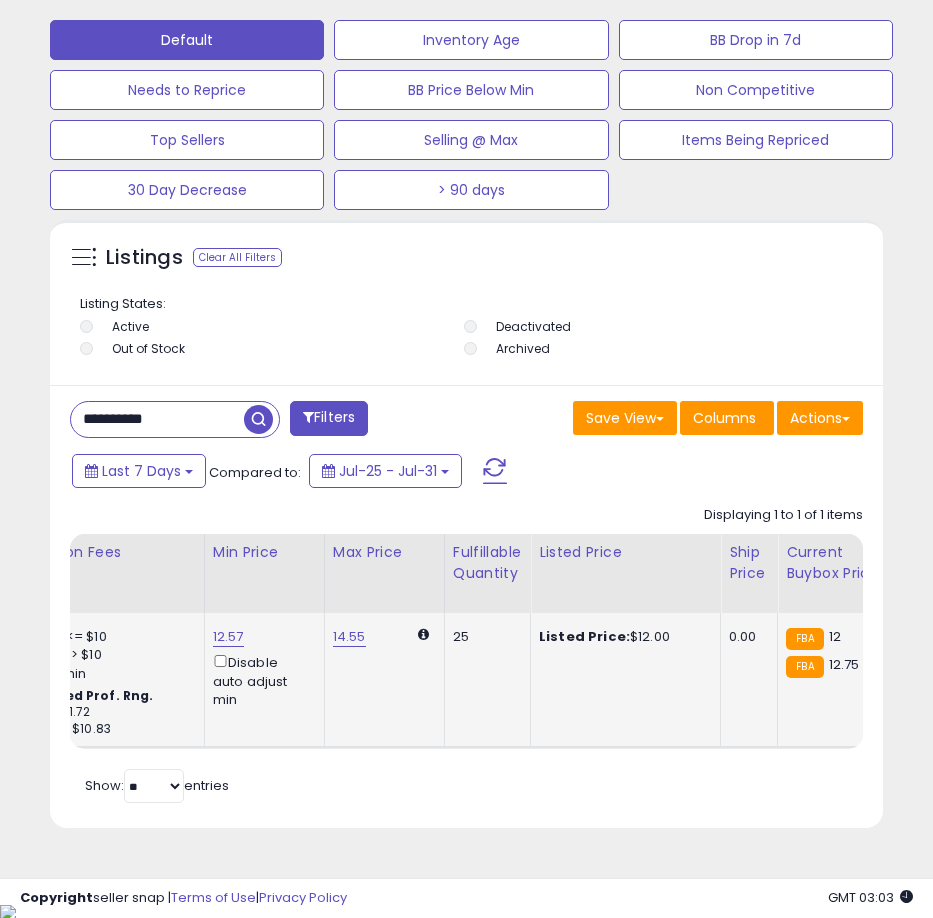 click on "**********" at bounding box center (157, 419) 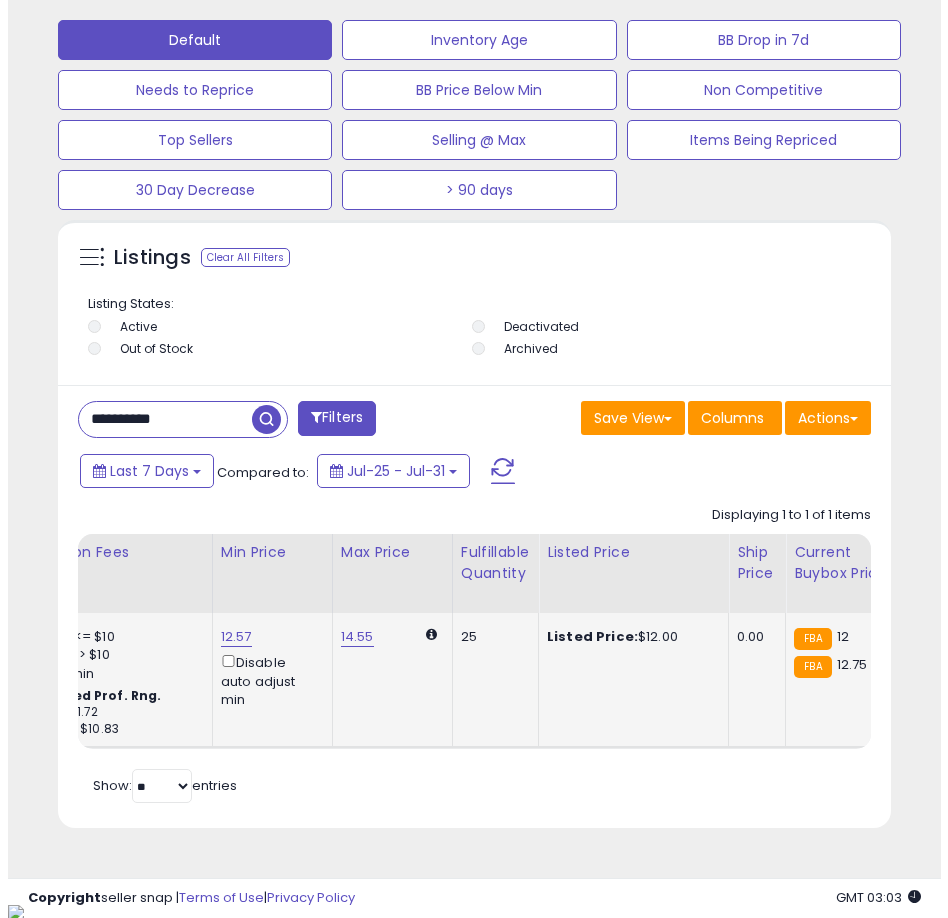 scroll, scrollTop: 1166, scrollLeft: 0, axis: vertical 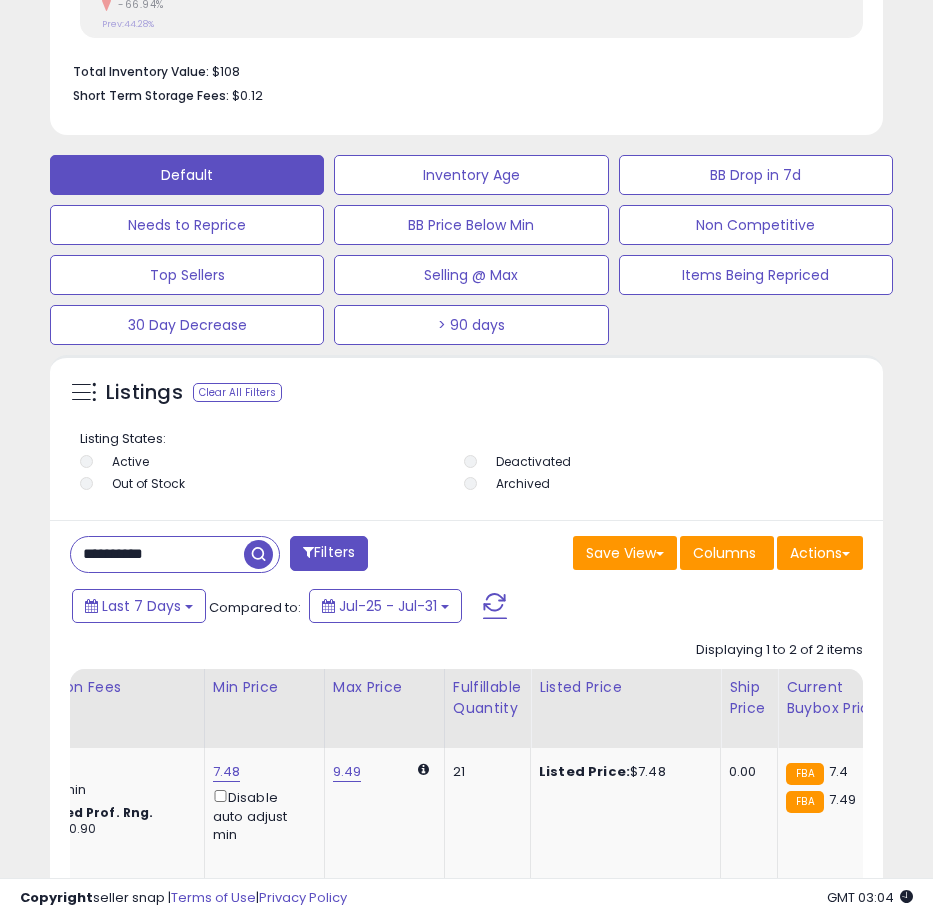 click on "**********" at bounding box center [157, 554] 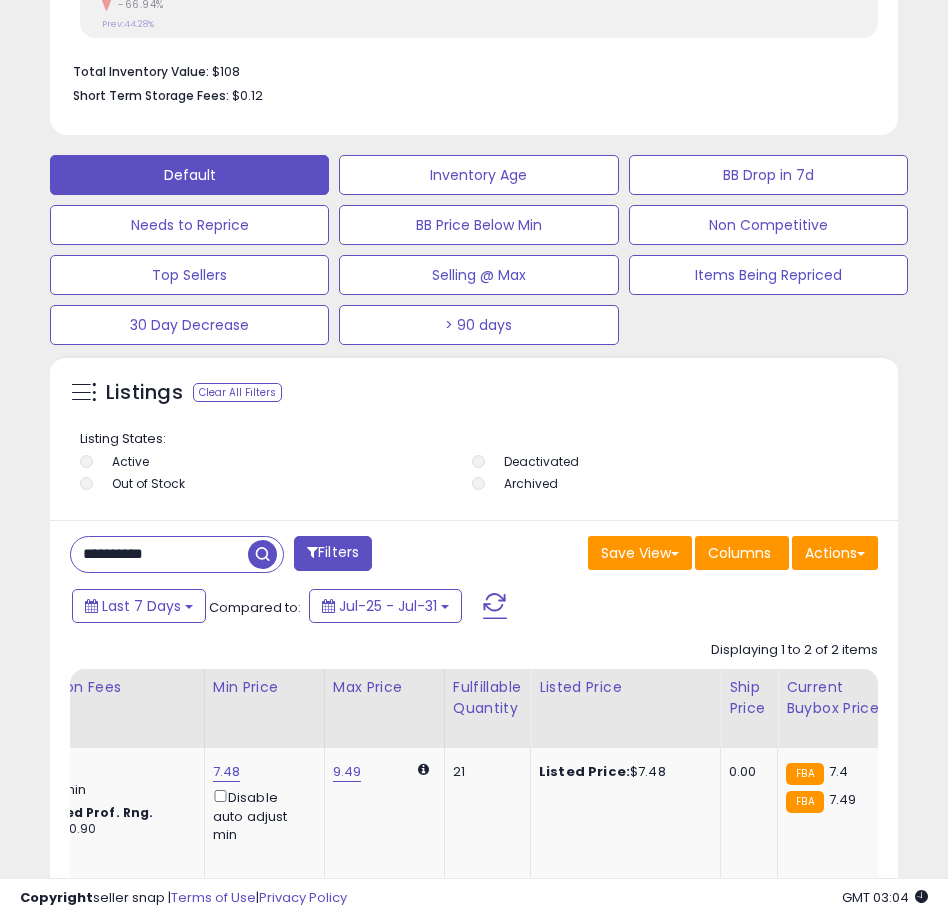 scroll, scrollTop: 999610, scrollLeft: 999162, axis: both 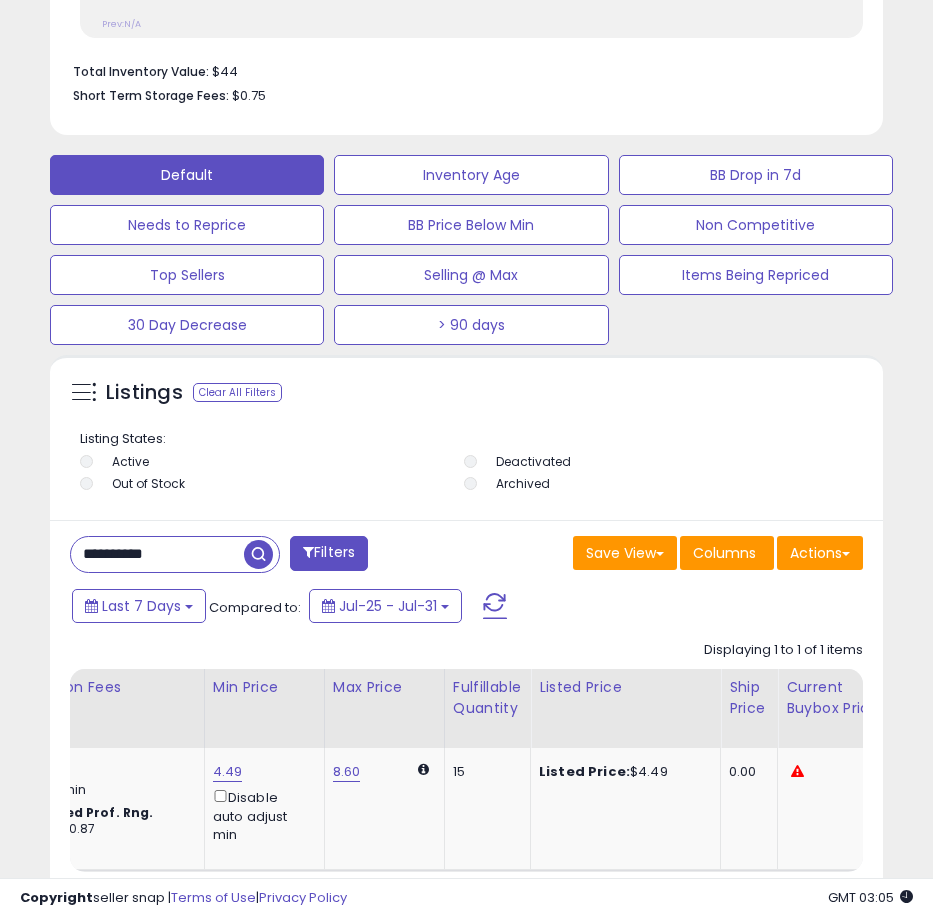 click on "**********" at bounding box center [157, 554] 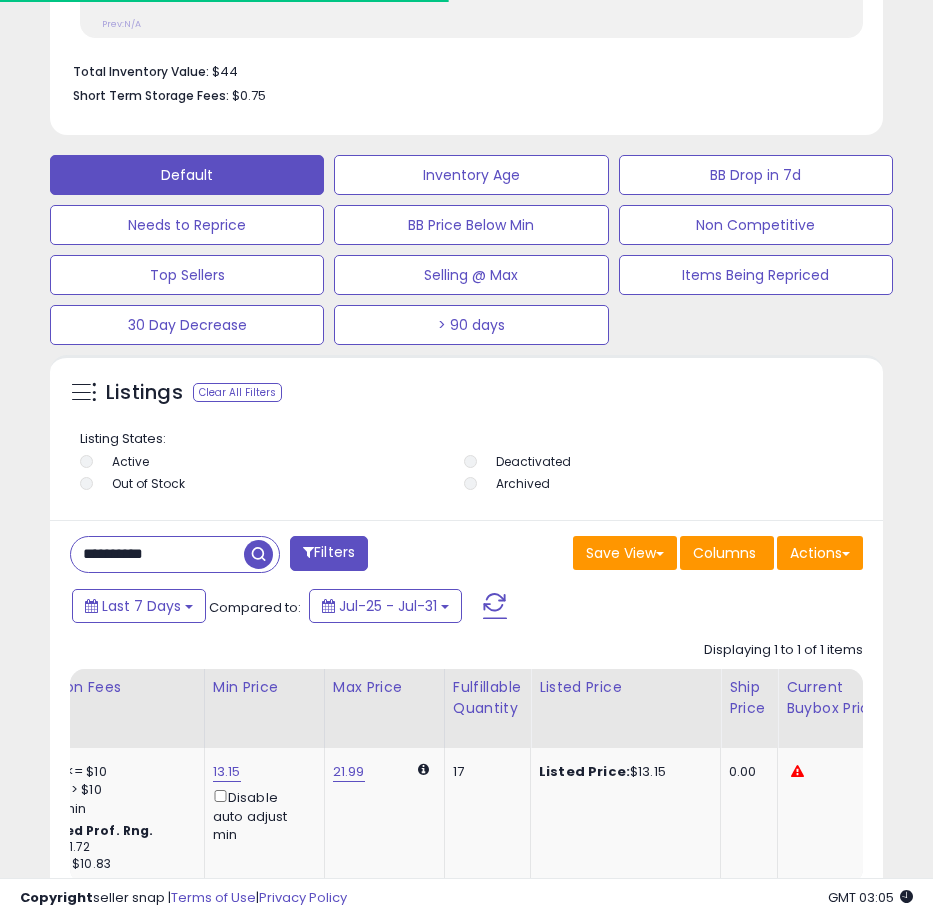 scroll, scrollTop: 390, scrollLeft: 823, axis: both 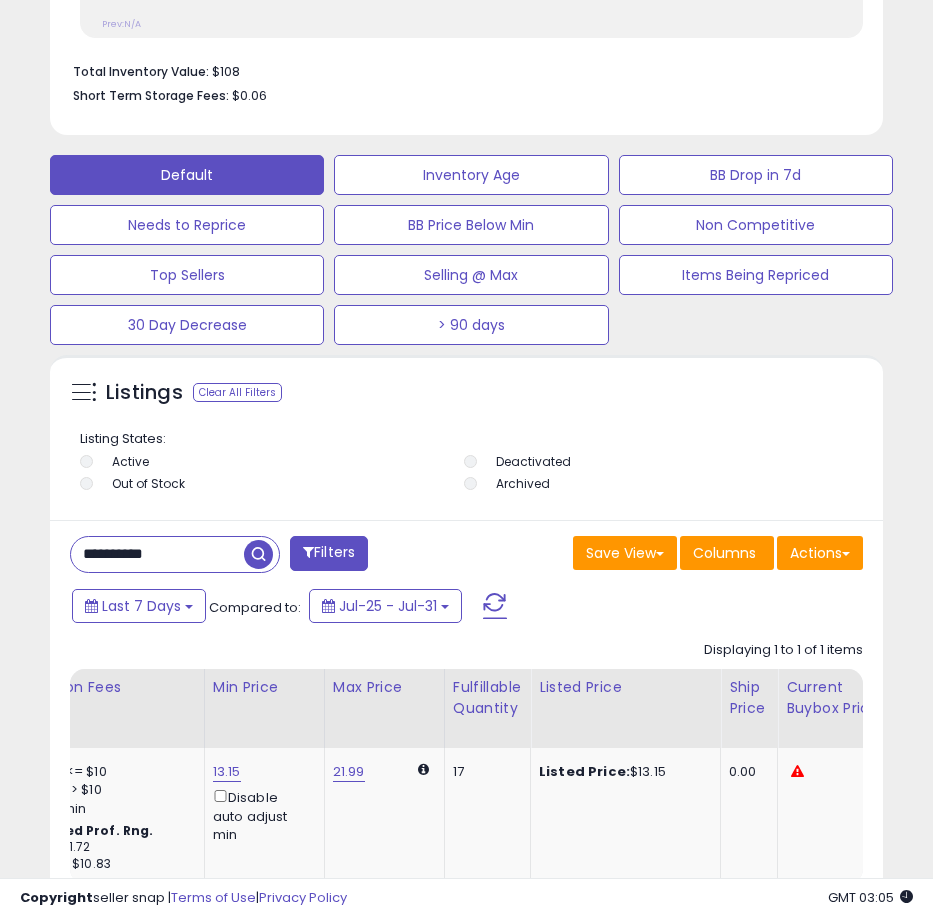 click on "**********" at bounding box center [157, 554] 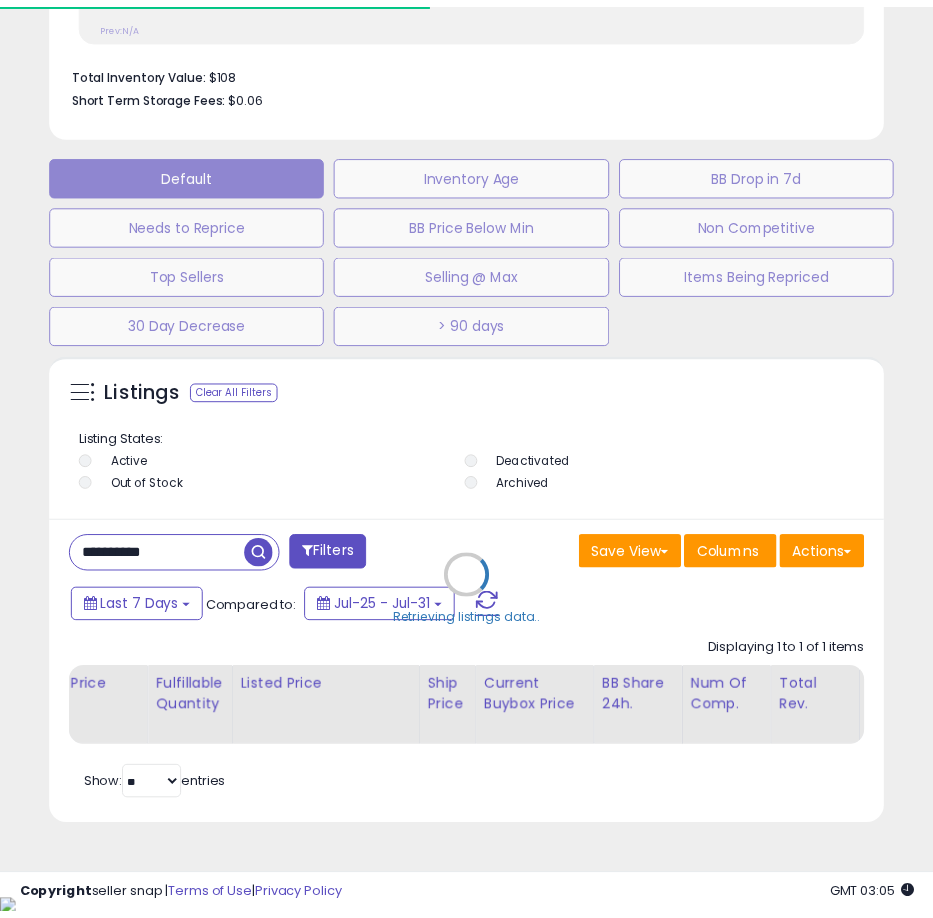 scroll, scrollTop: 390, scrollLeft: 823, axis: both 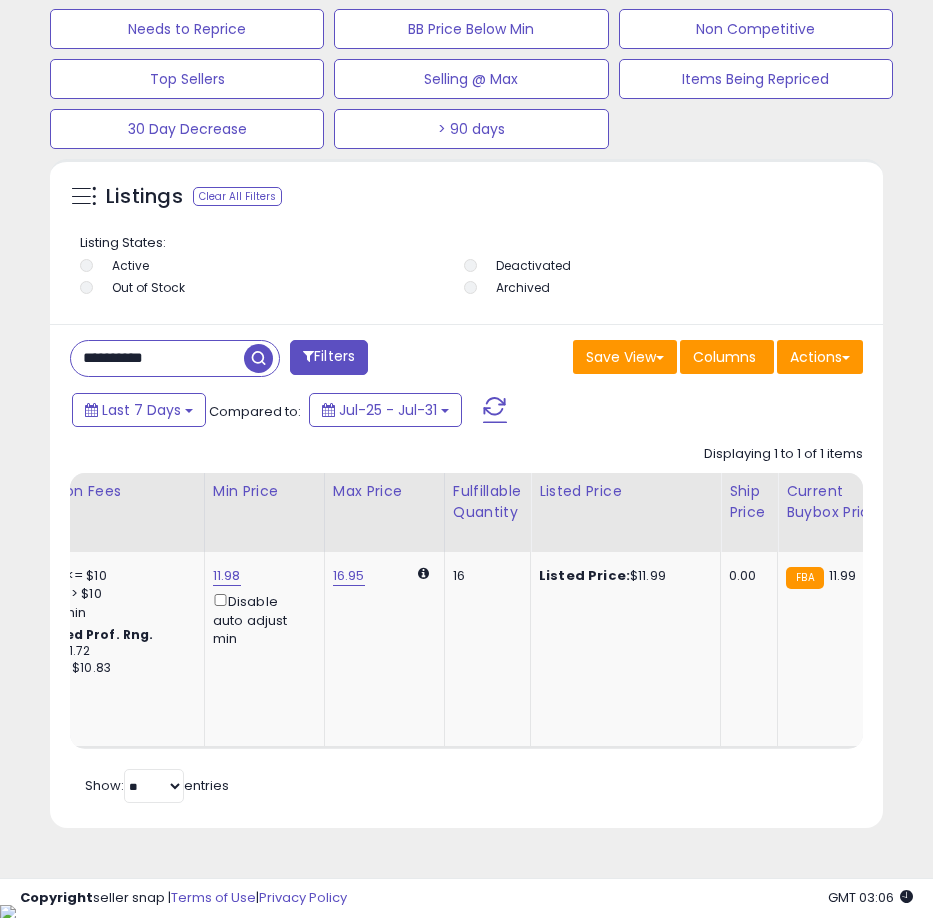 click on "**********" at bounding box center [157, 358] 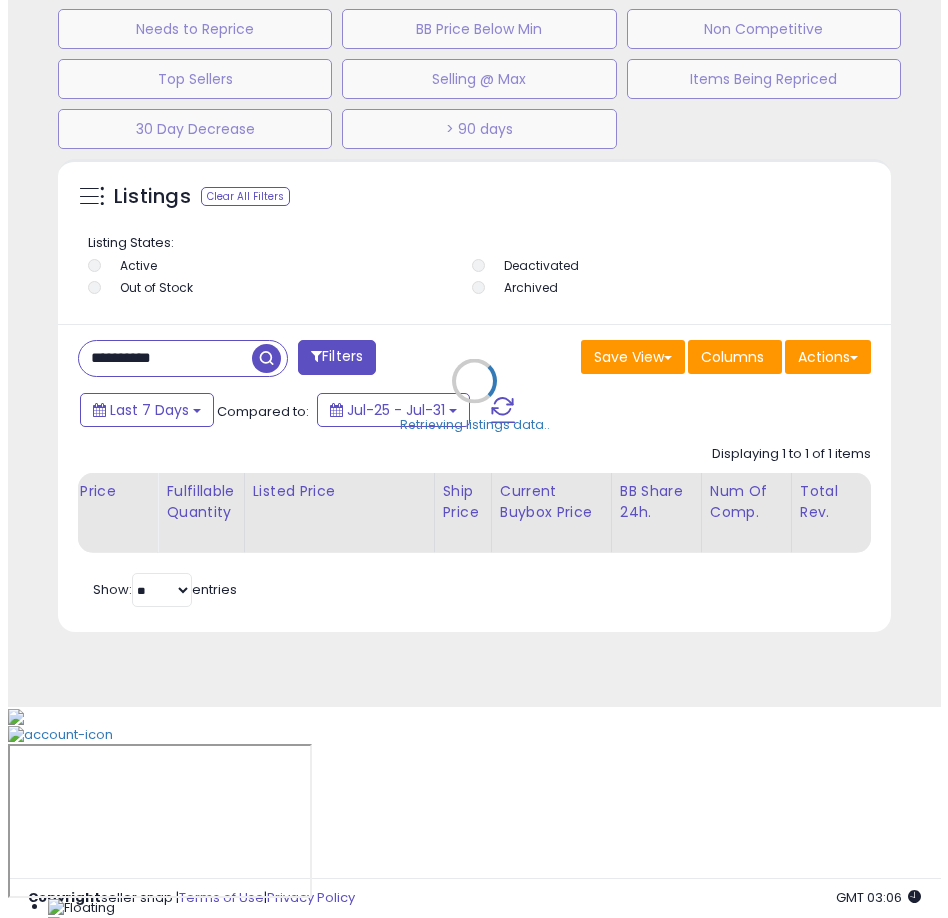scroll, scrollTop: 1166, scrollLeft: 0, axis: vertical 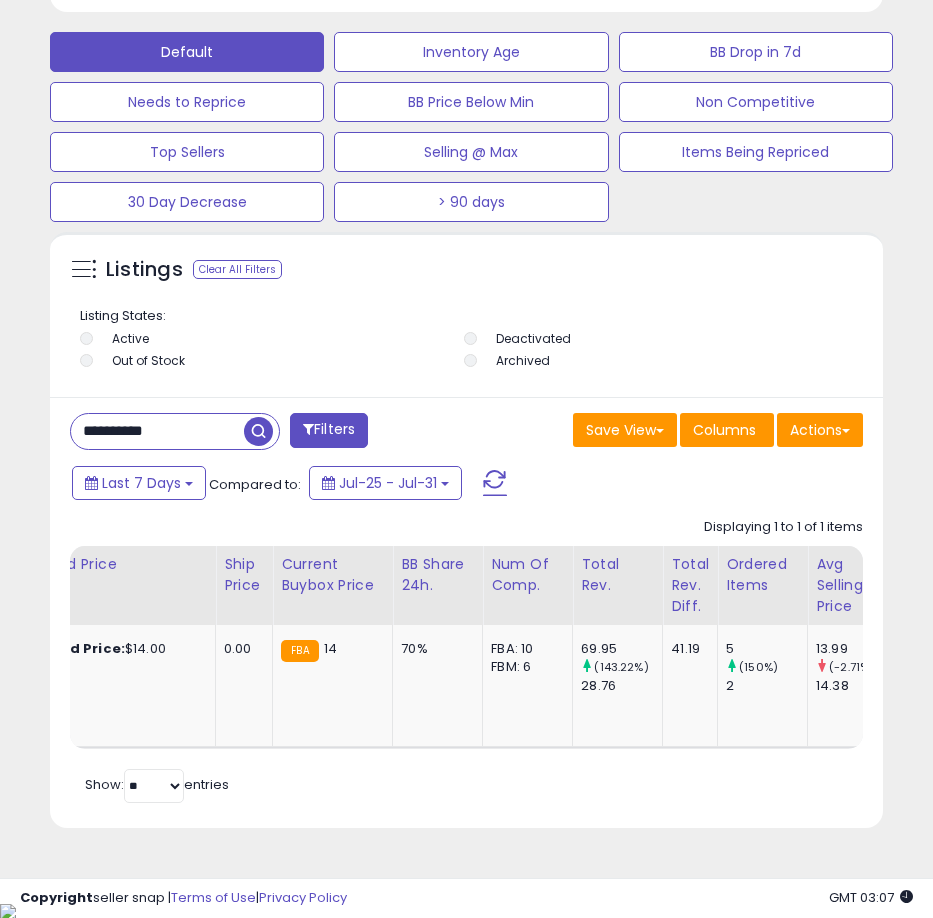 click on "**********" at bounding box center (157, 431) 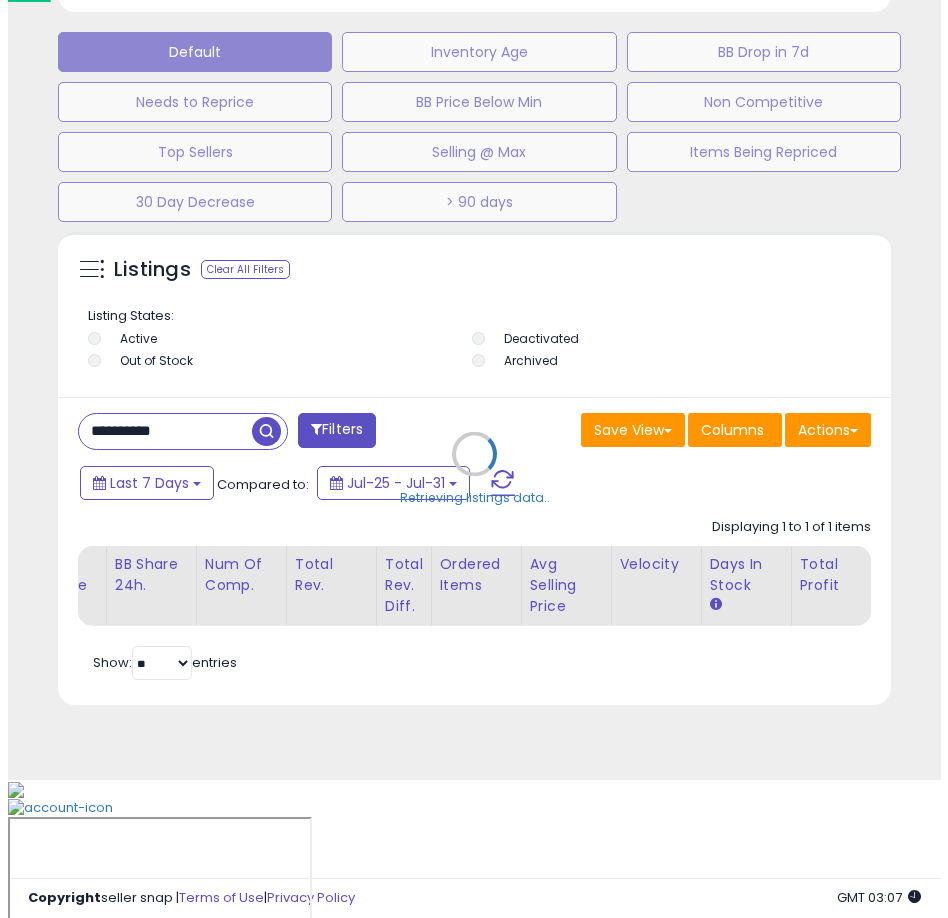 scroll, scrollTop: 1166, scrollLeft: 0, axis: vertical 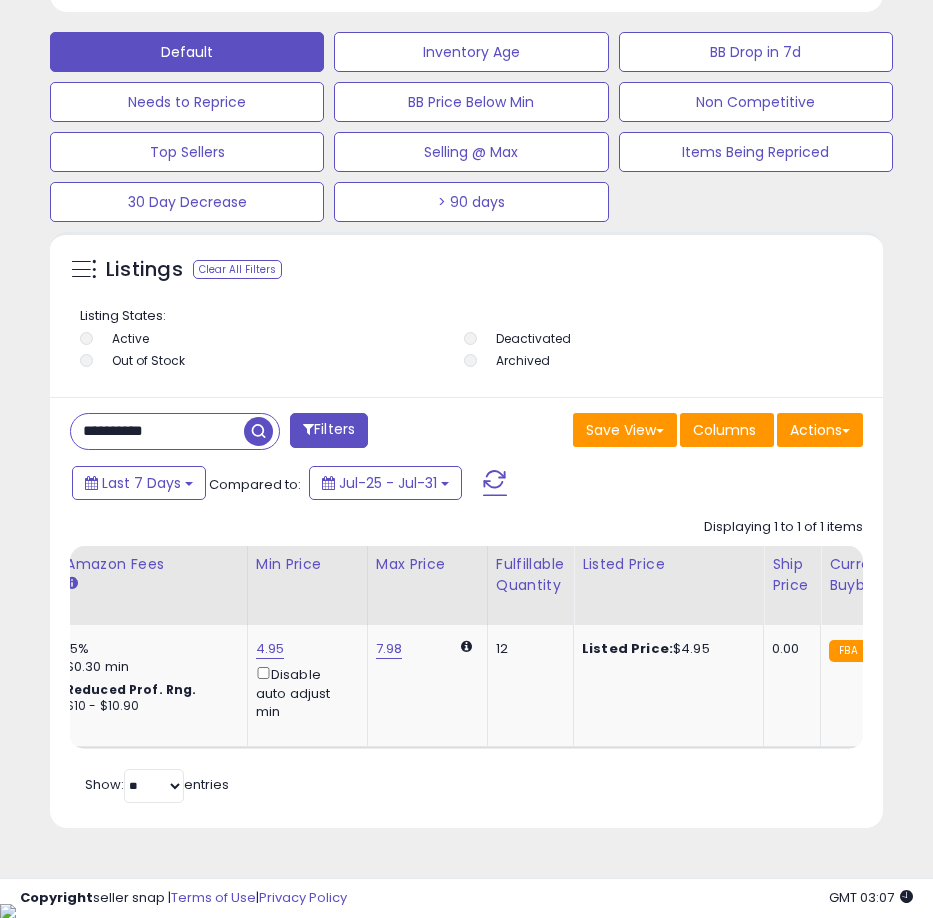 click on "**********" at bounding box center (157, 431) 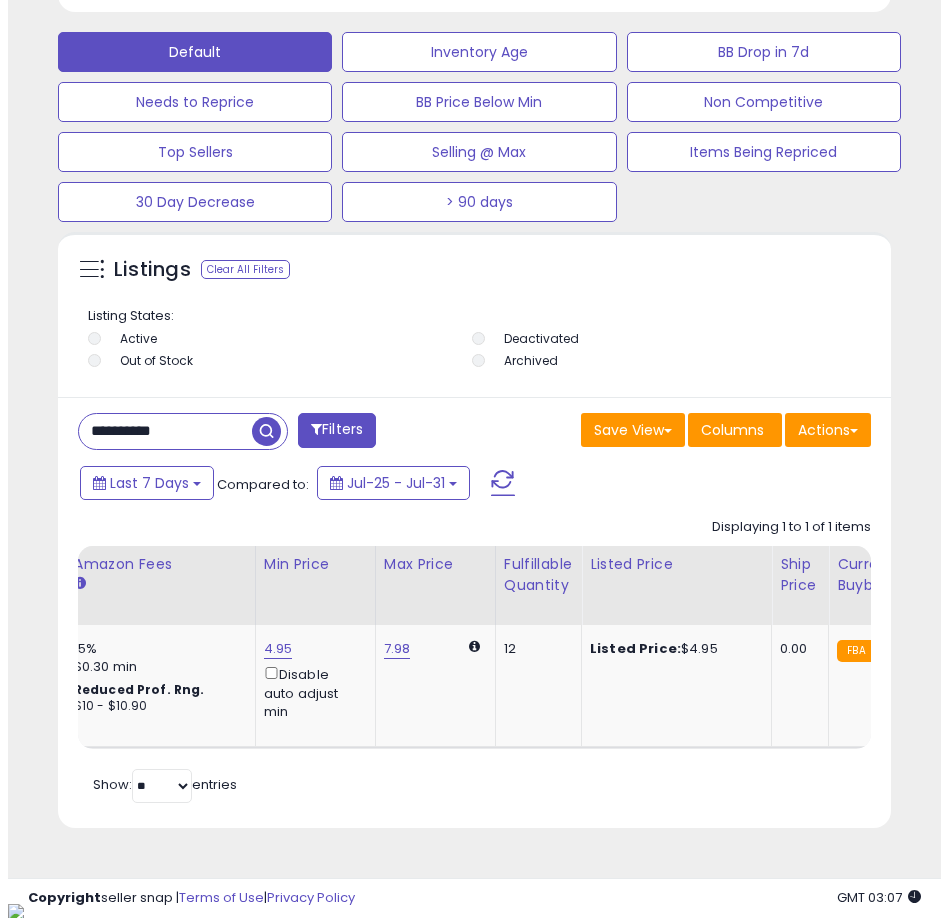 scroll, scrollTop: 1166, scrollLeft: 0, axis: vertical 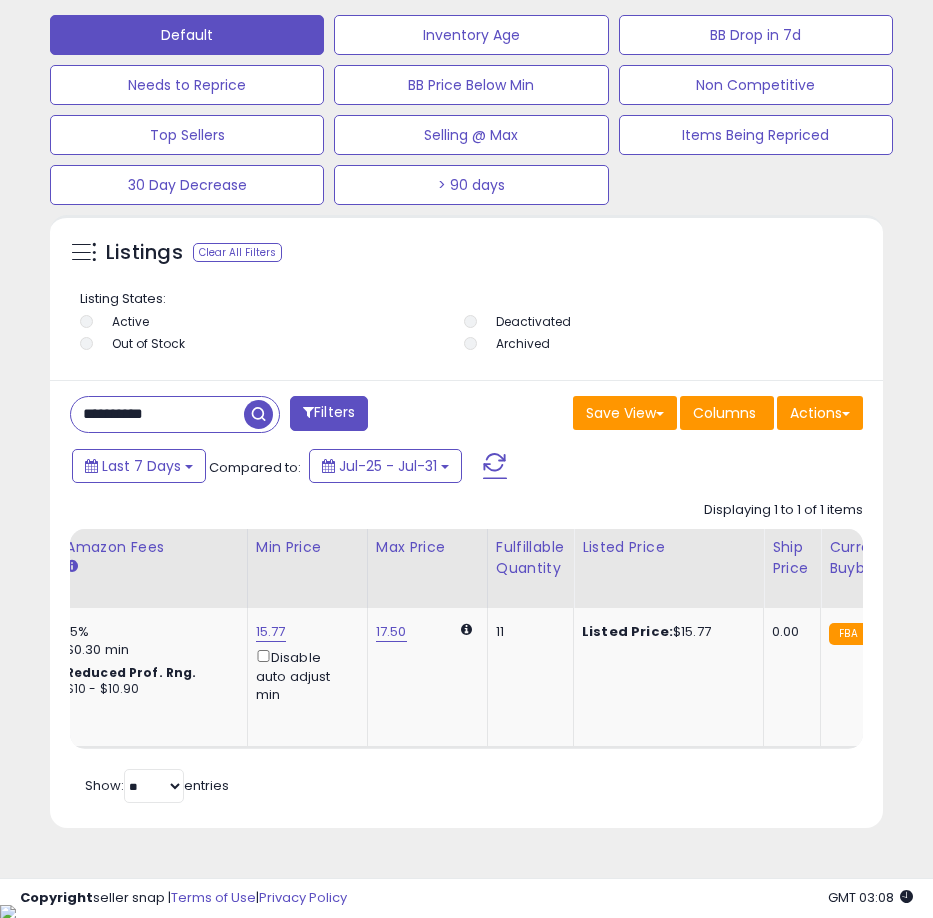 click on "**********" at bounding box center (157, 414) 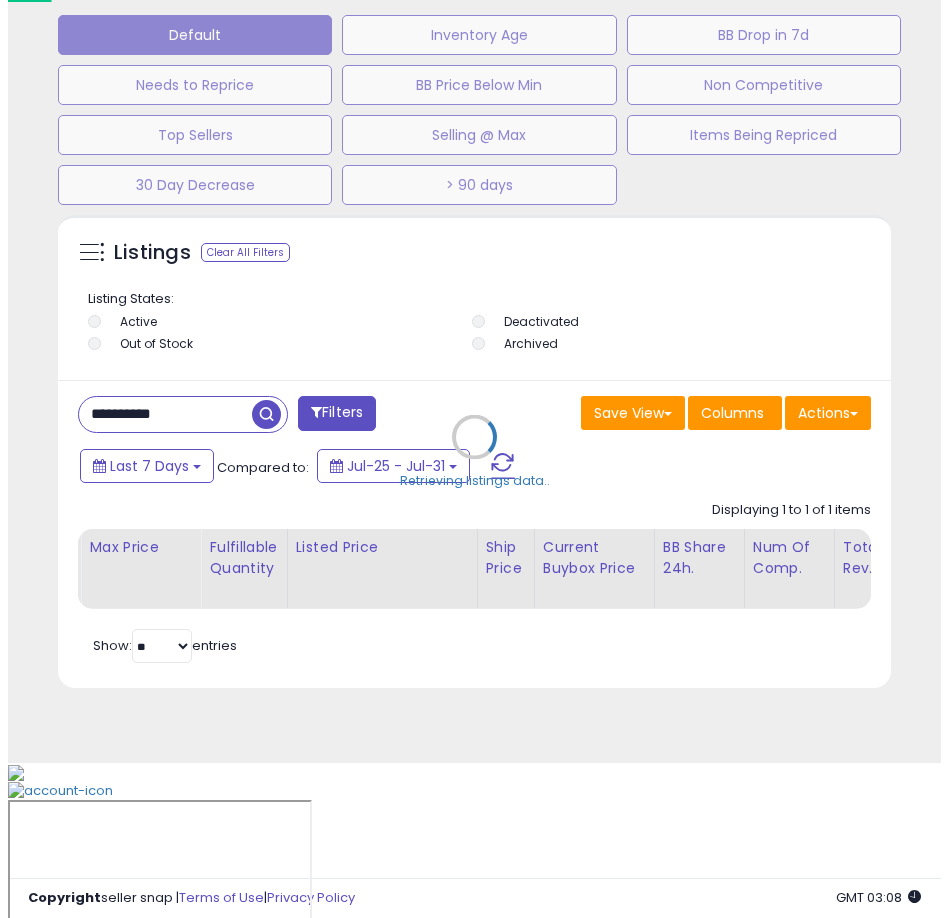 scroll, scrollTop: 1166, scrollLeft: 0, axis: vertical 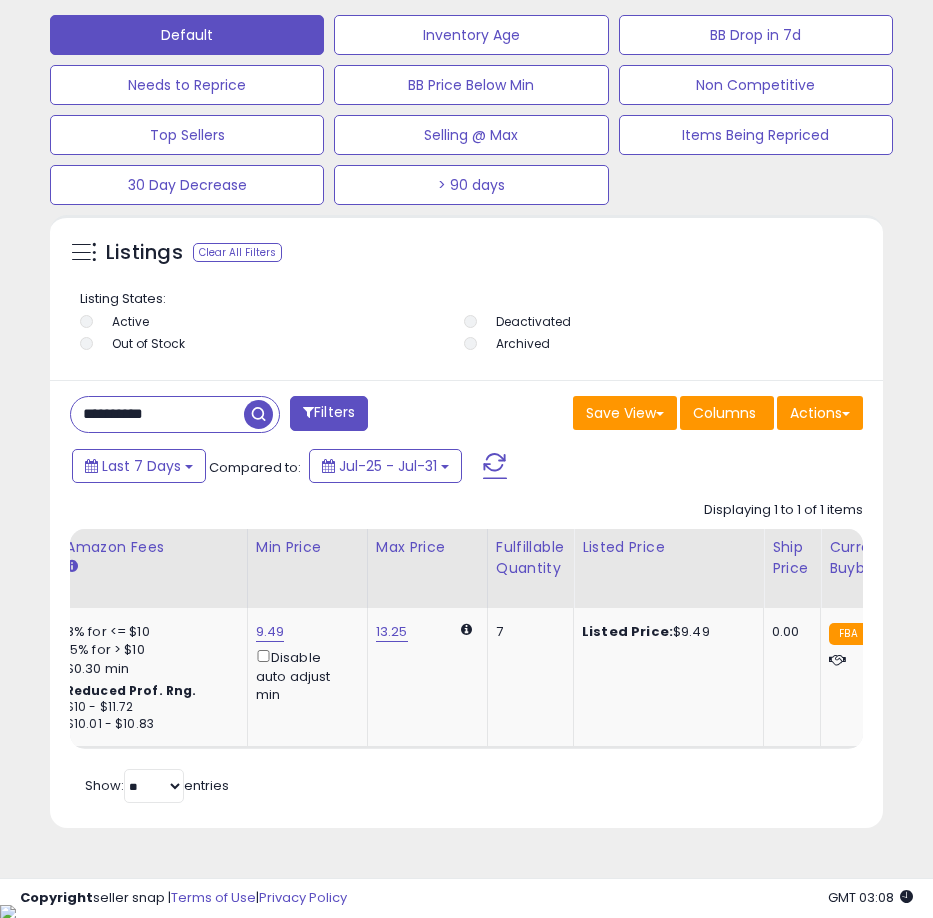 click on "**********" at bounding box center [157, 414] 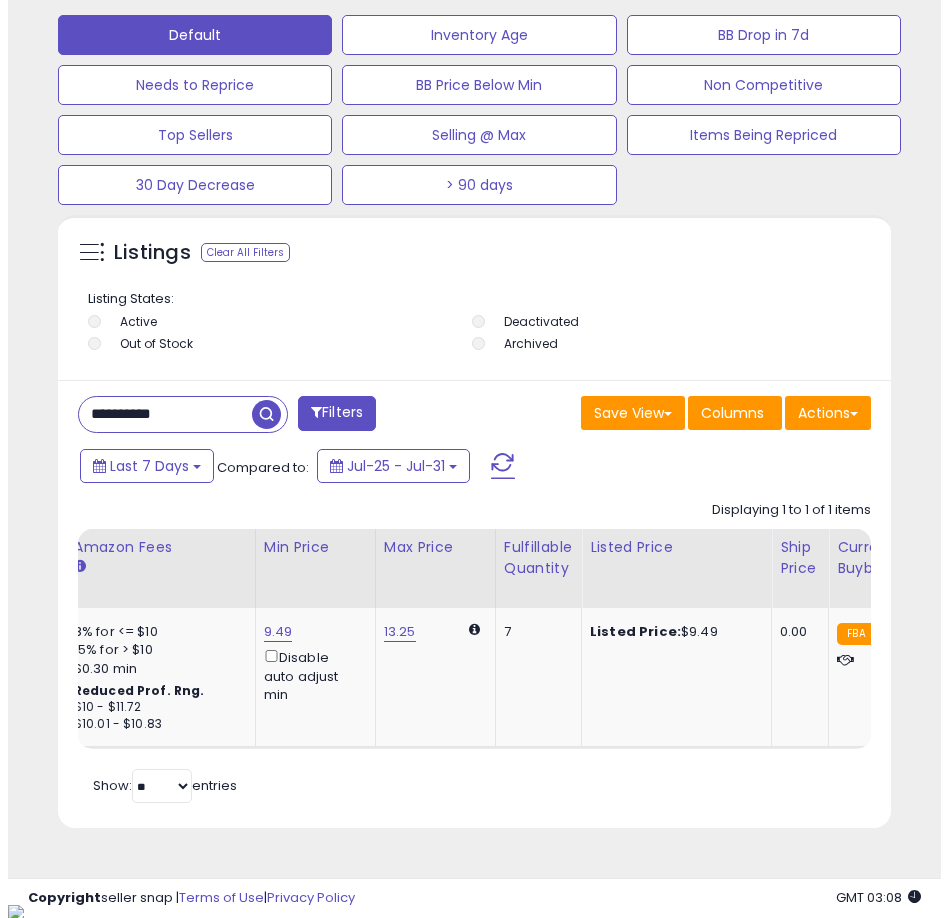 scroll, scrollTop: 1166, scrollLeft: 0, axis: vertical 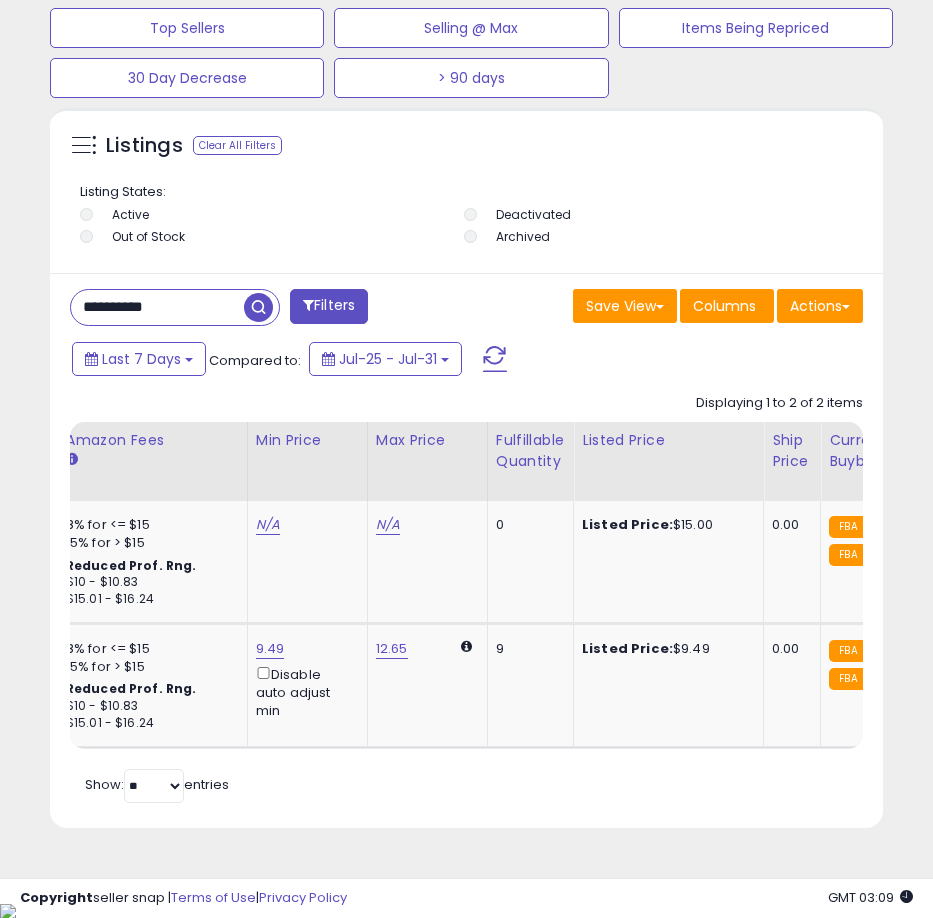 click on "**********" at bounding box center [157, 307] 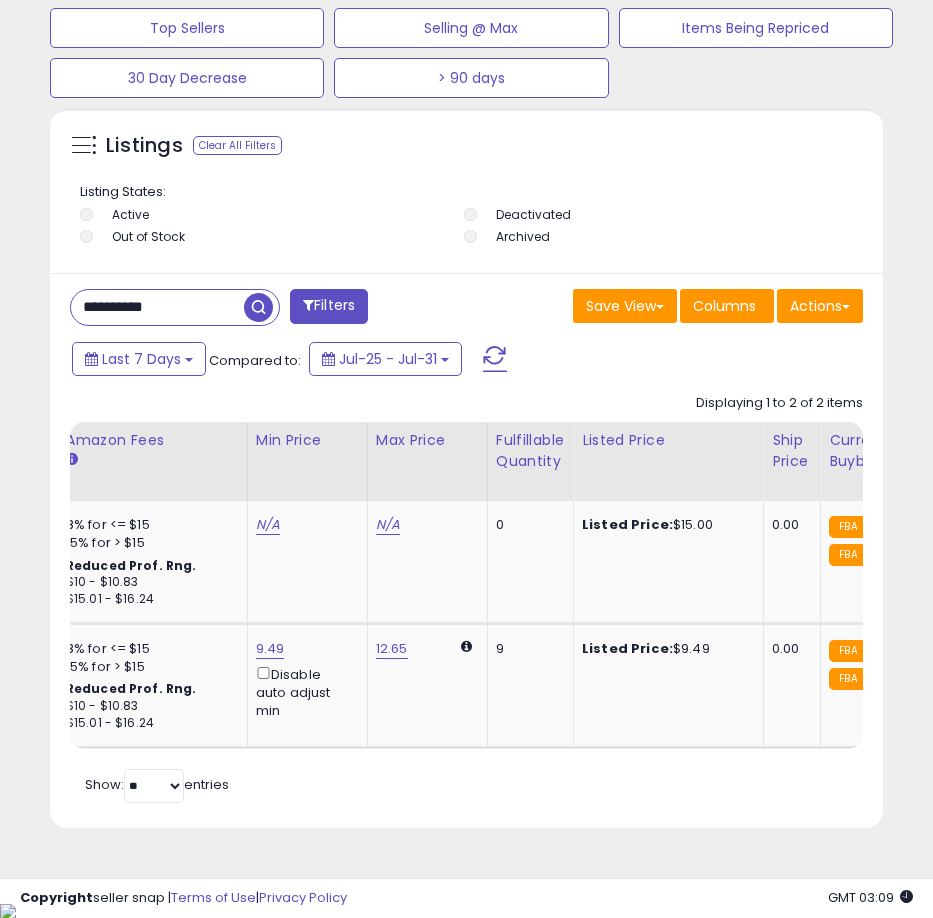 click on "**********" at bounding box center (157, 307) 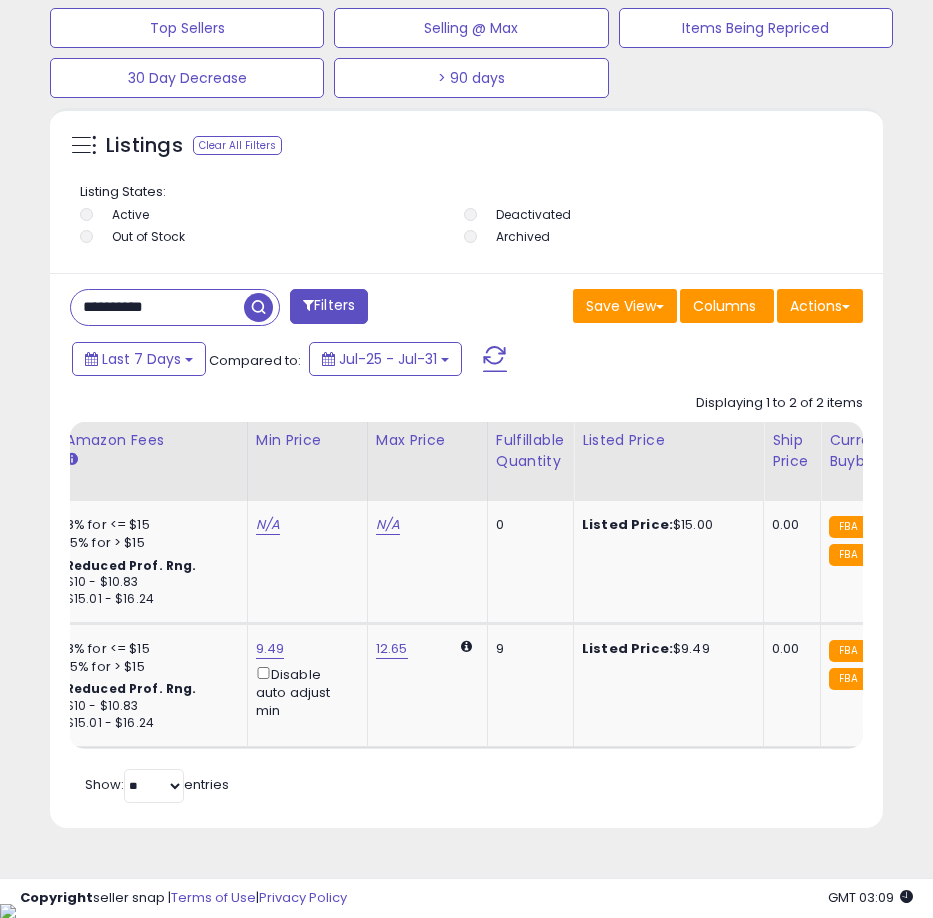 paste 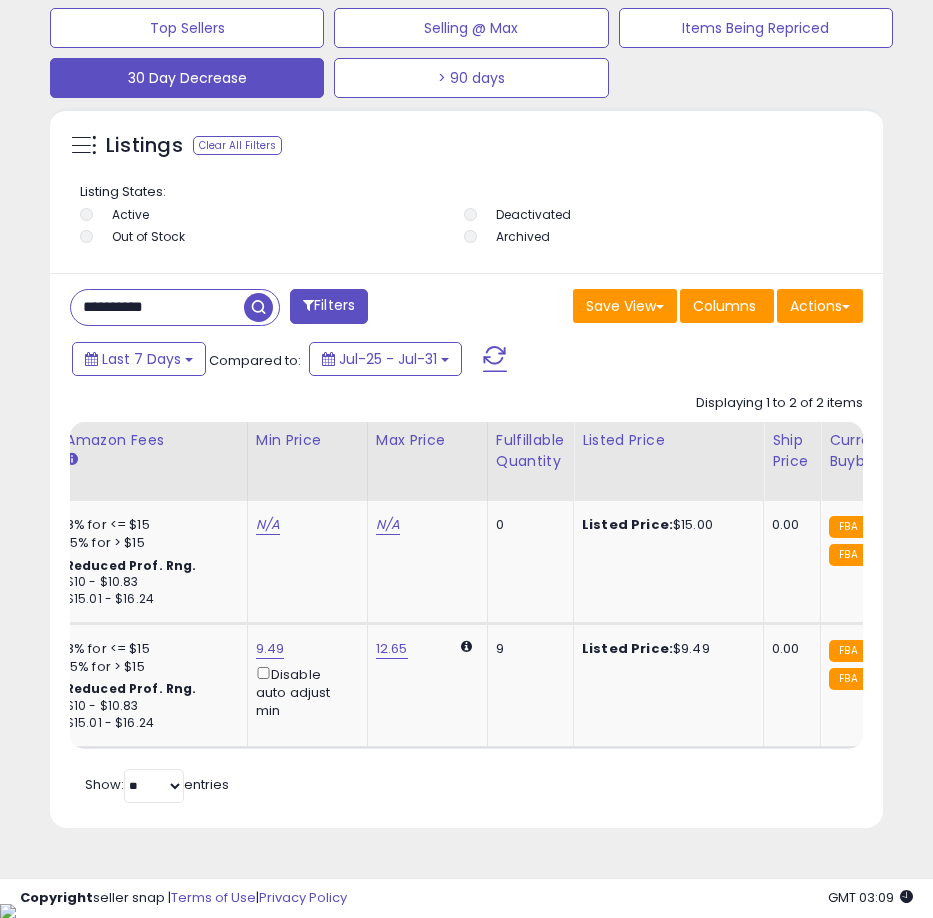 click at bounding box center [258, 307] 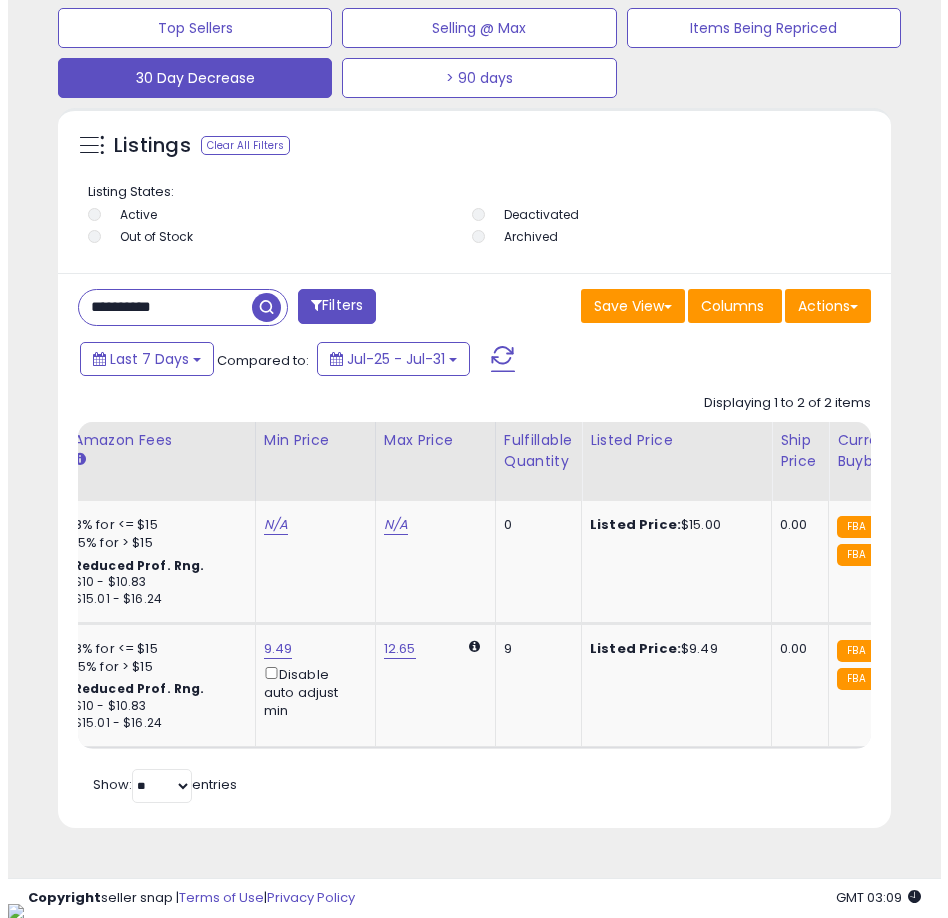 scroll, scrollTop: 1166, scrollLeft: 0, axis: vertical 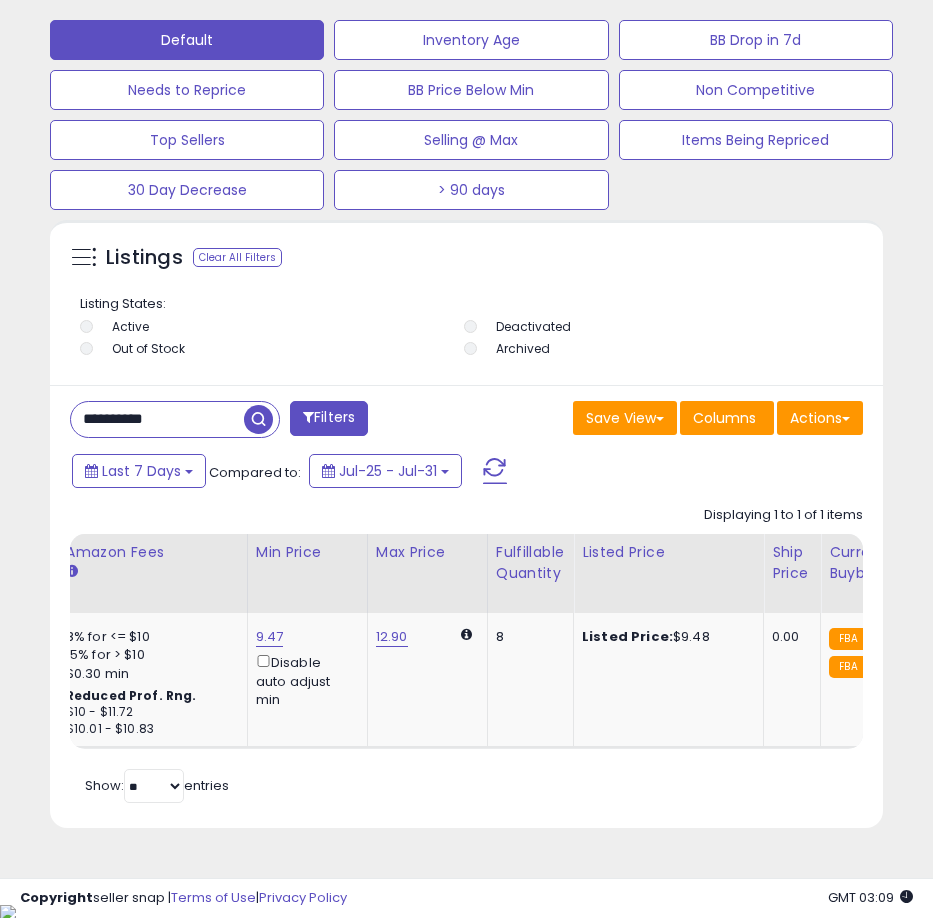 click on "**********" at bounding box center (157, 419) 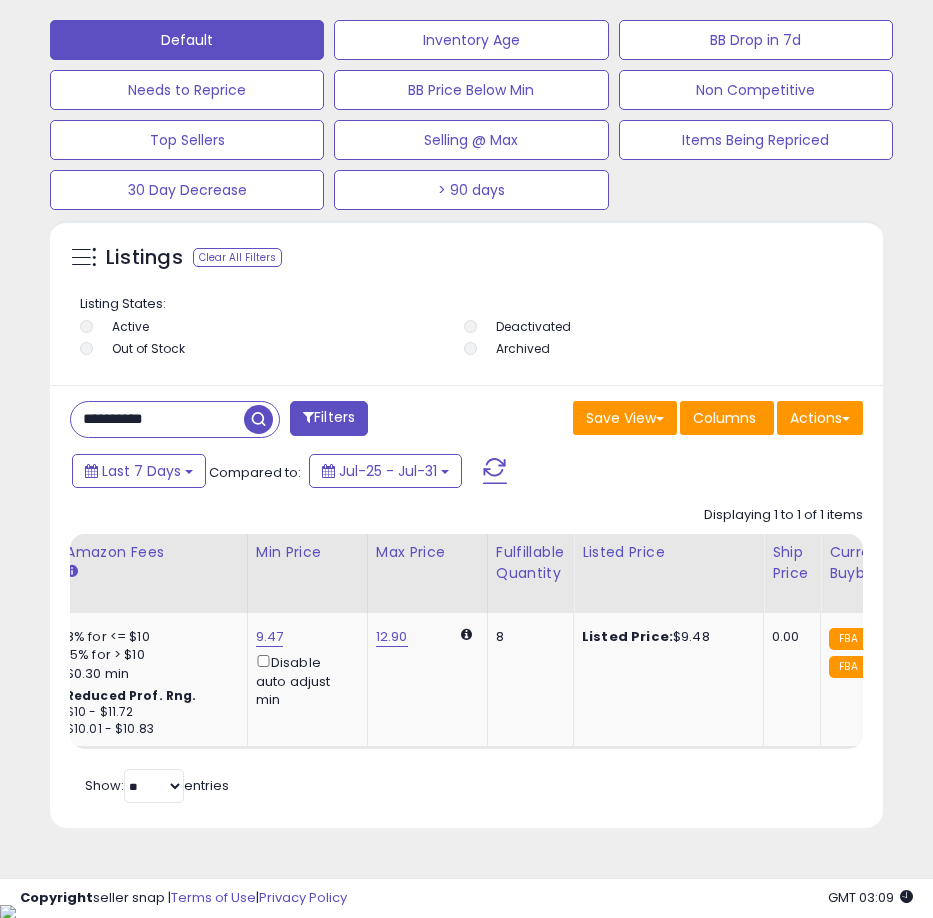 click on "**********" at bounding box center [157, 419] 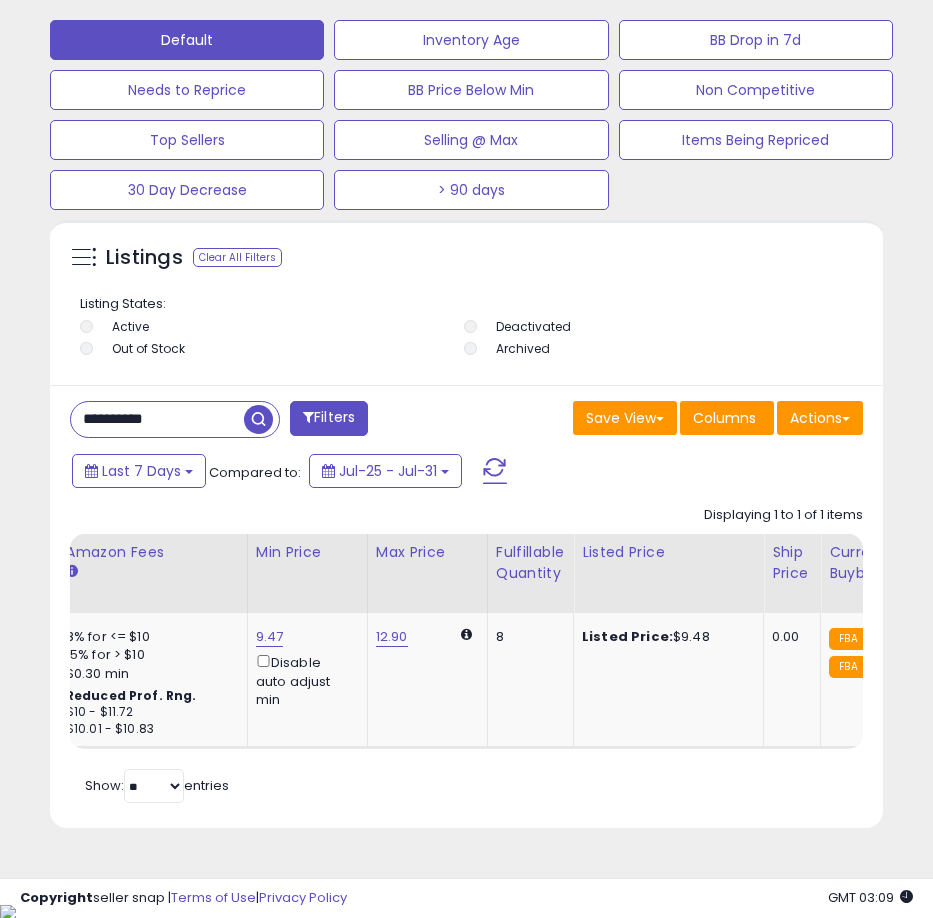 paste 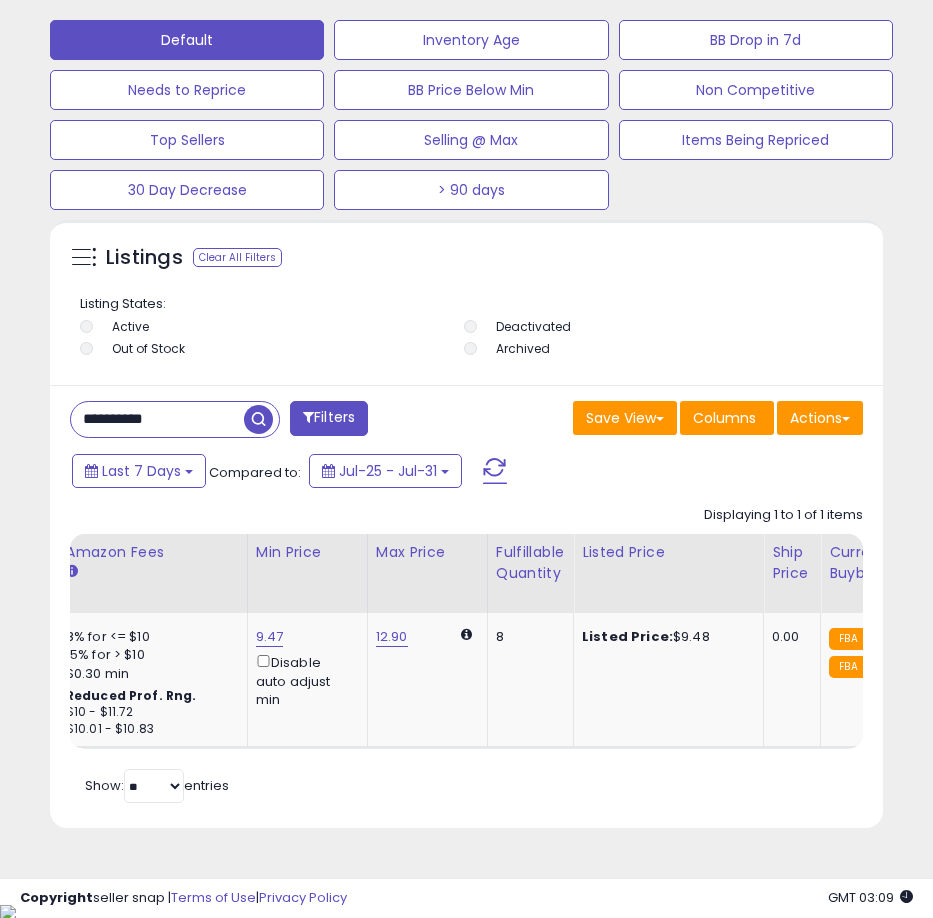 type on "**********" 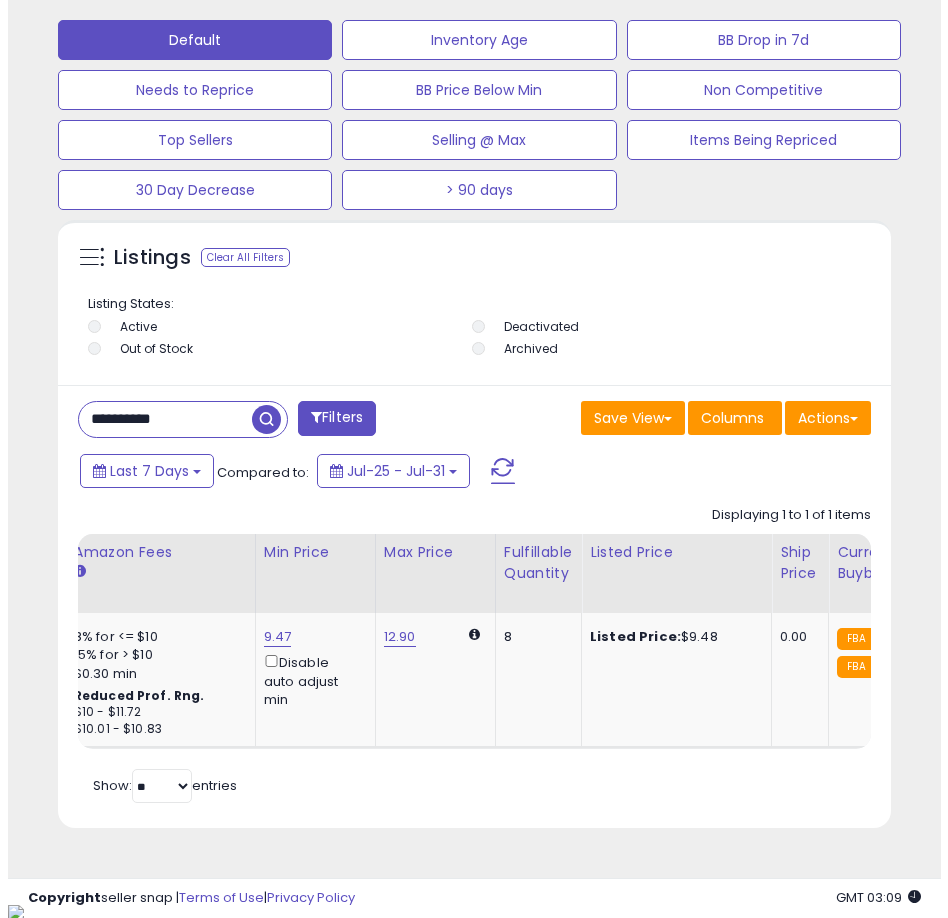 scroll, scrollTop: 1166, scrollLeft: 0, axis: vertical 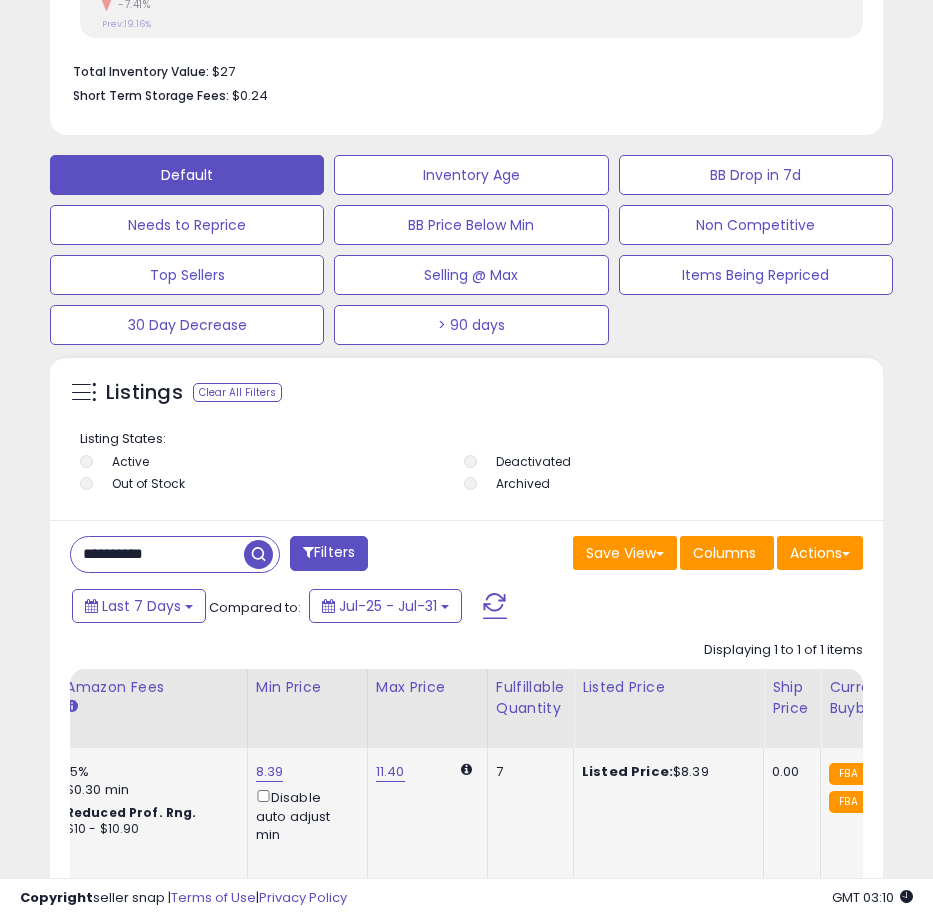 click on "8.39" at bounding box center [270, 772] 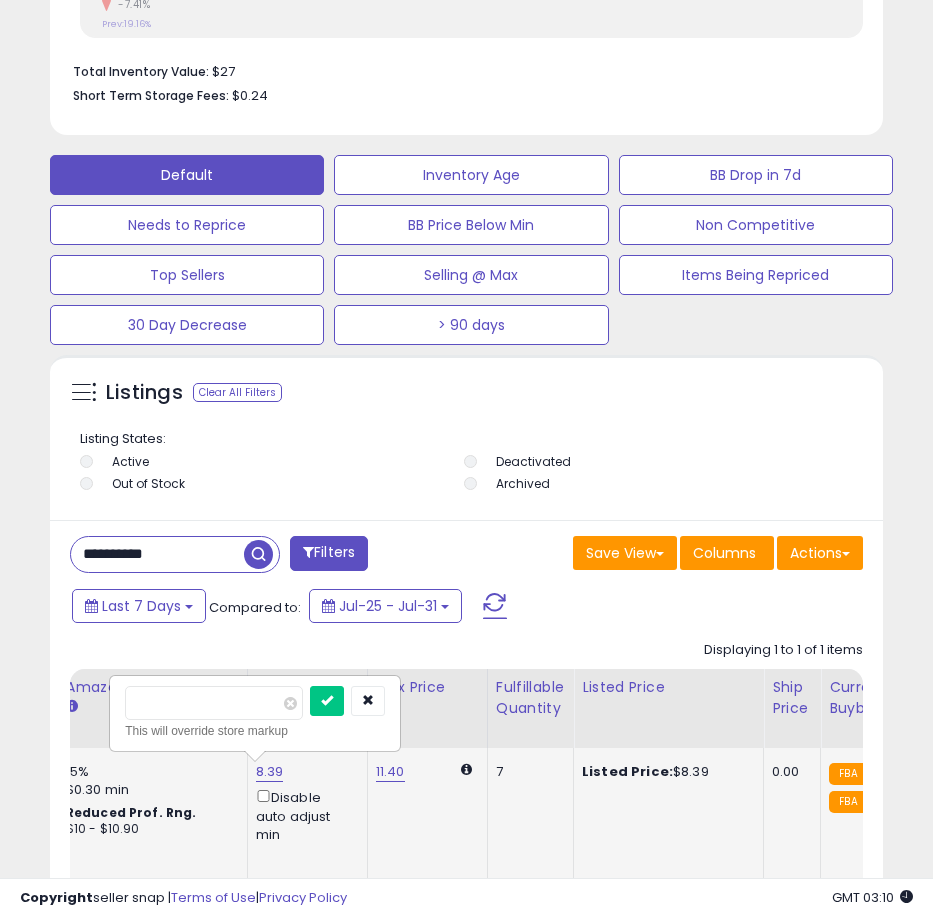 click on "****" at bounding box center [214, 703] 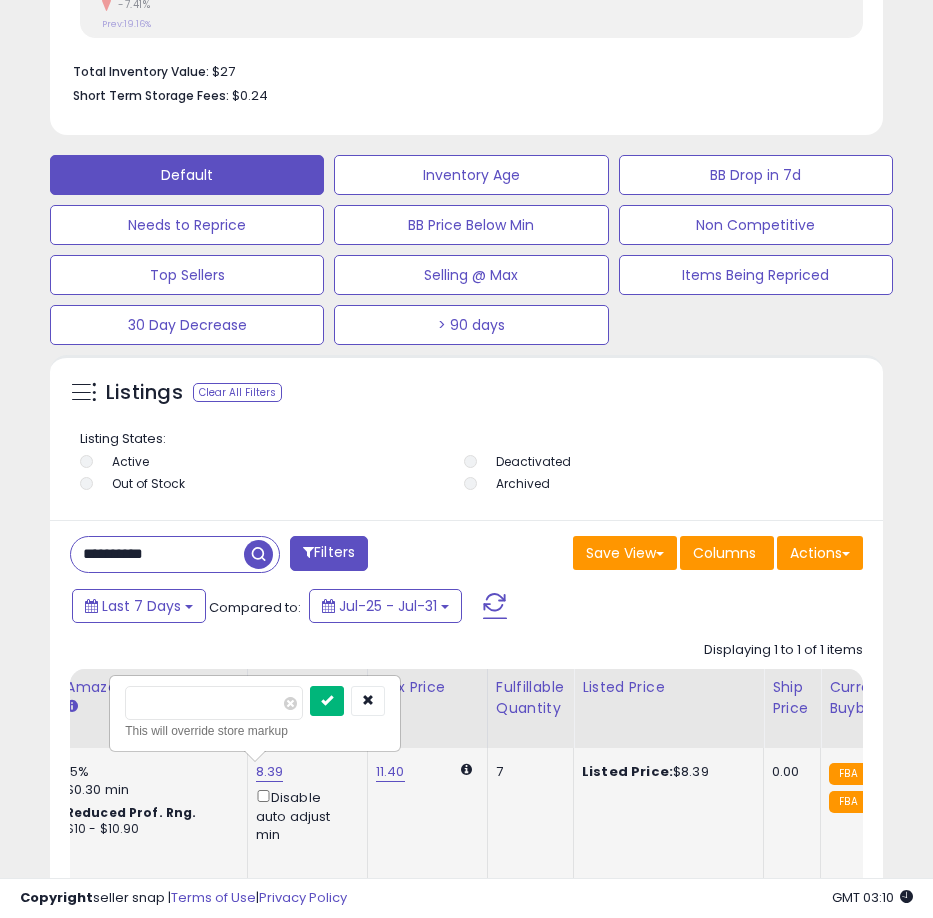 type on "****" 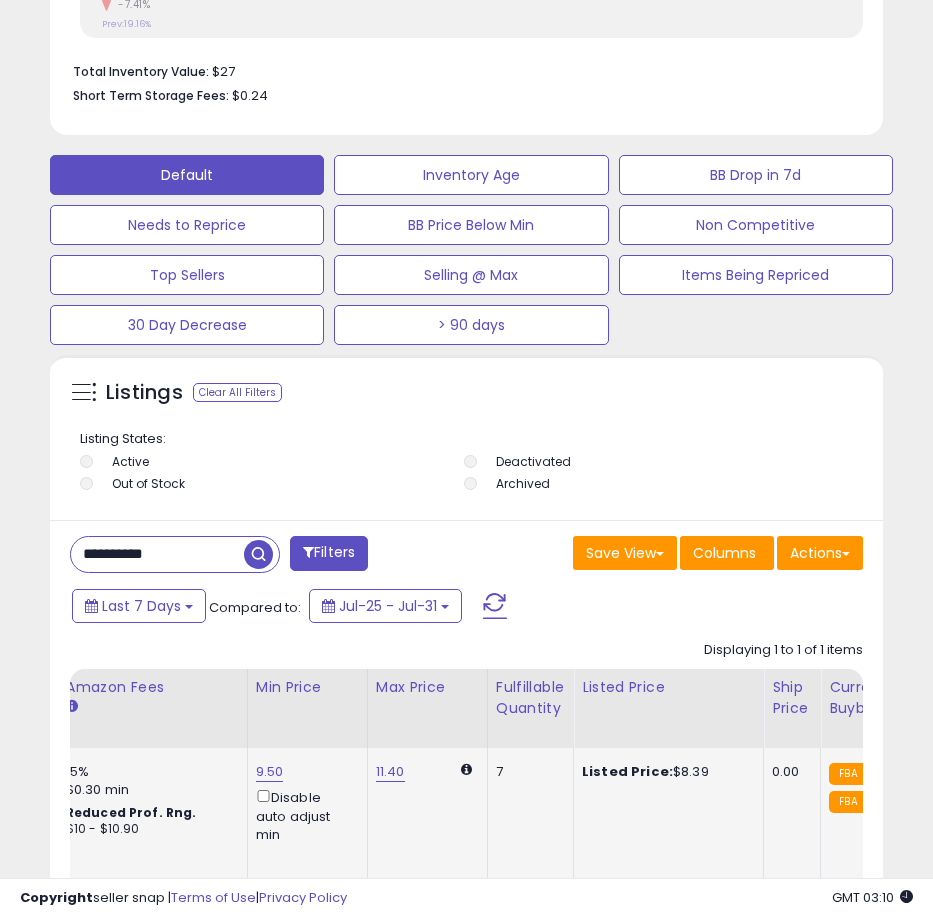 click on "**********" at bounding box center (157, 554) 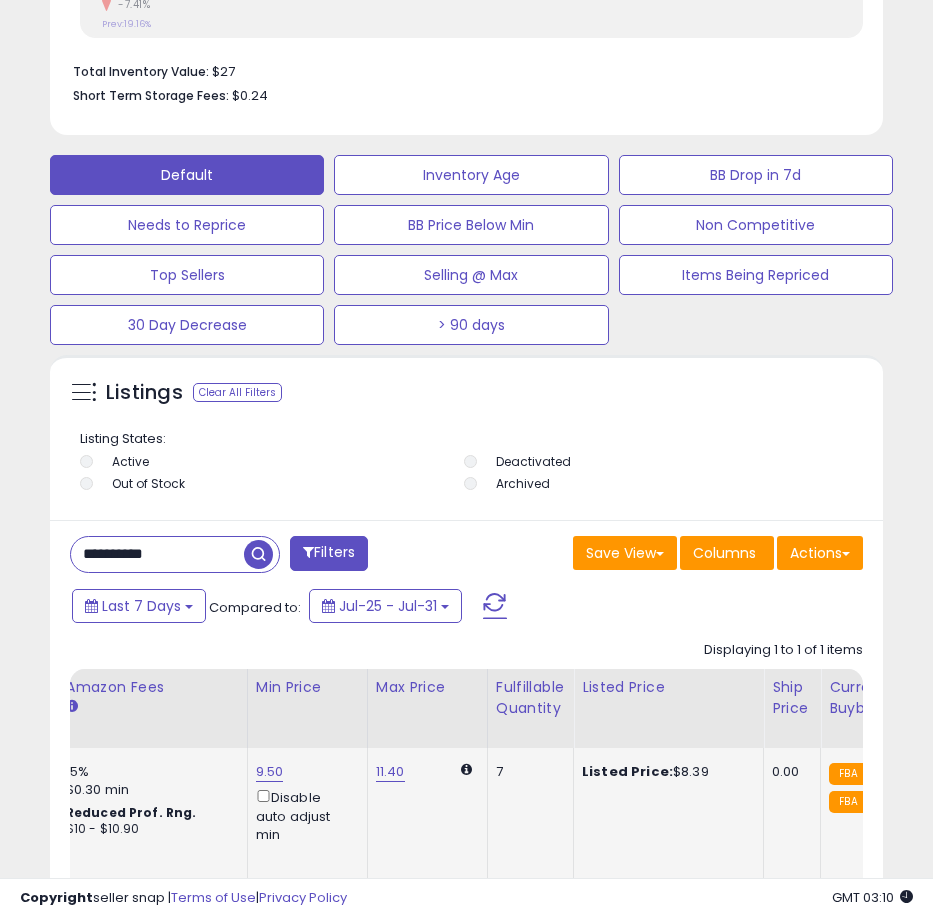 click on "**********" at bounding box center [157, 554] 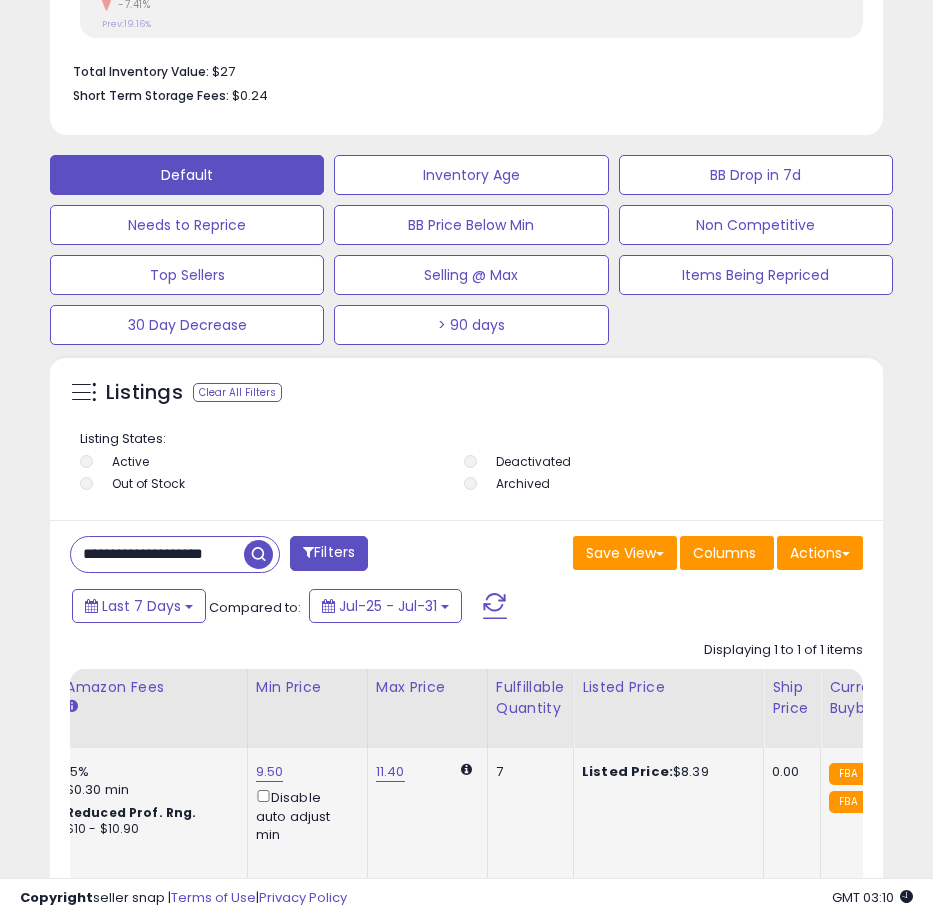 paste 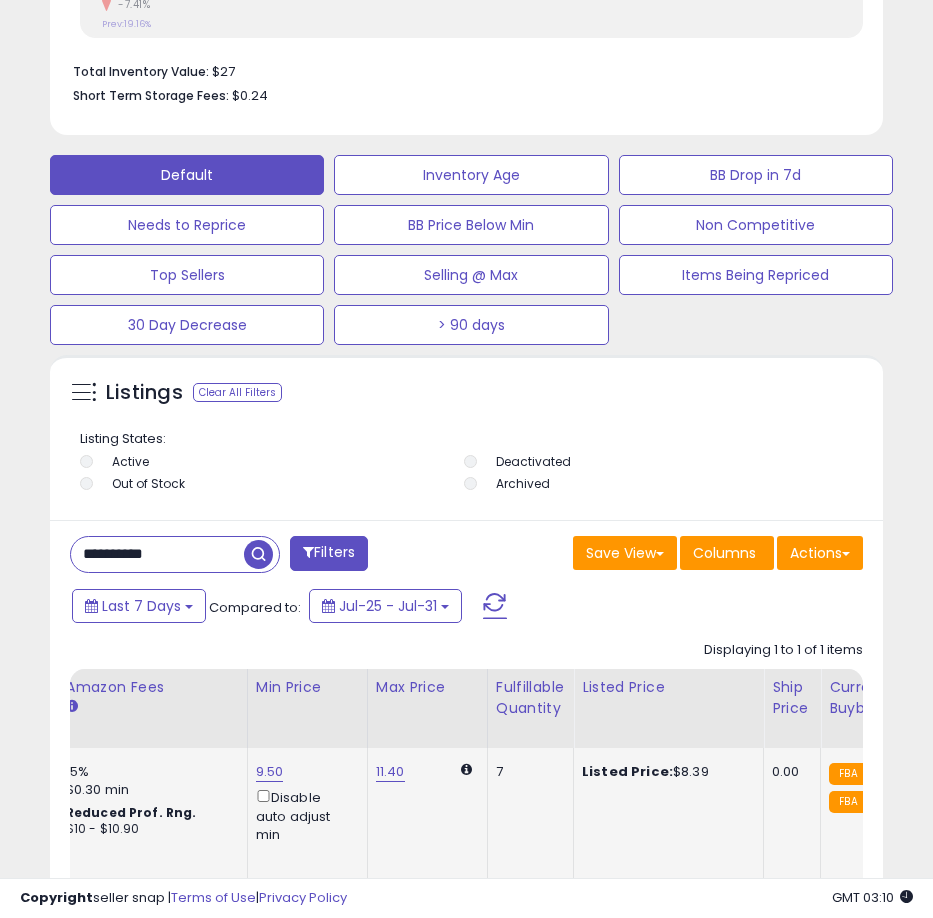 click at bounding box center [258, 554] 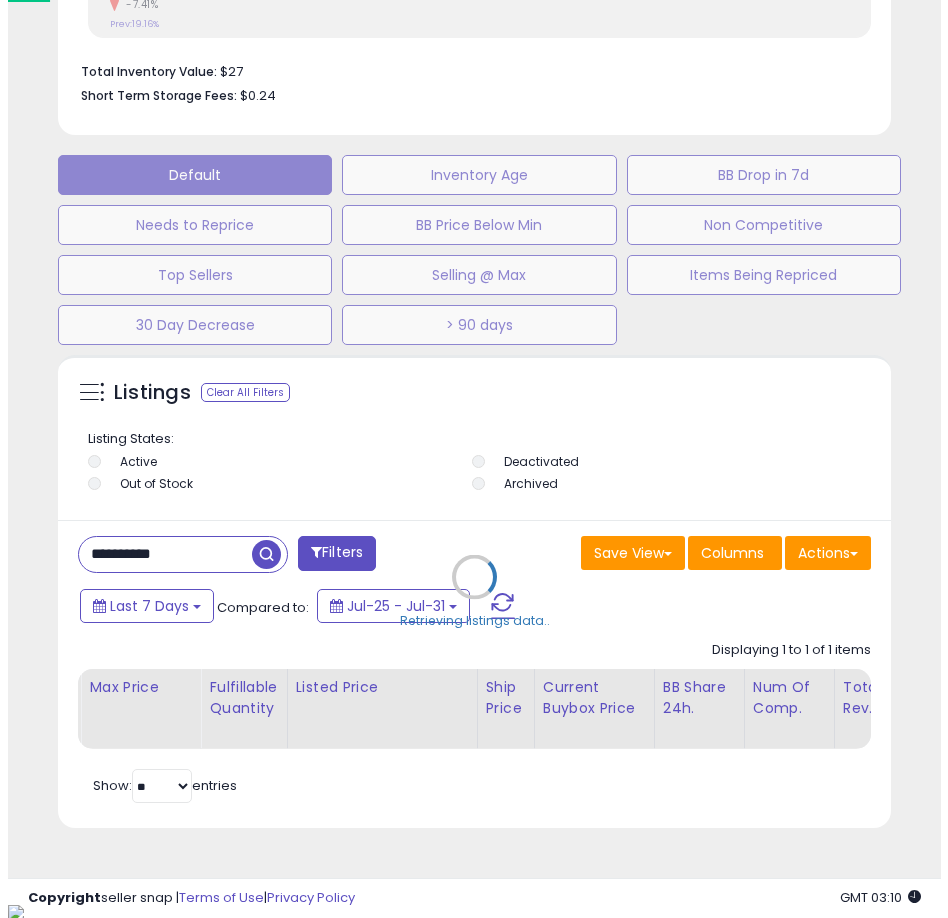 scroll, scrollTop: 999610, scrollLeft: 999162, axis: both 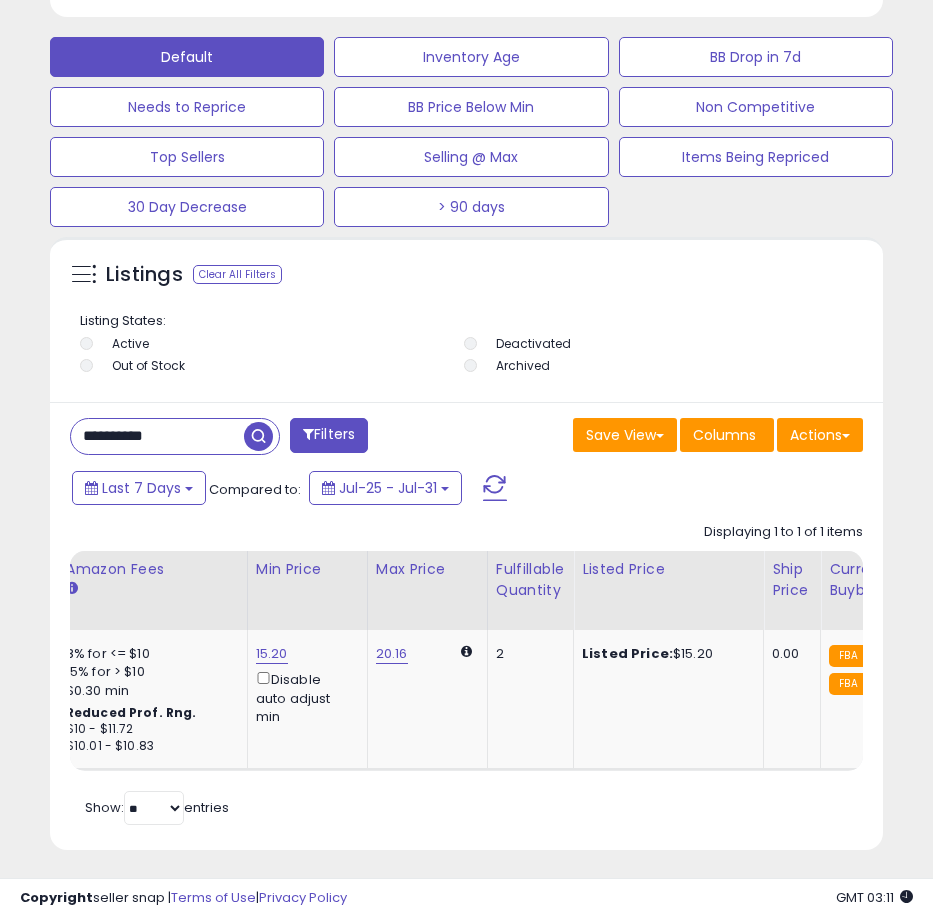 click on "**********" at bounding box center [157, 436] 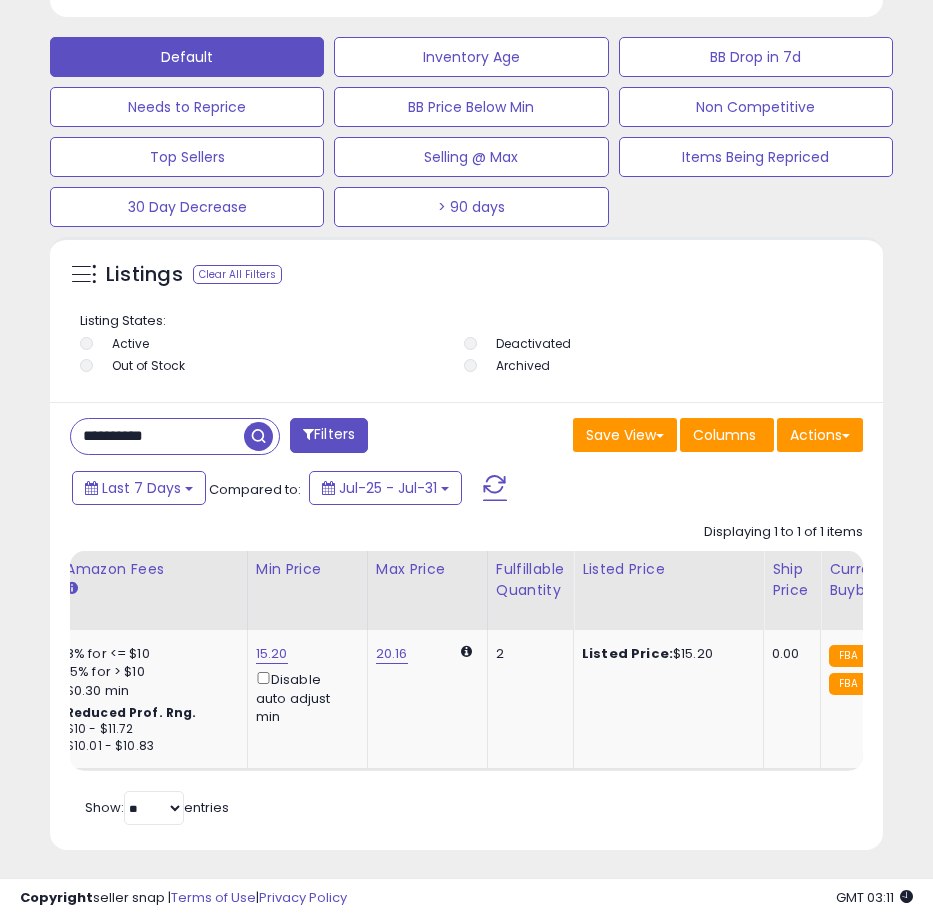 click on "**********" at bounding box center (157, 436) 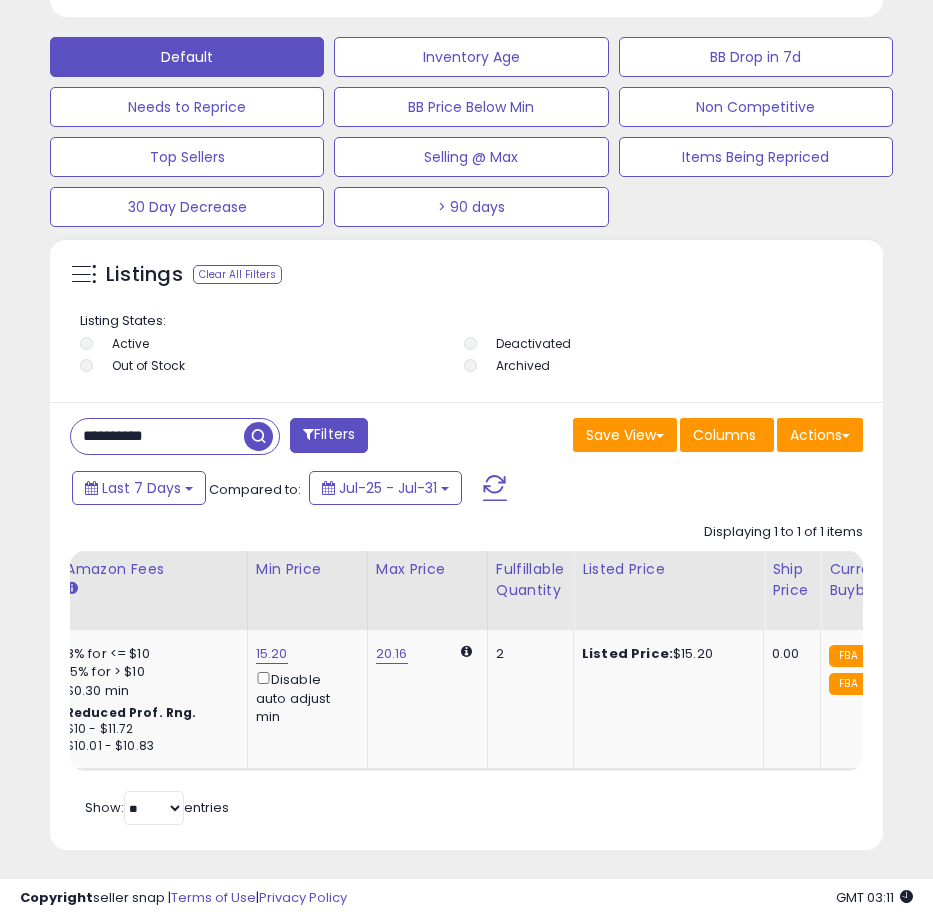 paste 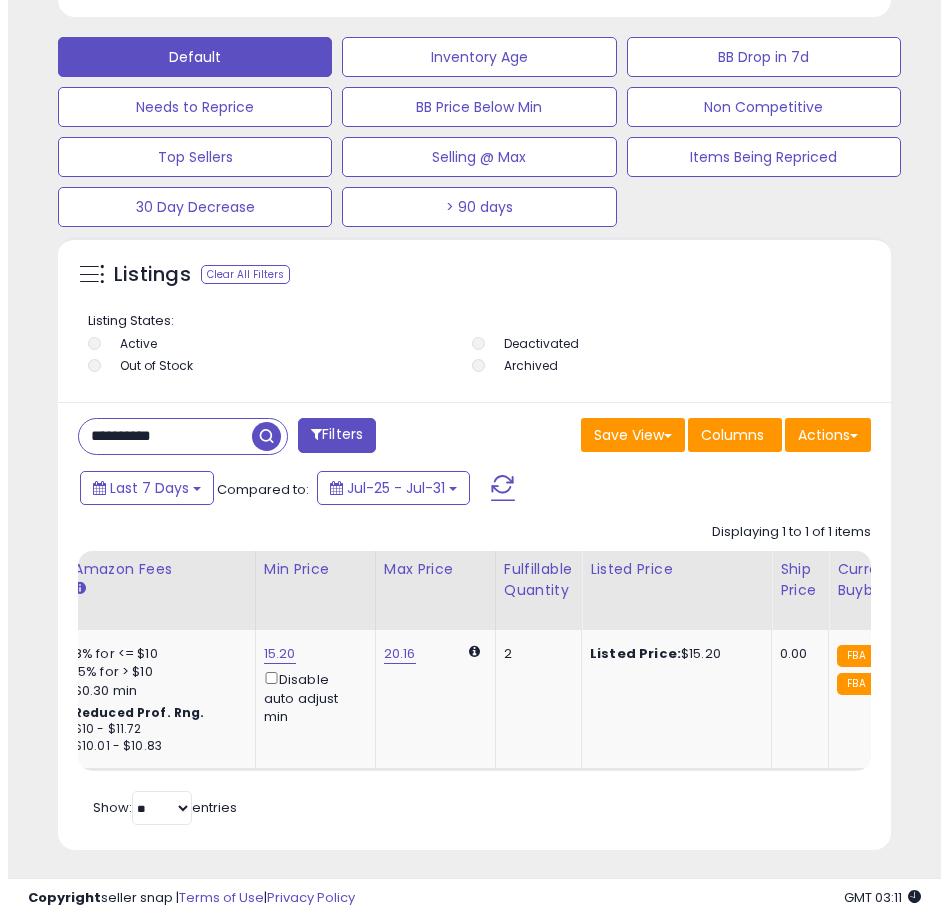 scroll, scrollTop: 1166, scrollLeft: 0, axis: vertical 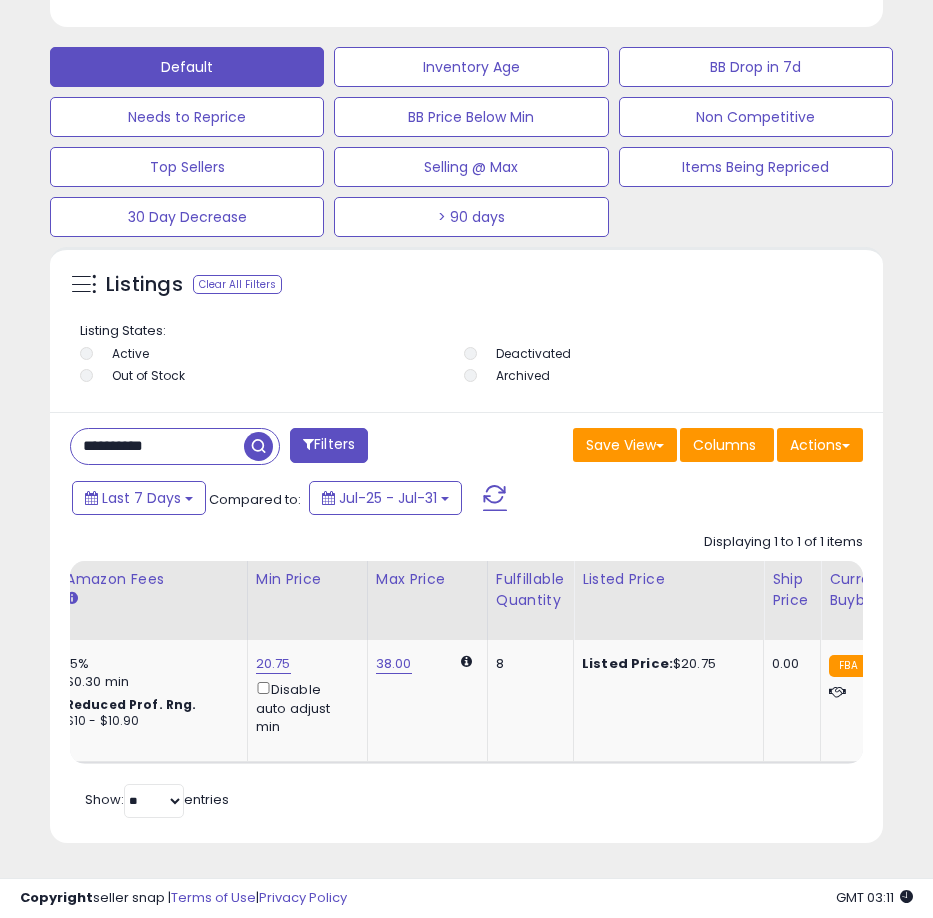 click on "**********" at bounding box center (157, 446) 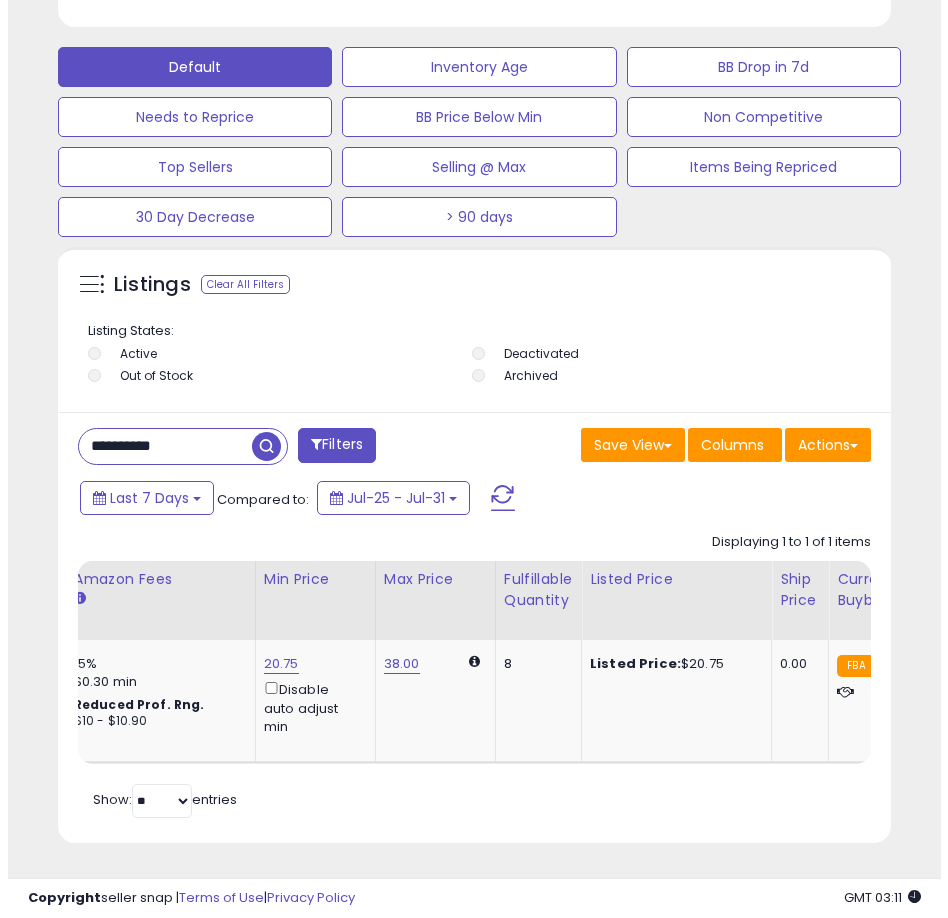 scroll, scrollTop: 1166, scrollLeft: 0, axis: vertical 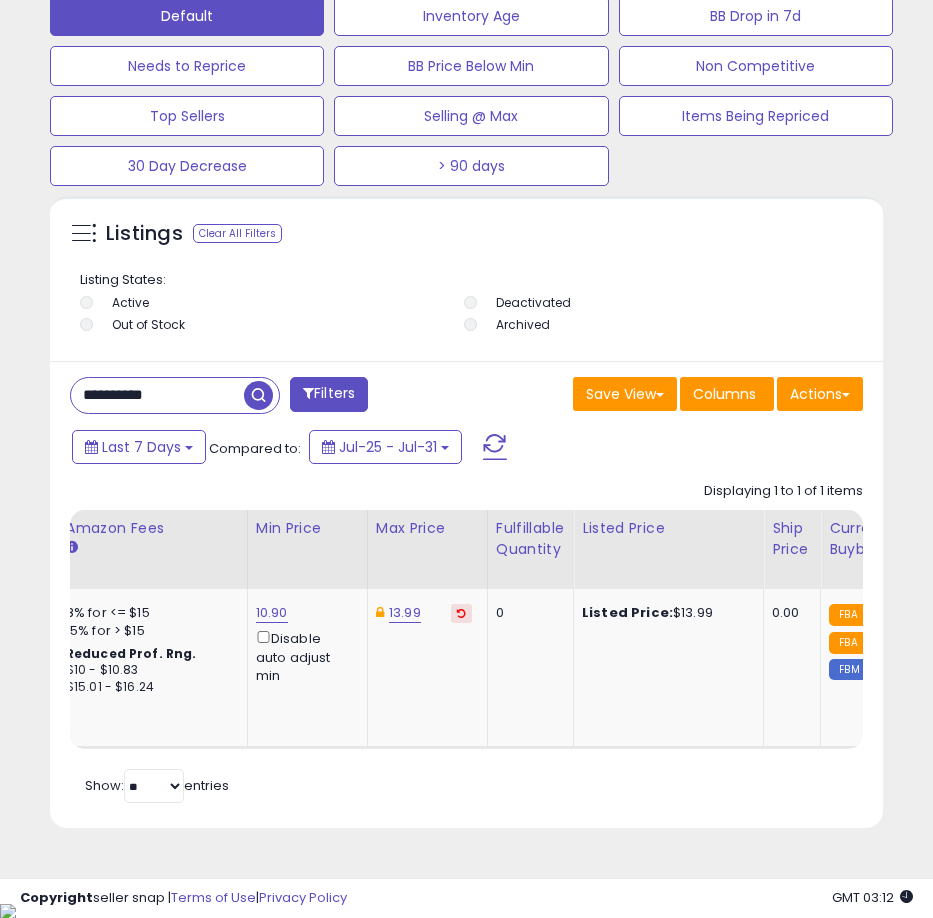 click on "**********" at bounding box center [157, 395] 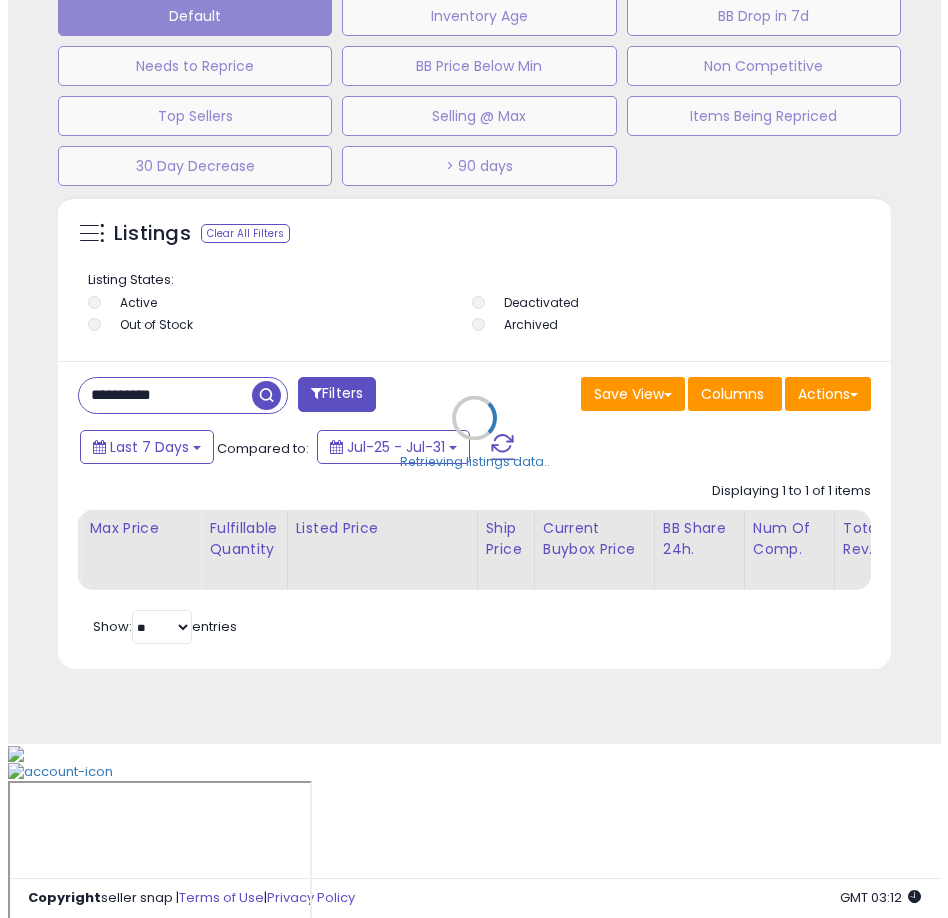 scroll, scrollTop: 1166, scrollLeft: 0, axis: vertical 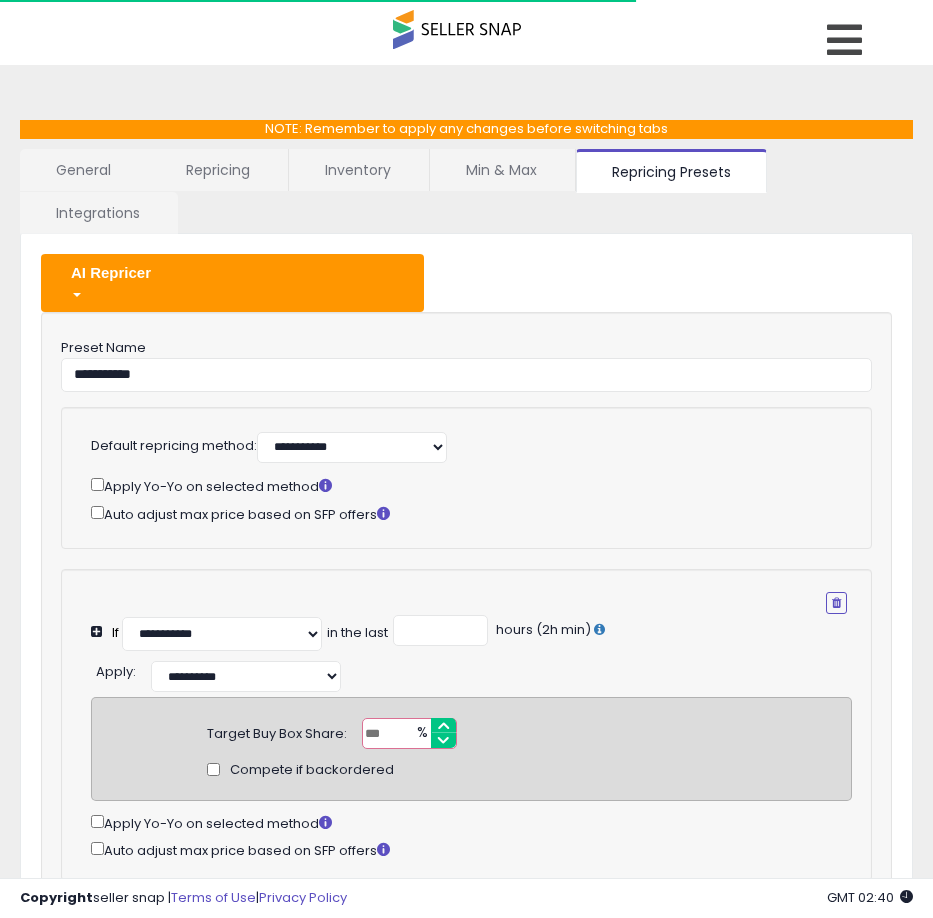 select on "**********" 